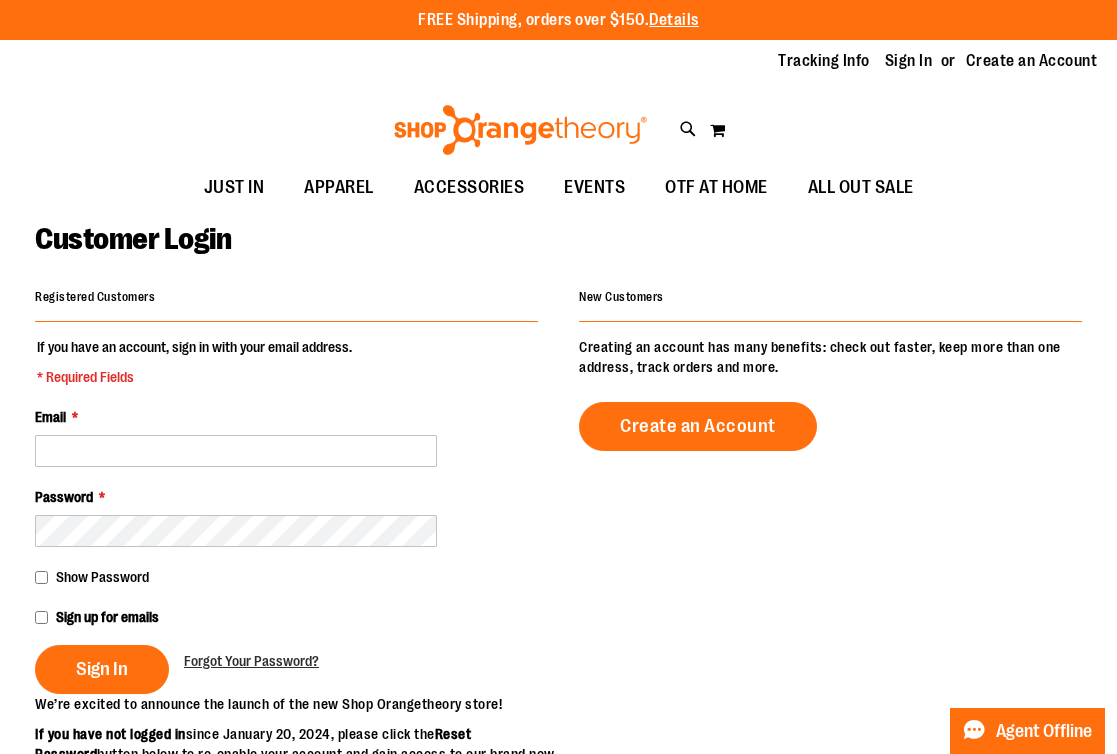 scroll, scrollTop: 0, scrollLeft: 0, axis: both 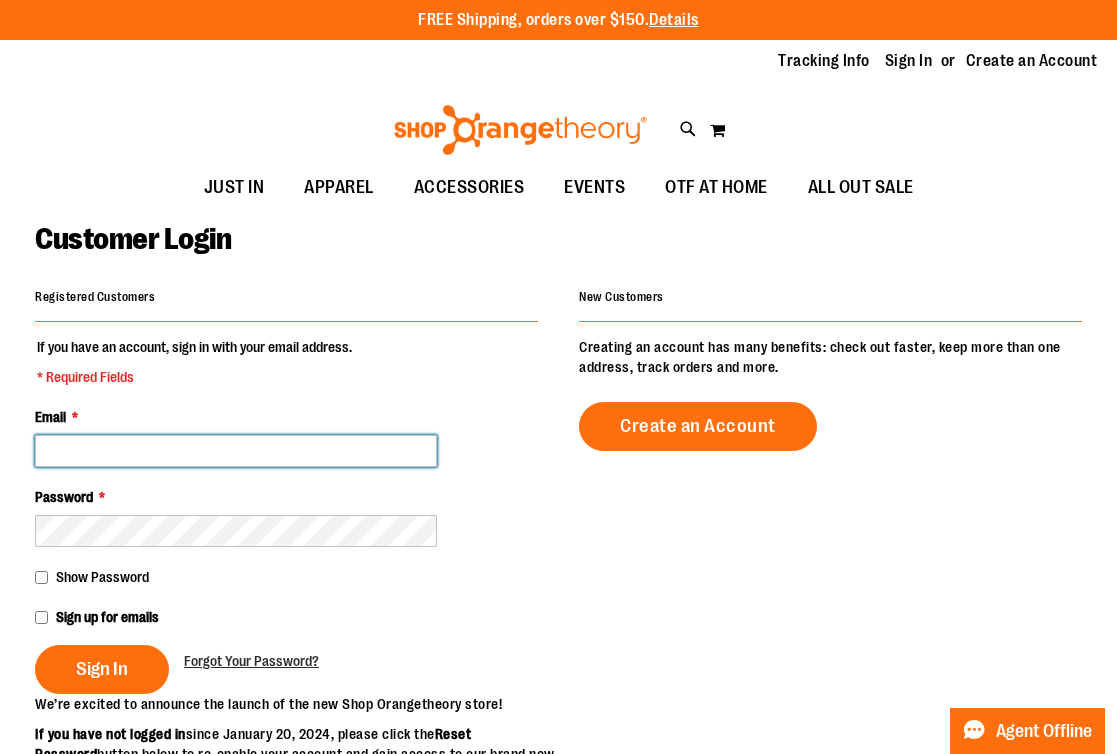 click on "Email *" at bounding box center [236, 451] 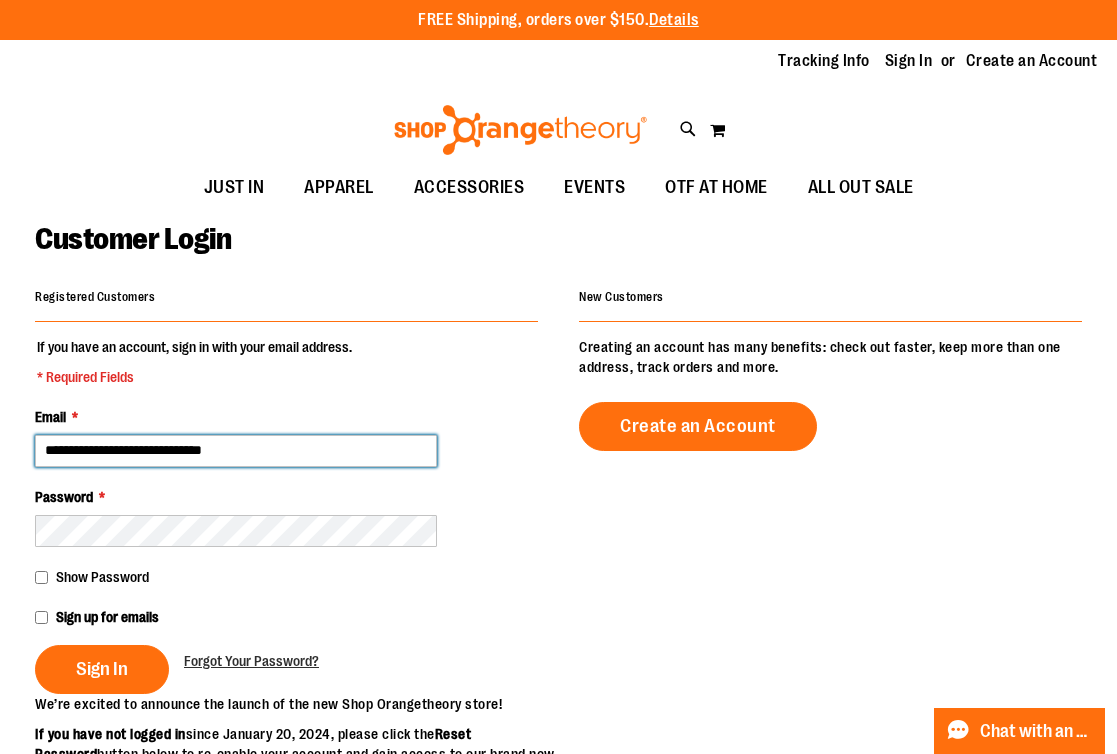 type on "**********" 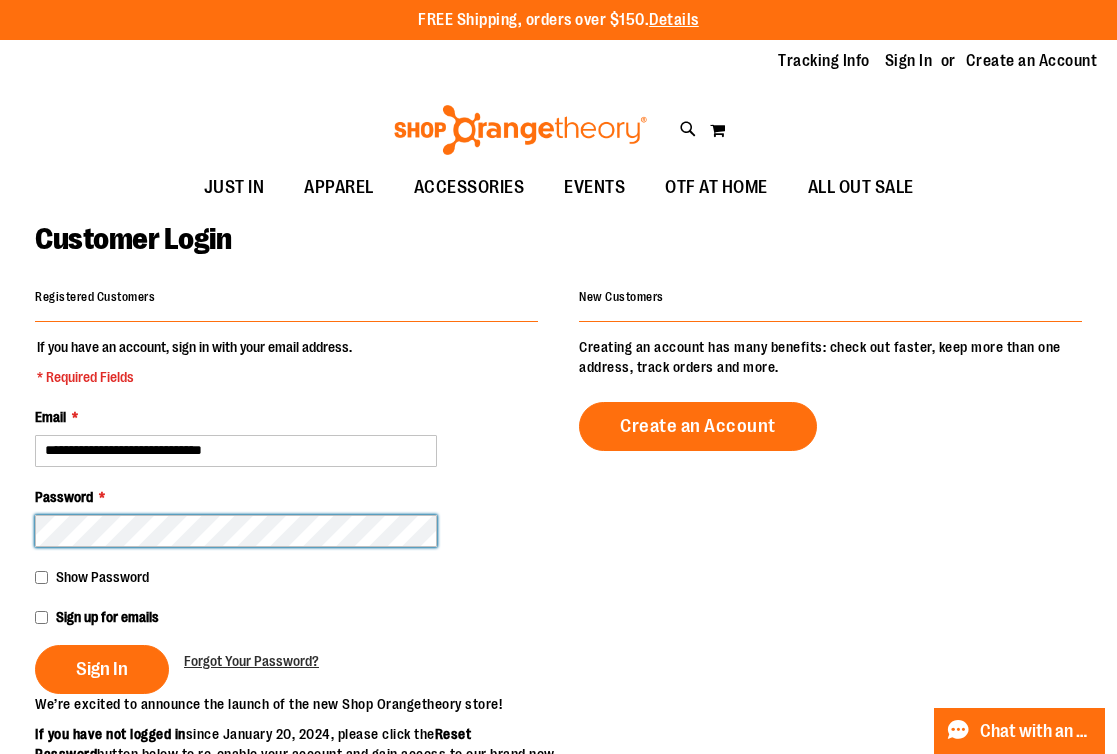 click on "Sign In" at bounding box center [102, 669] 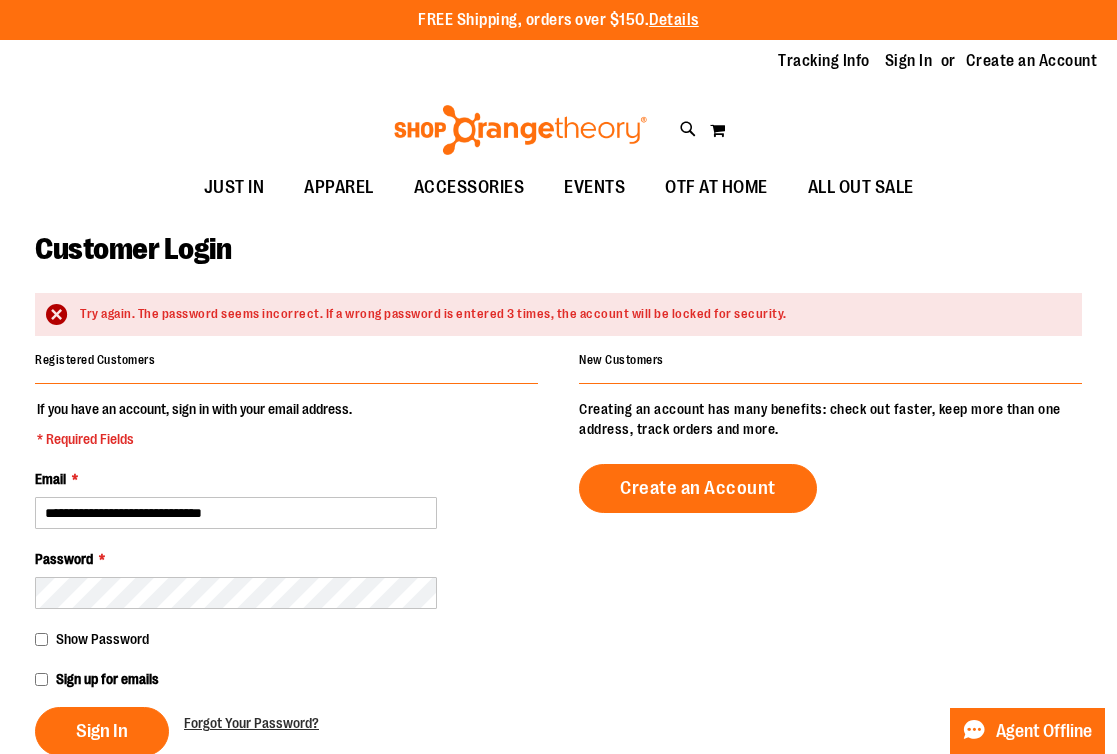 scroll, scrollTop: 0, scrollLeft: 0, axis: both 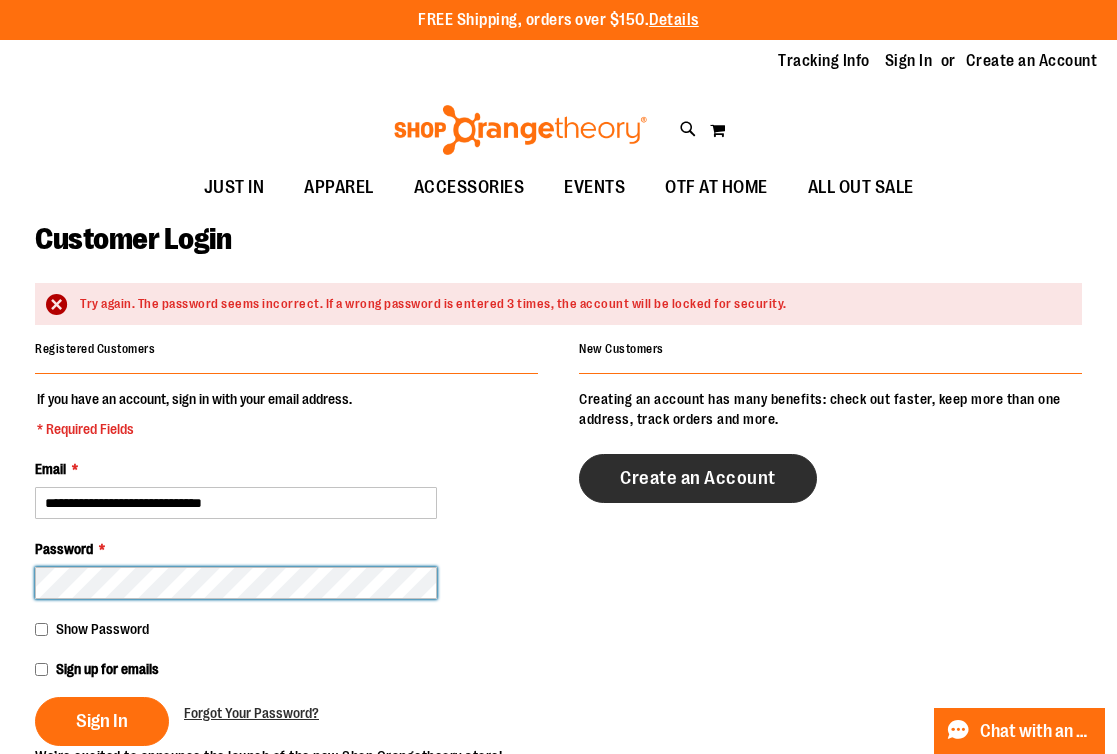 click on "Sign In" at bounding box center (102, 721) 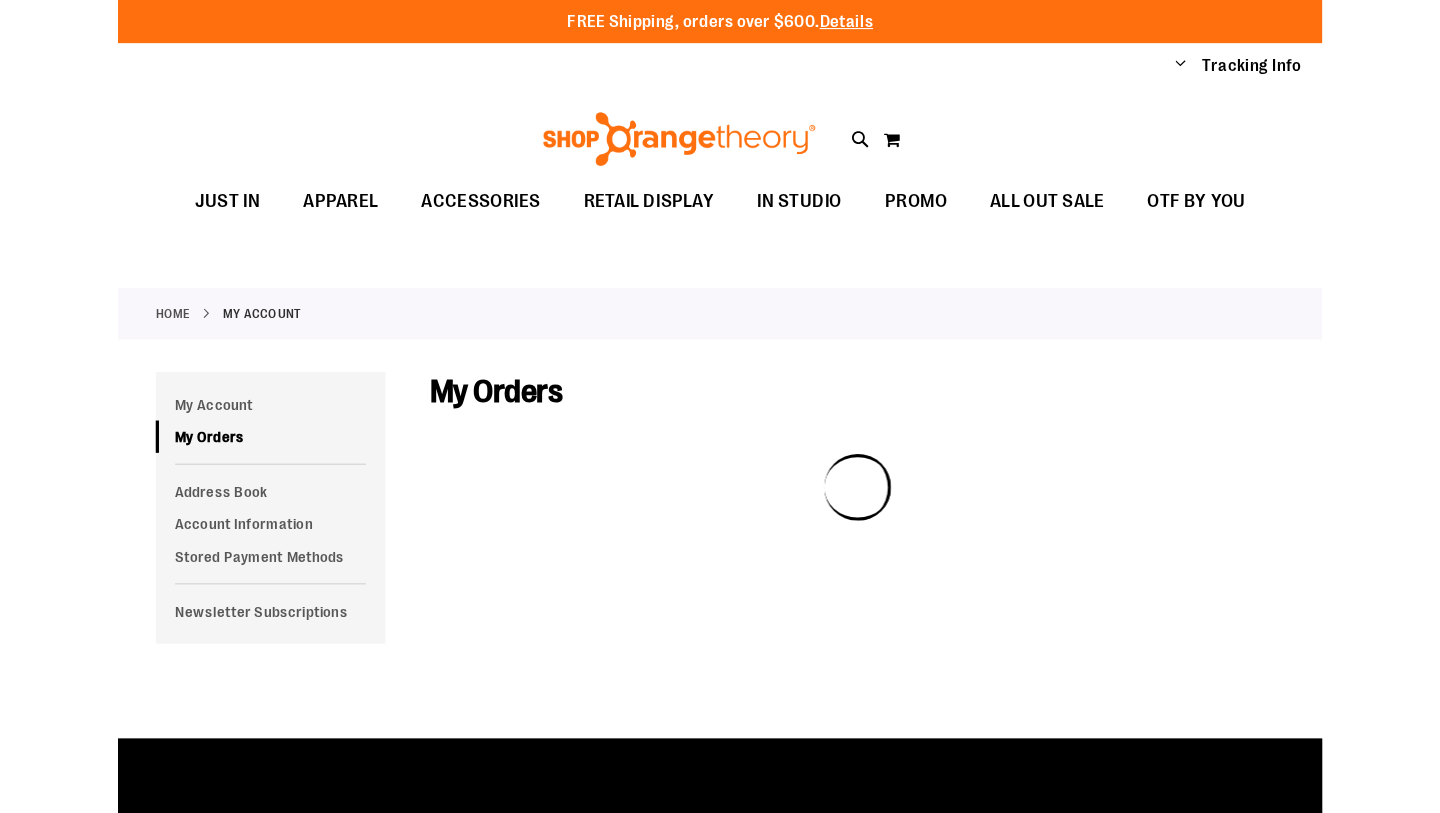 scroll, scrollTop: 0, scrollLeft: 0, axis: both 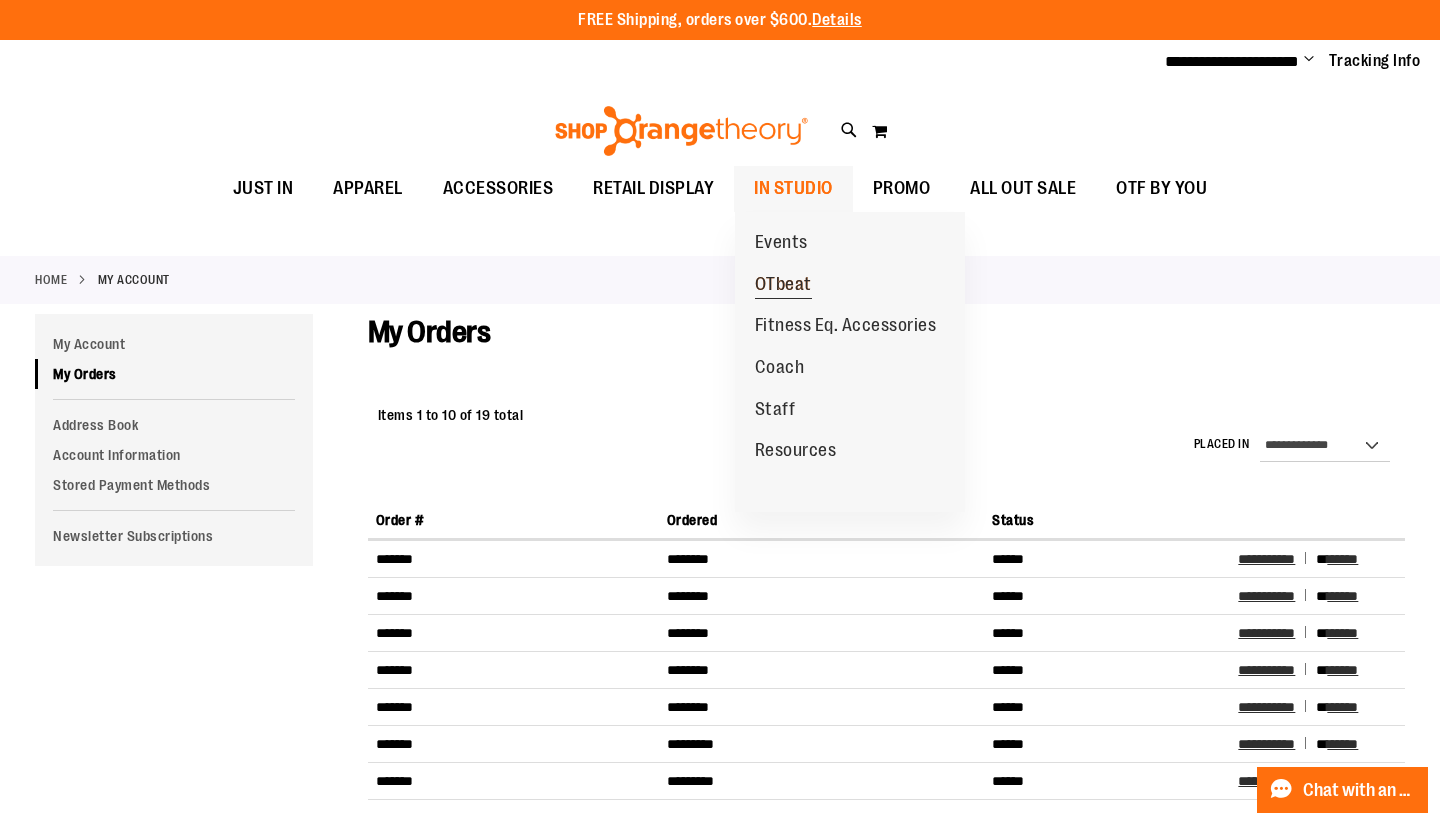click on "OTbeat" at bounding box center (783, 286) 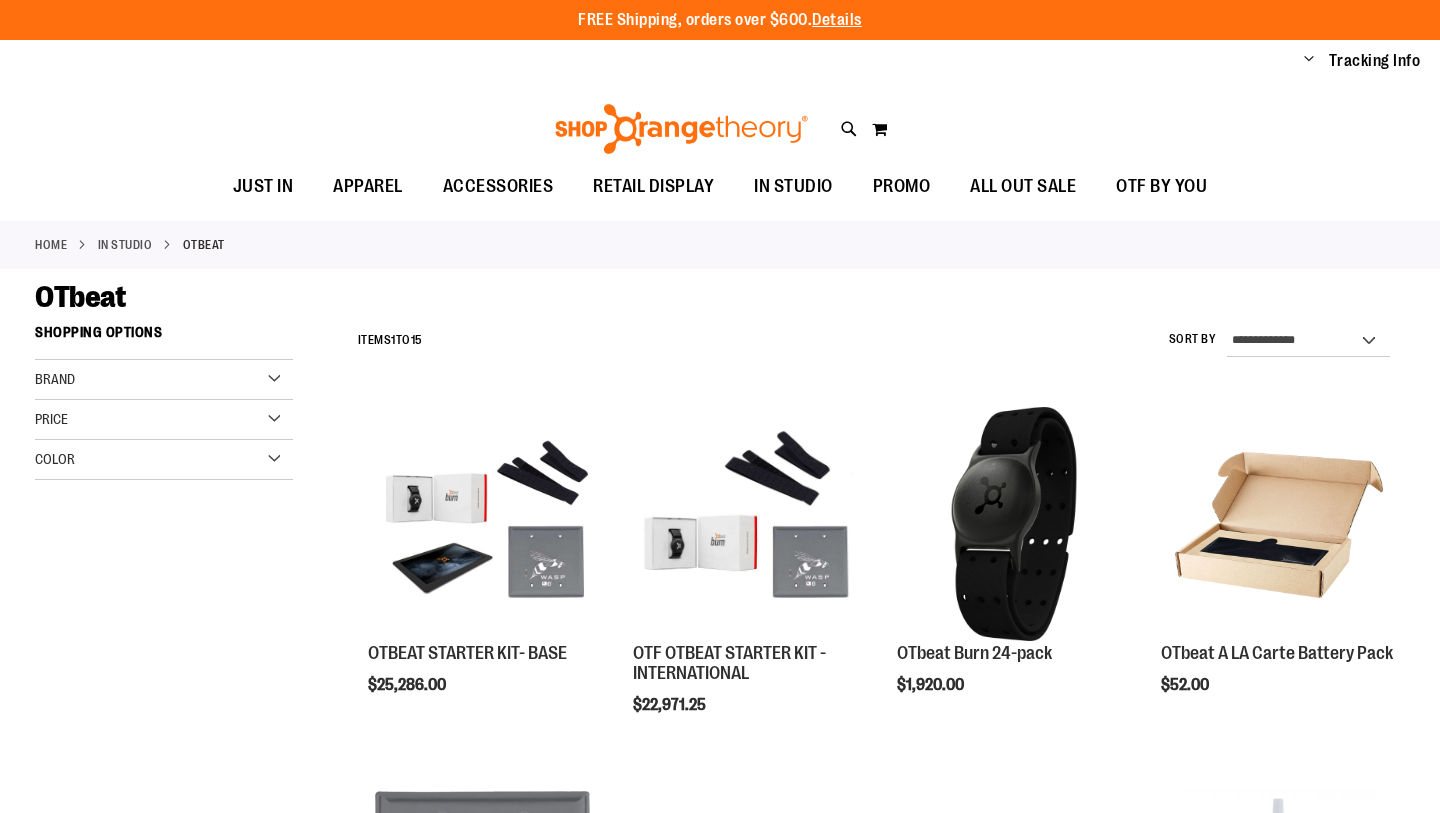 scroll, scrollTop: 0, scrollLeft: 0, axis: both 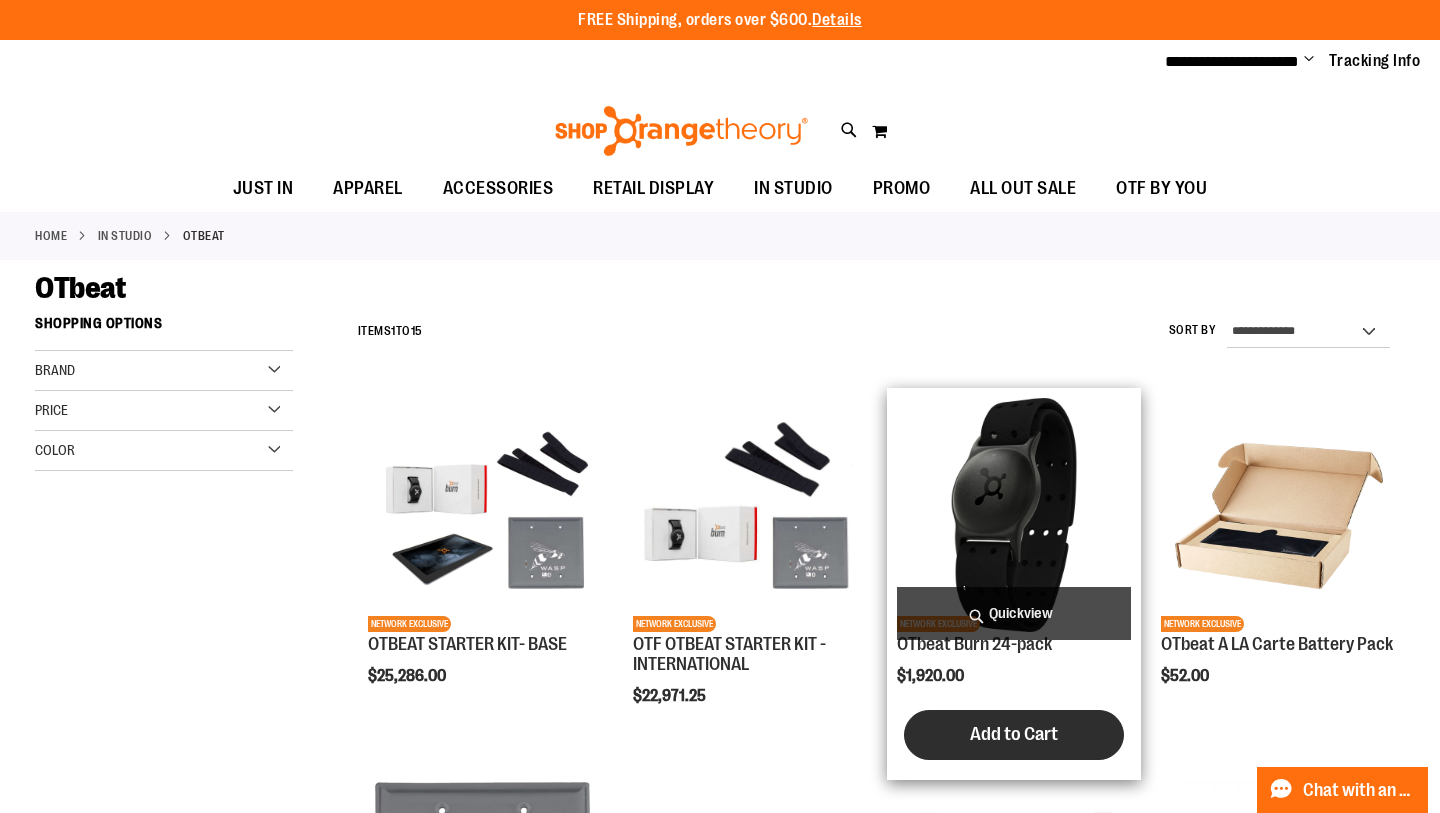 click on "Add to Cart" at bounding box center (1014, 734) 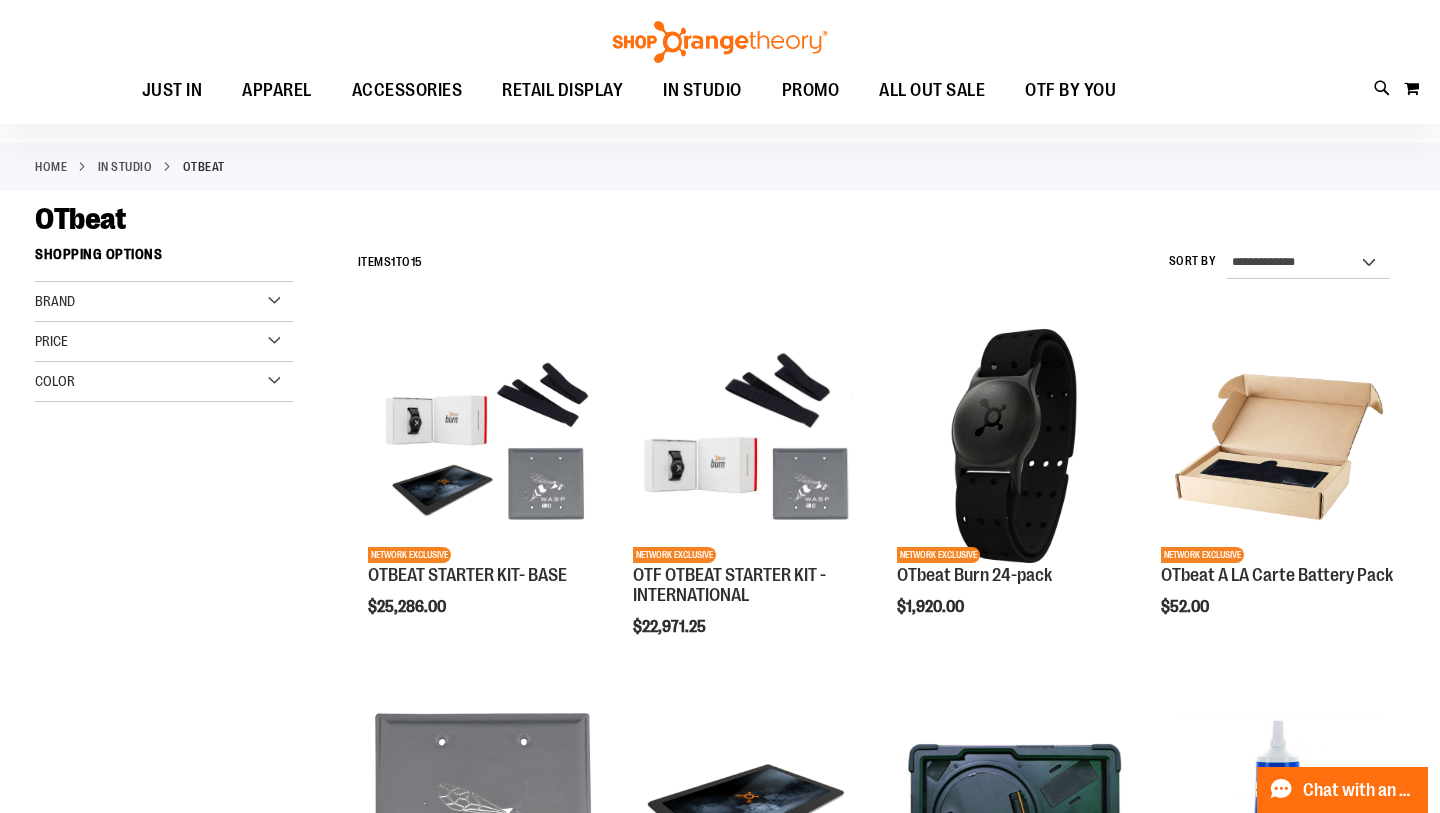 scroll, scrollTop: 56, scrollLeft: 0, axis: vertical 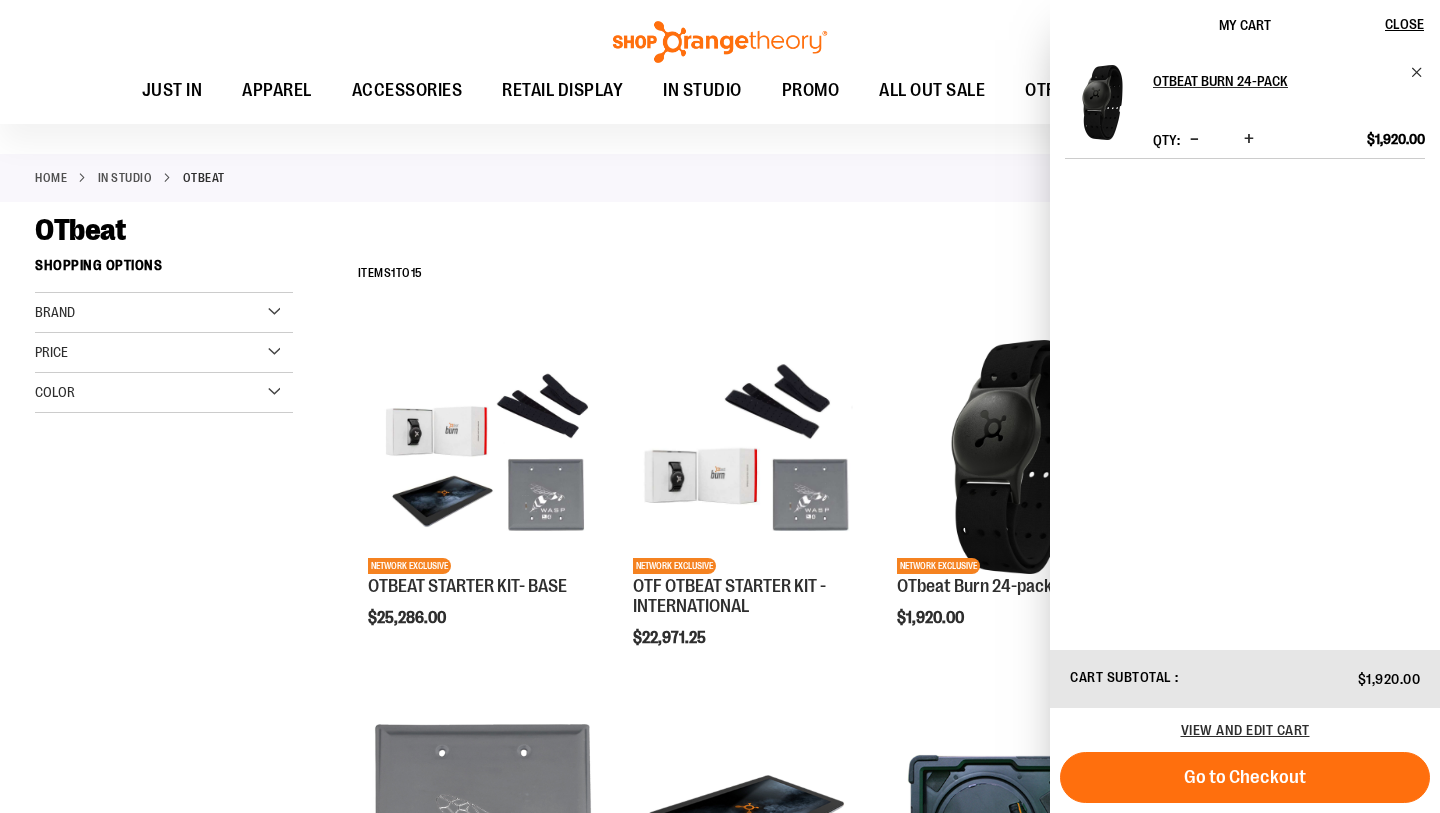click on "Home
IN STUDIO
OTbeat" at bounding box center [720, 178] 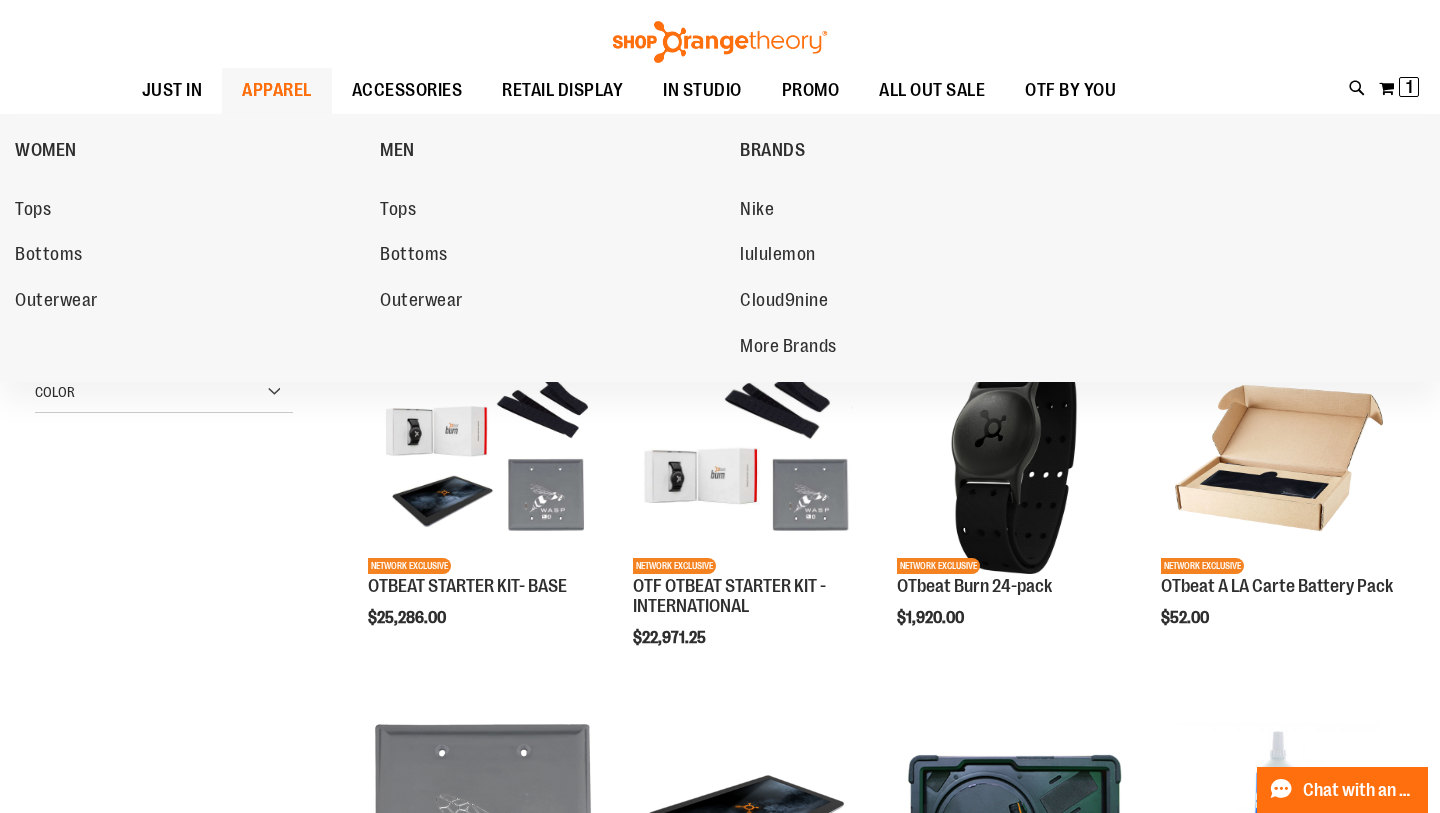 click on "APPAREL" at bounding box center (277, 90) 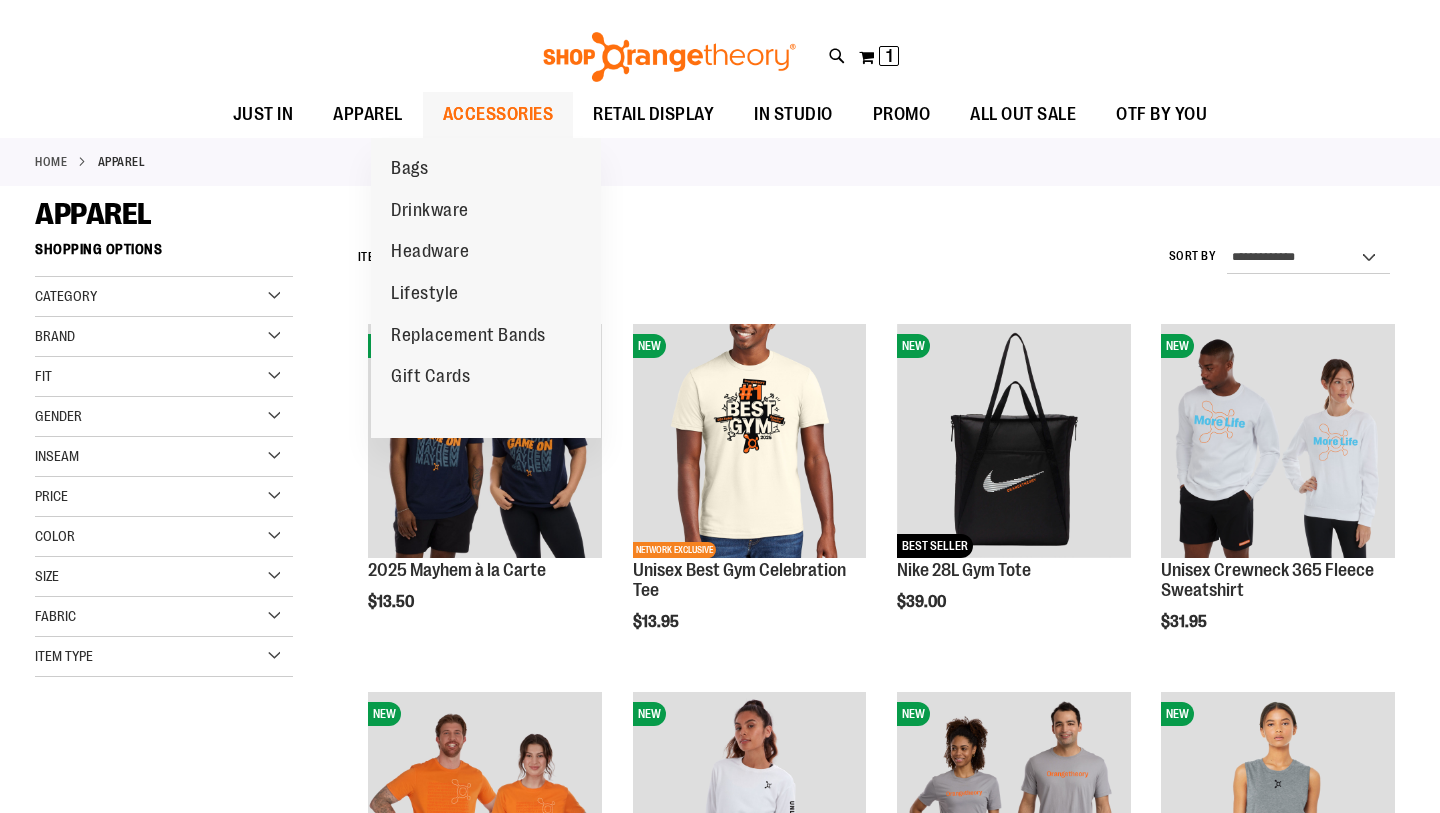 scroll, scrollTop: 81, scrollLeft: 0, axis: vertical 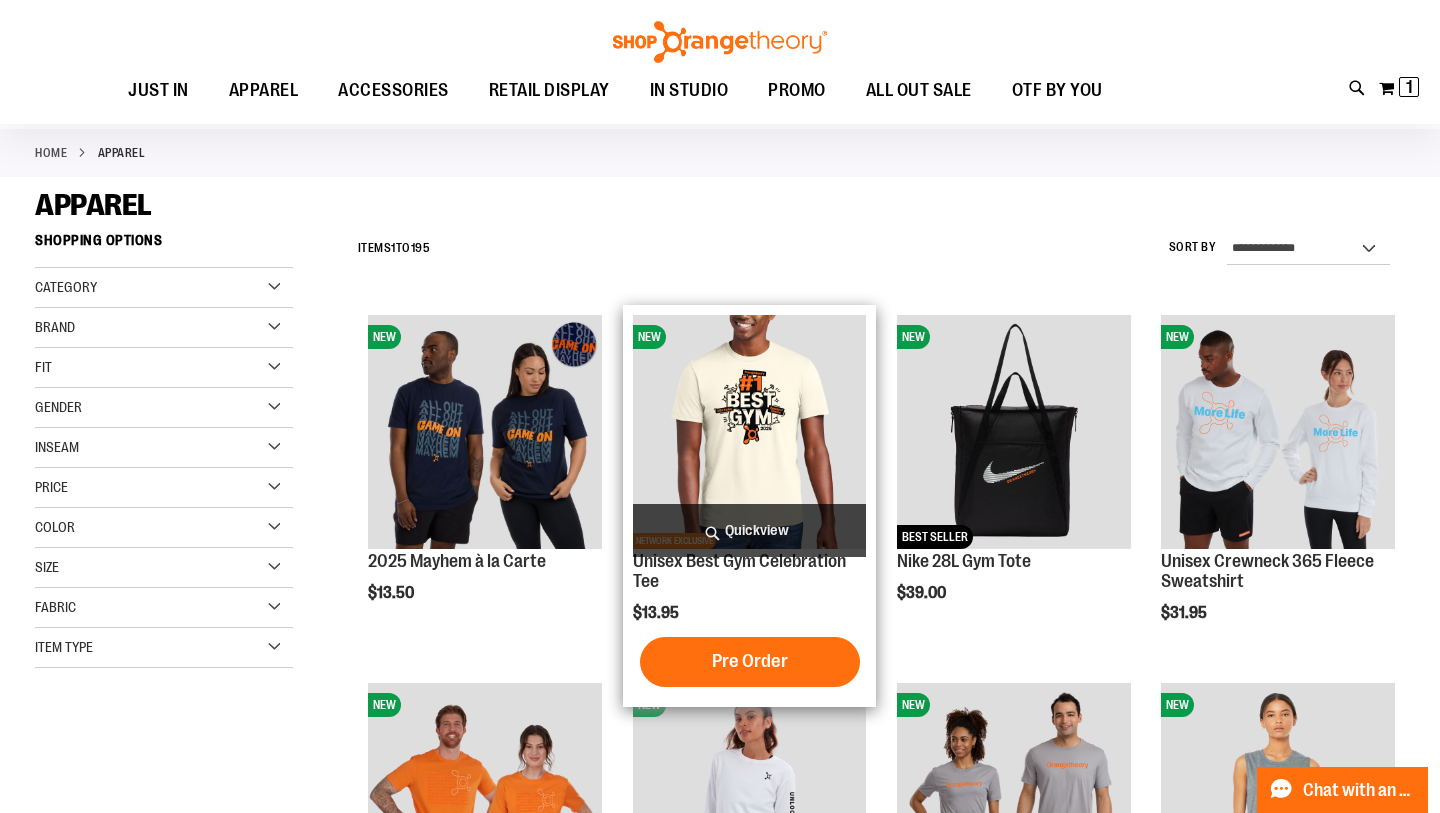 click at bounding box center [750, 432] 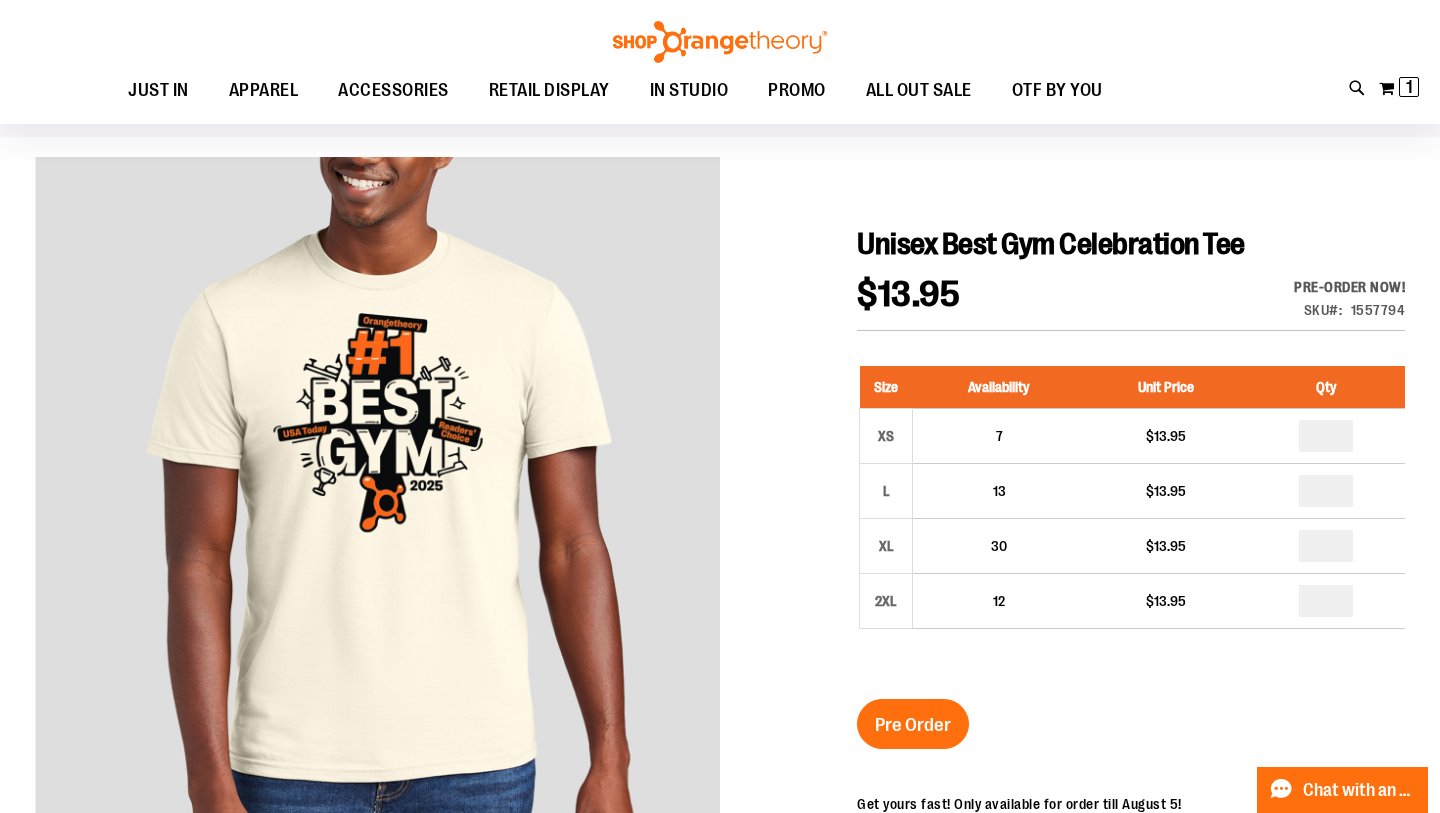 scroll, scrollTop: 130, scrollLeft: 0, axis: vertical 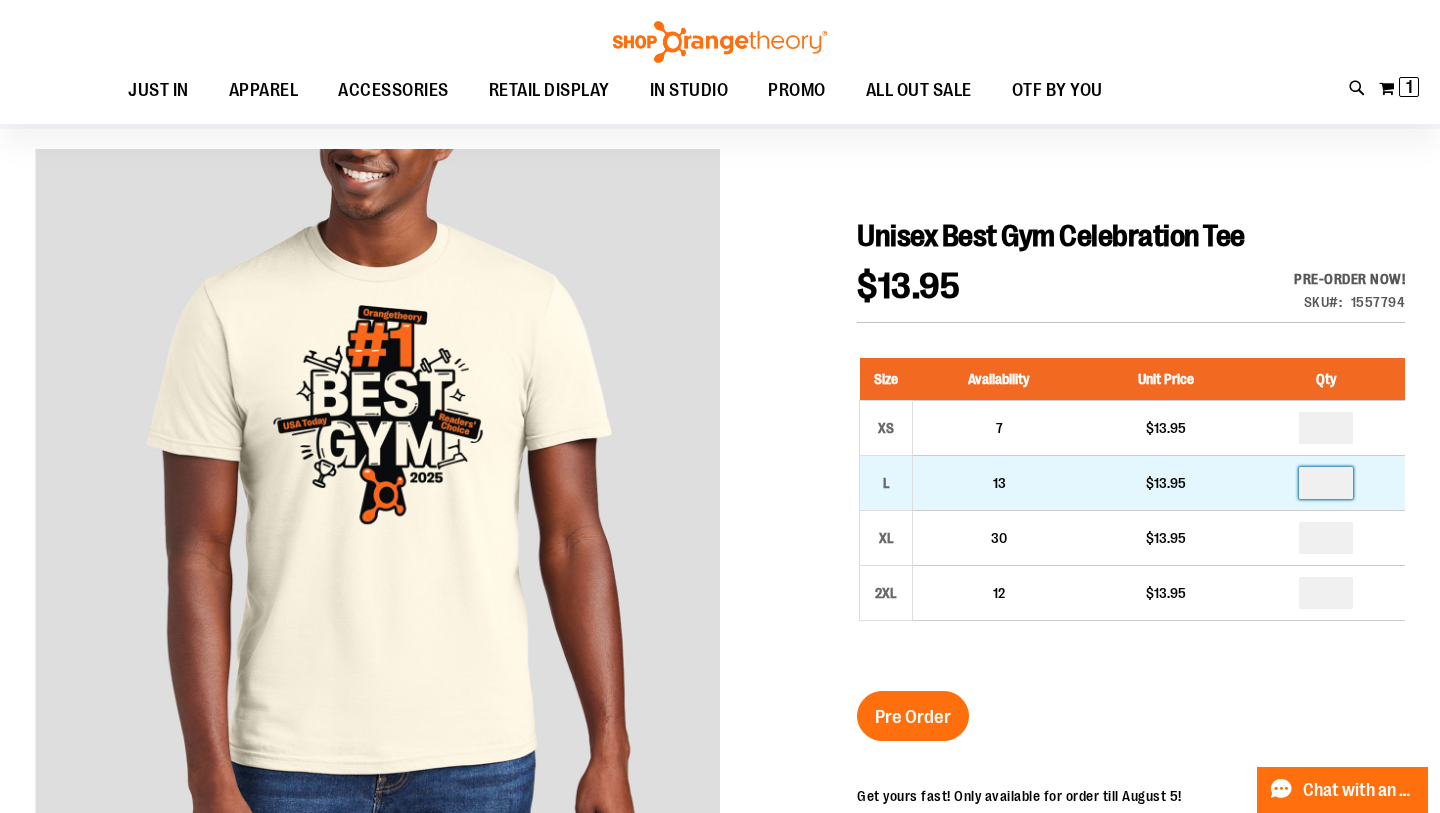 click at bounding box center [1326, 483] 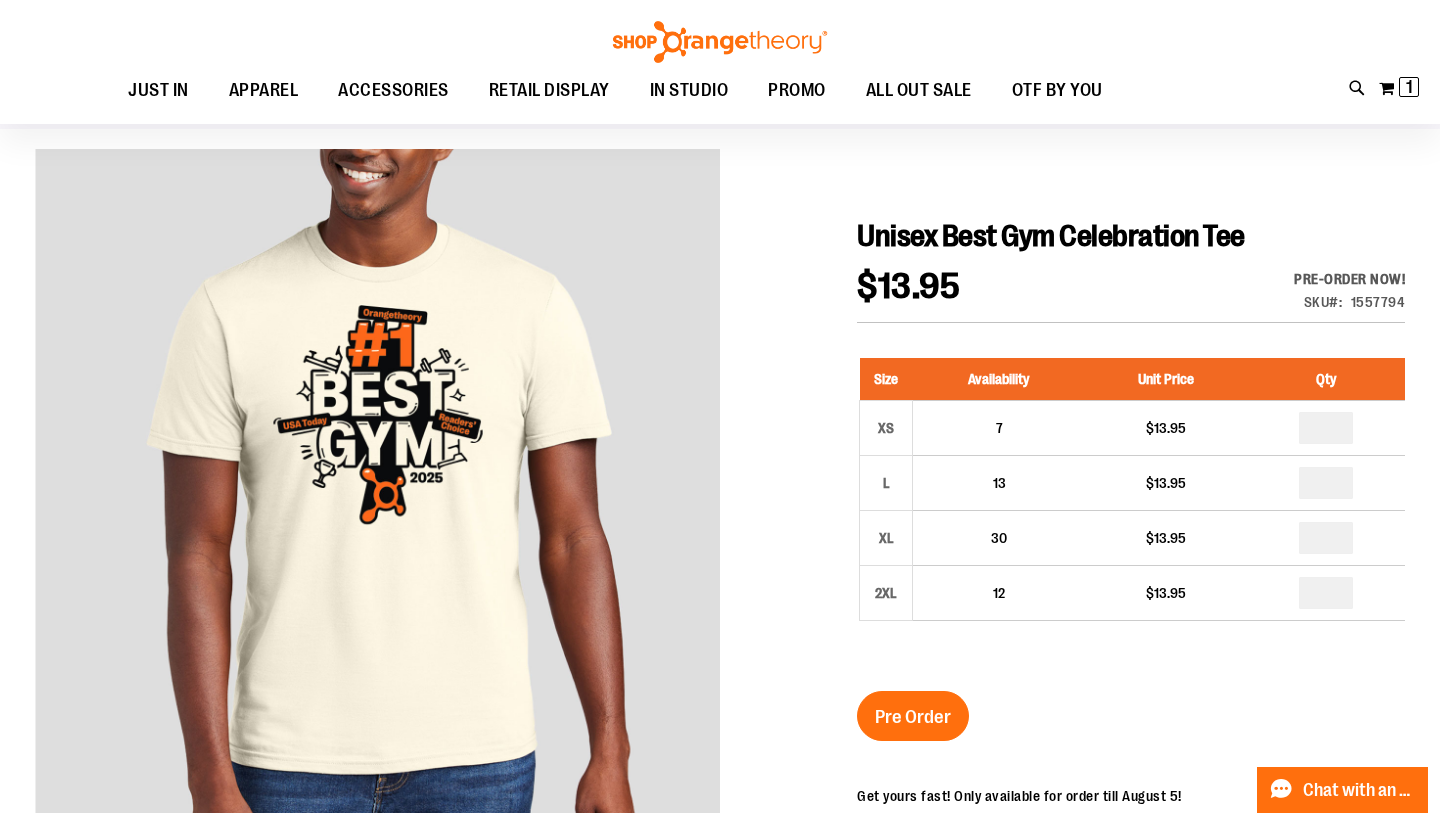 click at bounding box center [720, 727] 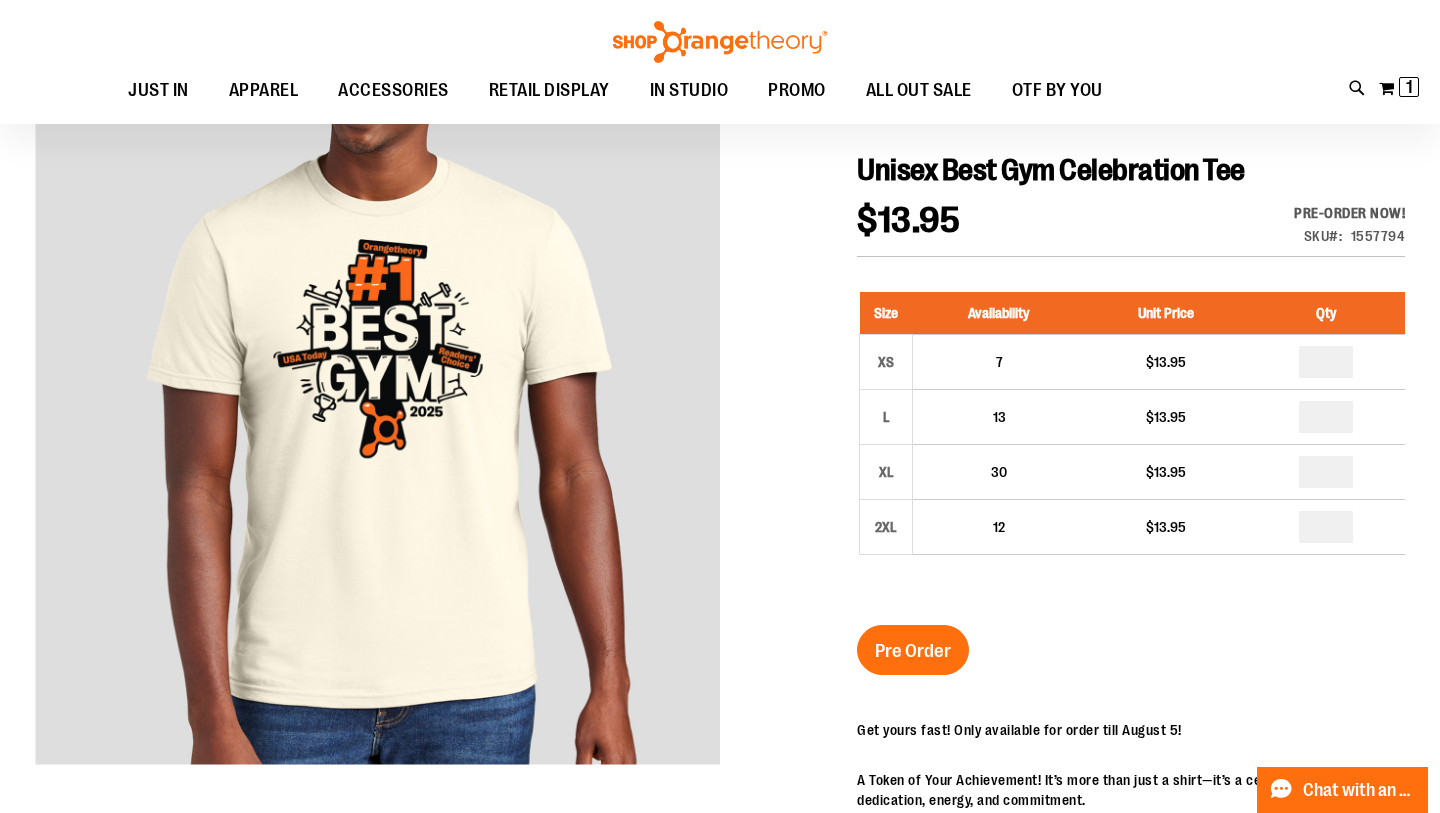 scroll, scrollTop: 173, scrollLeft: 0, axis: vertical 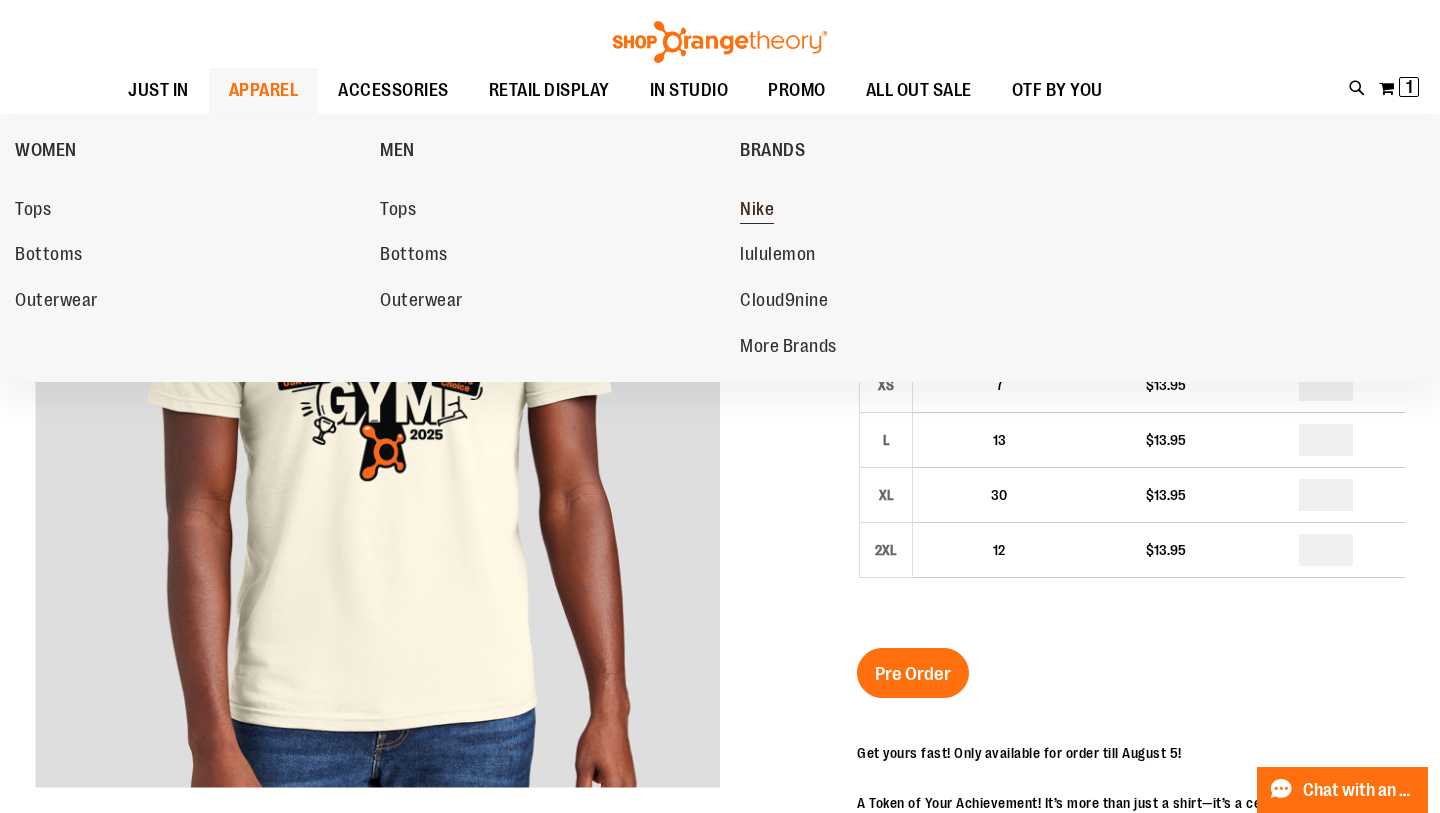click on "Nike" at bounding box center (757, 211) 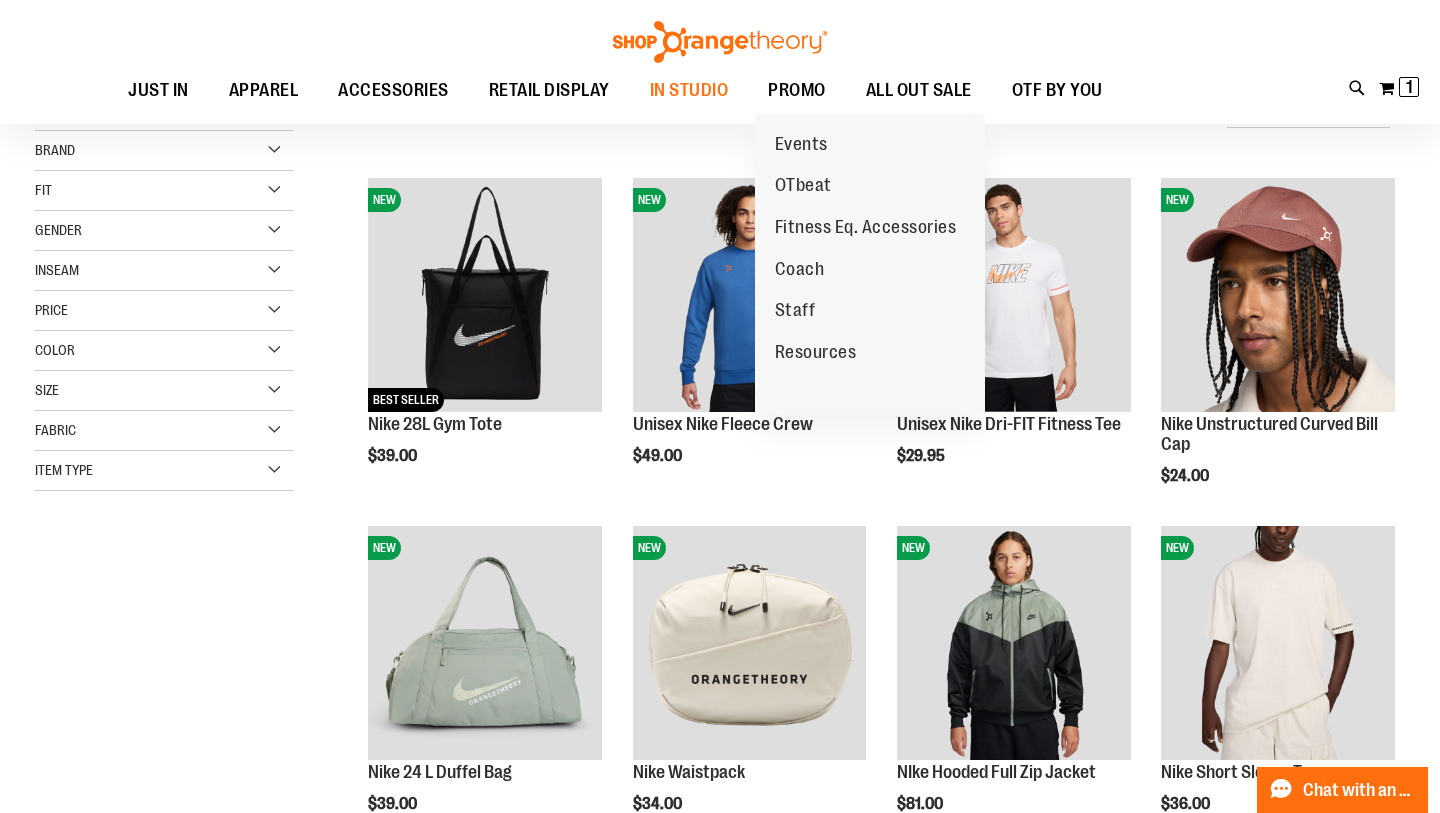 scroll, scrollTop: 252, scrollLeft: 0, axis: vertical 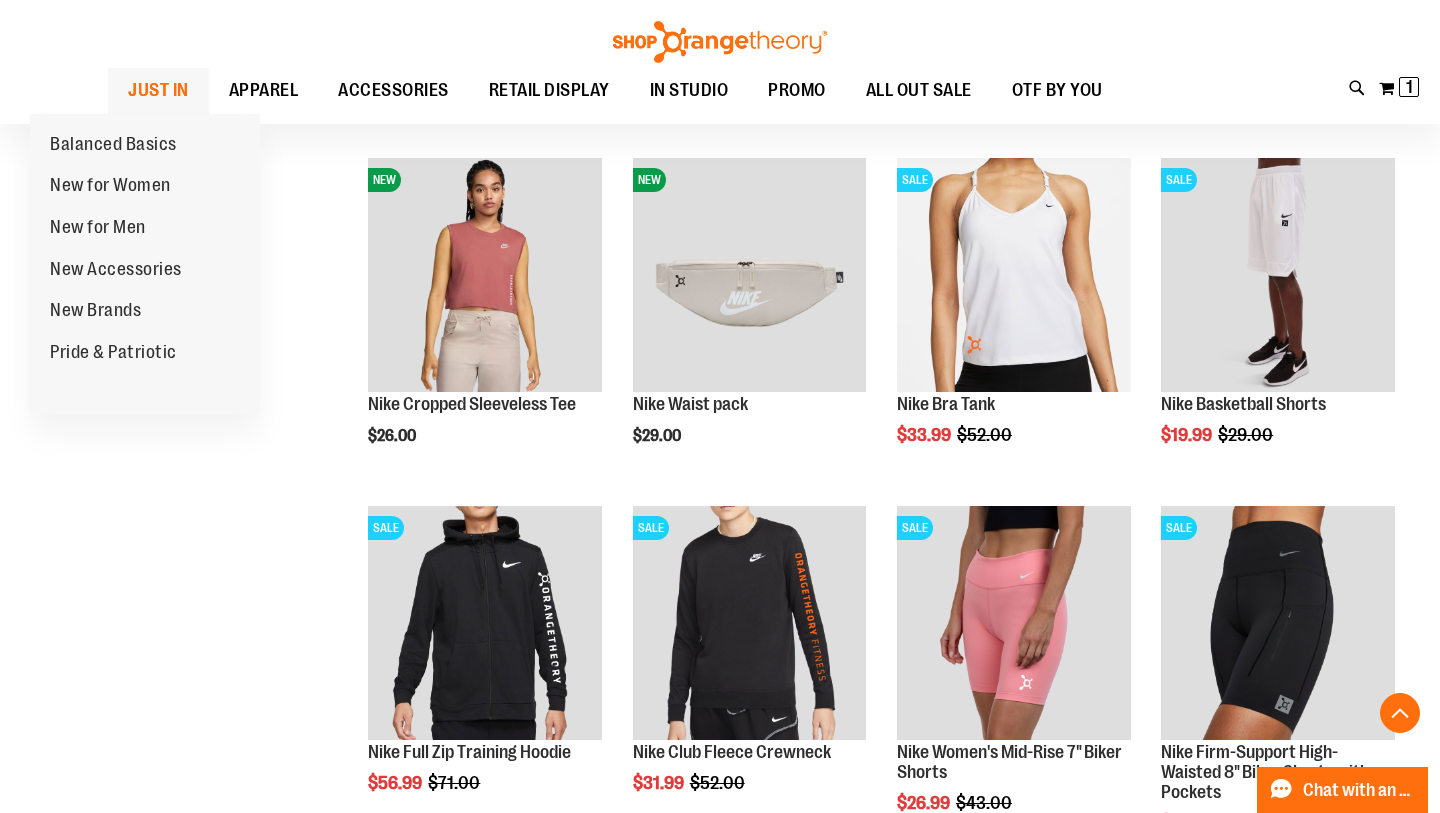 click on "JUST IN" at bounding box center [158, 90] 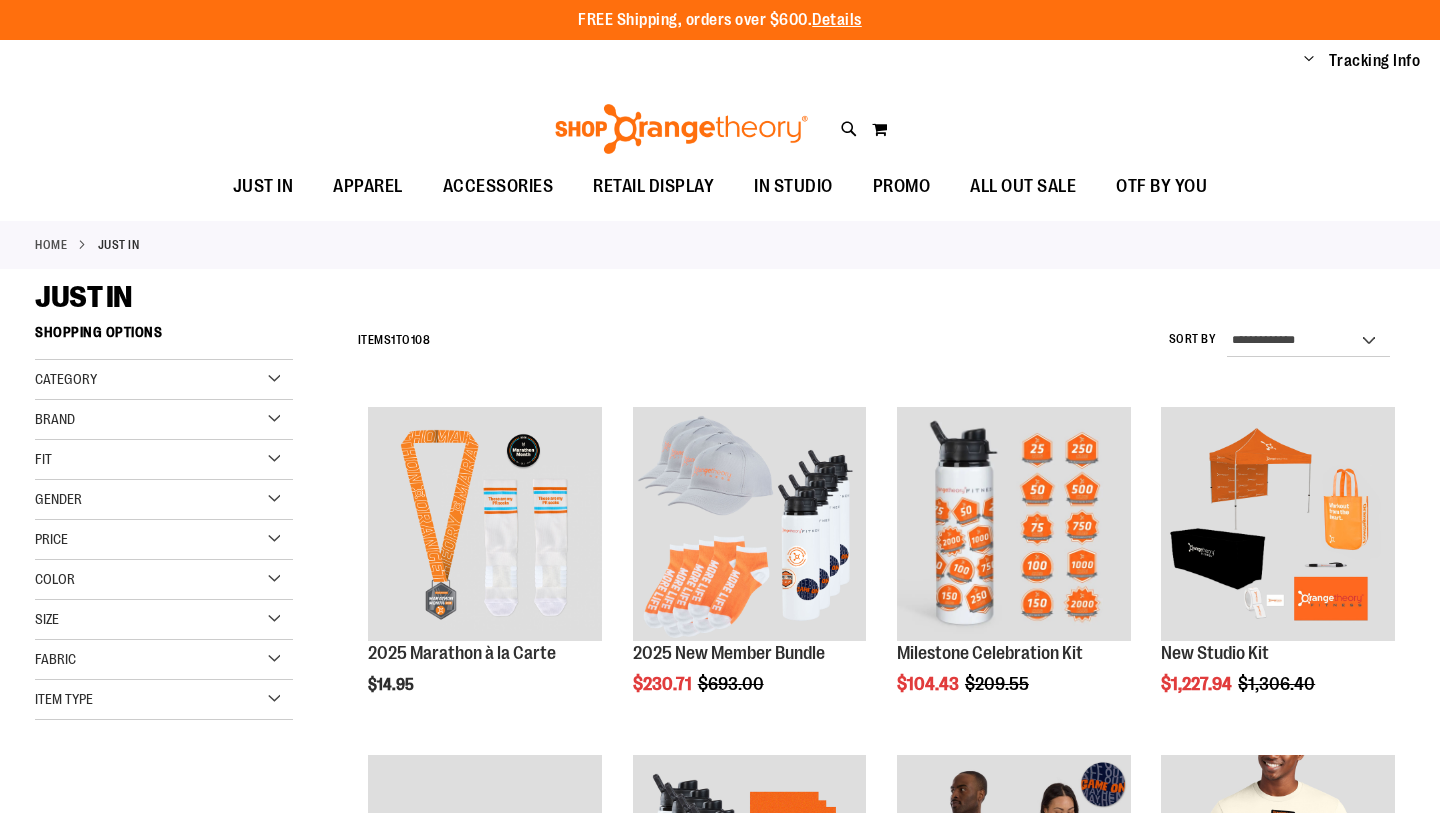 scroll, scrollTop: 0, scrollLeft: 0, axis: both 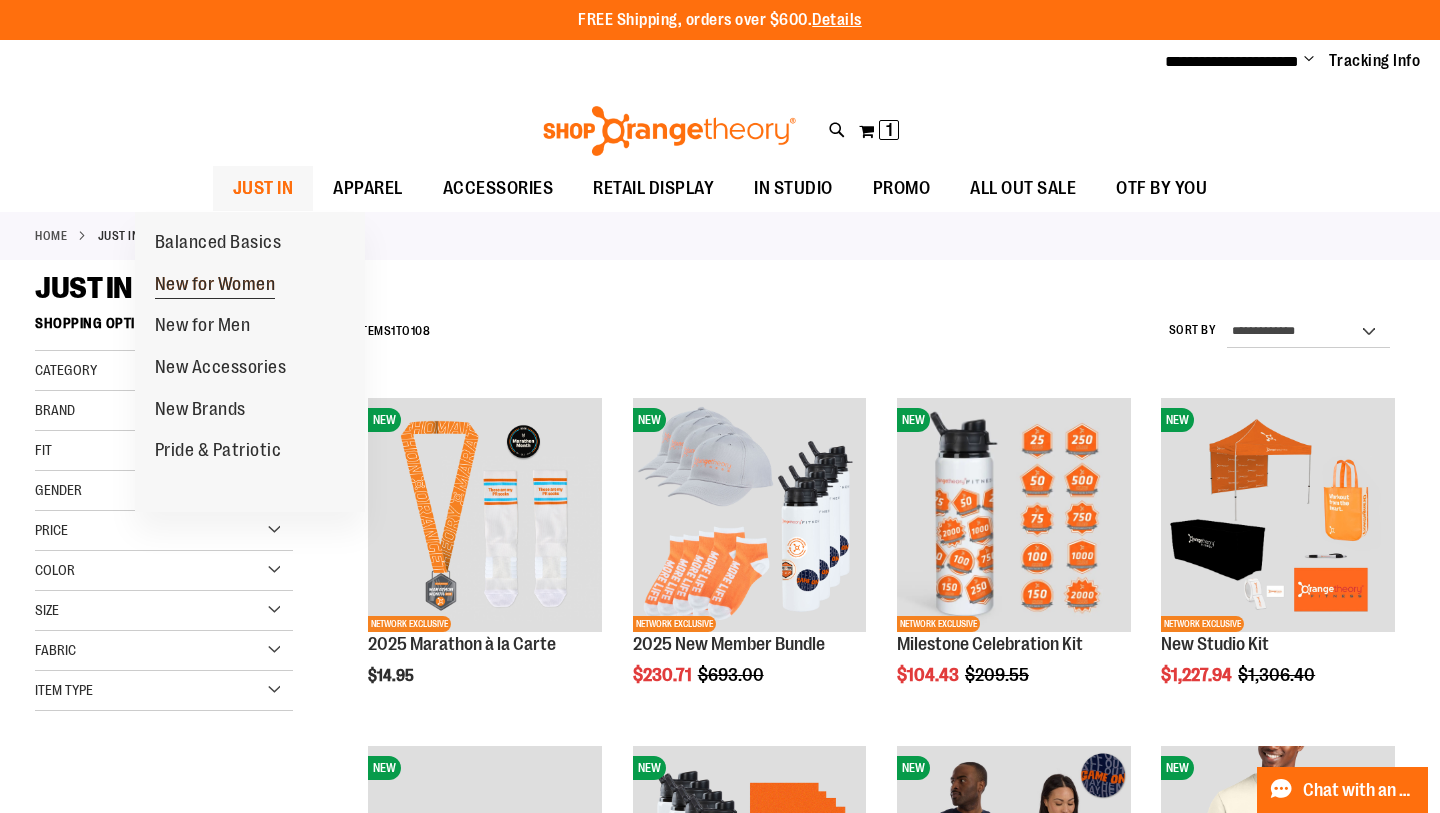 click on "New for Women" at bounding box center [215, 286] 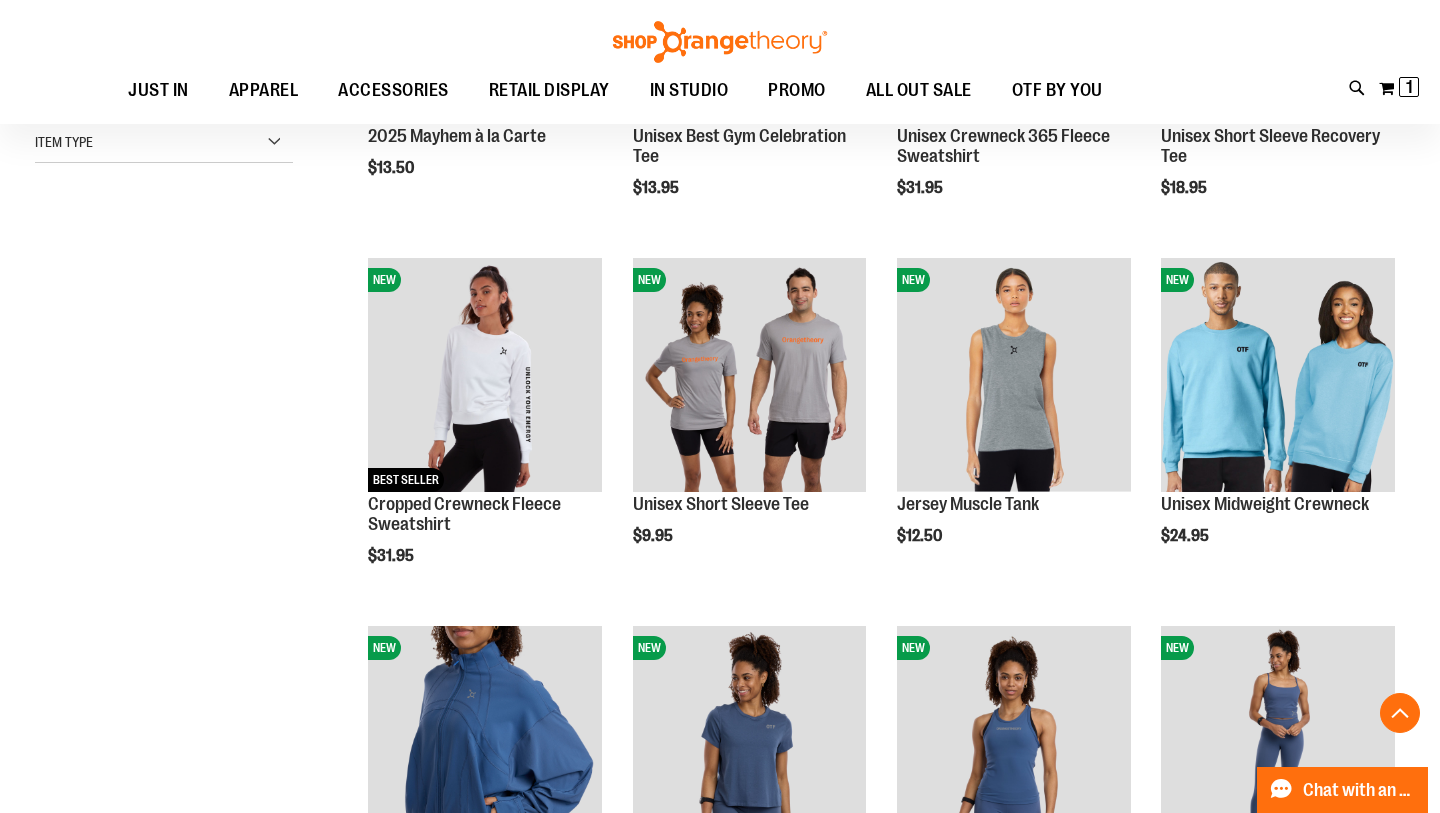 scroll, scrollTop: 513, scrollLeft: 0, axis: vertical 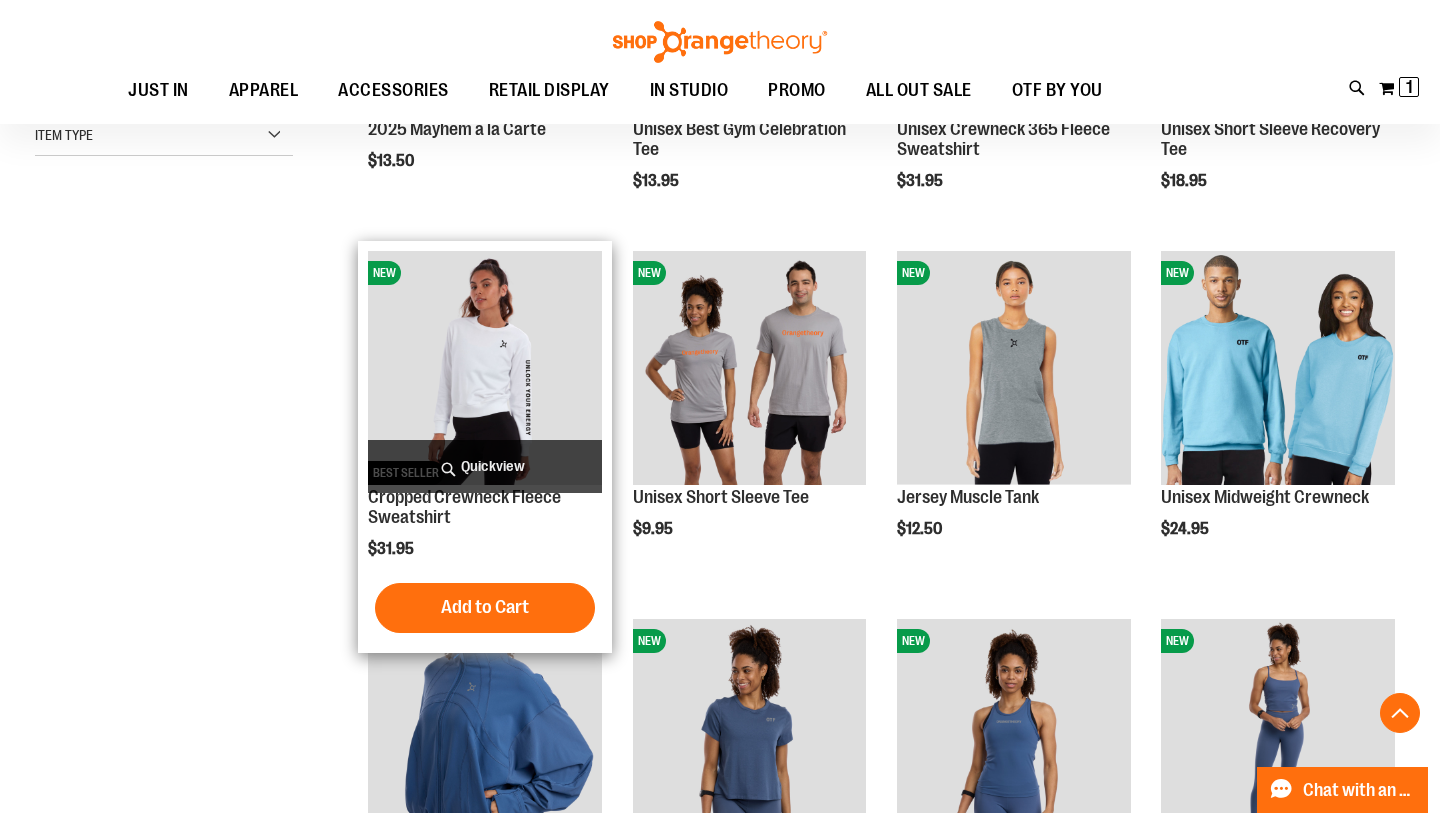 click on "Quickview" at bounding box center (485, 466) 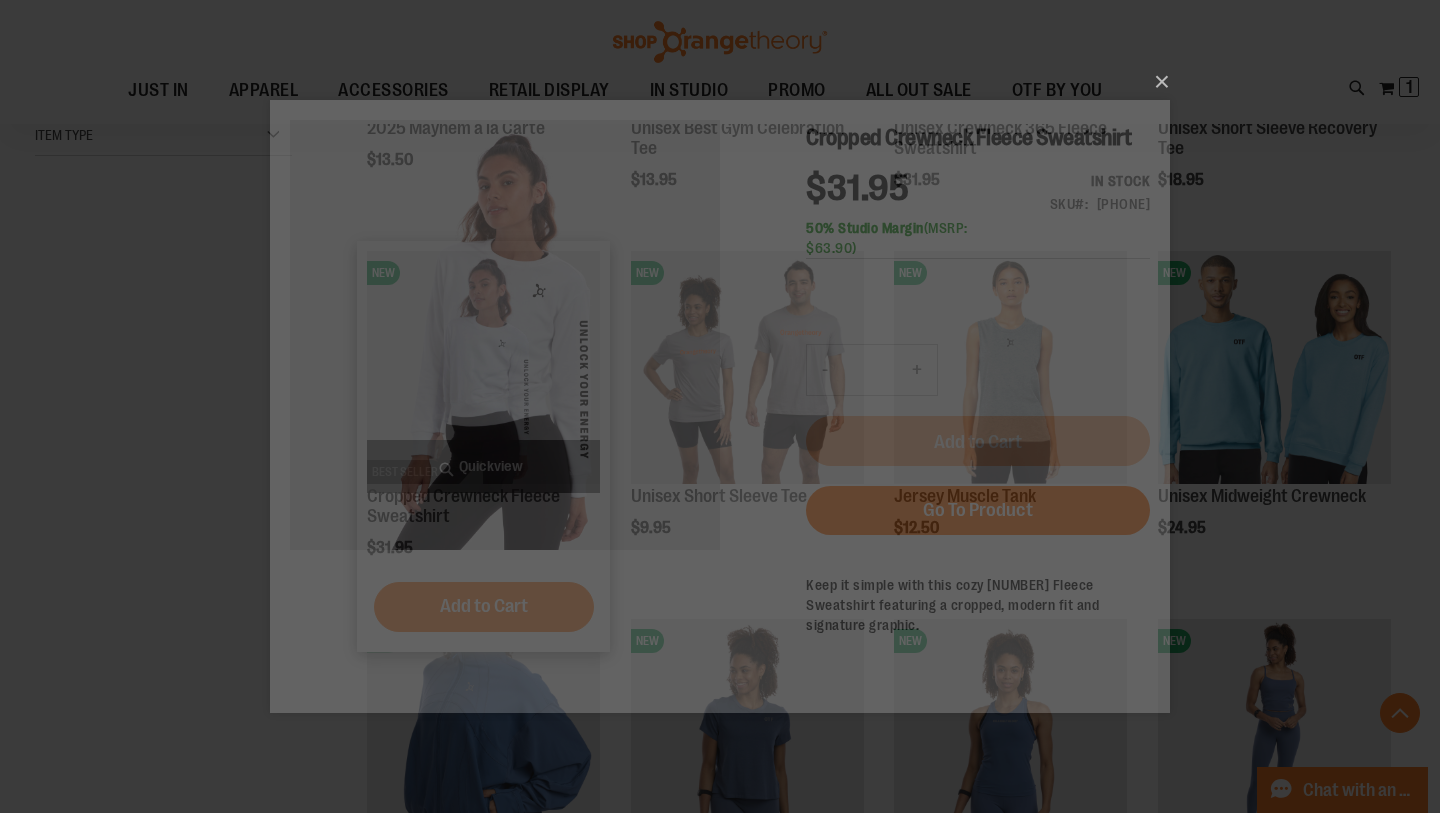 scroll, scrollTop: 0, scrollLeft: 0, axis: both 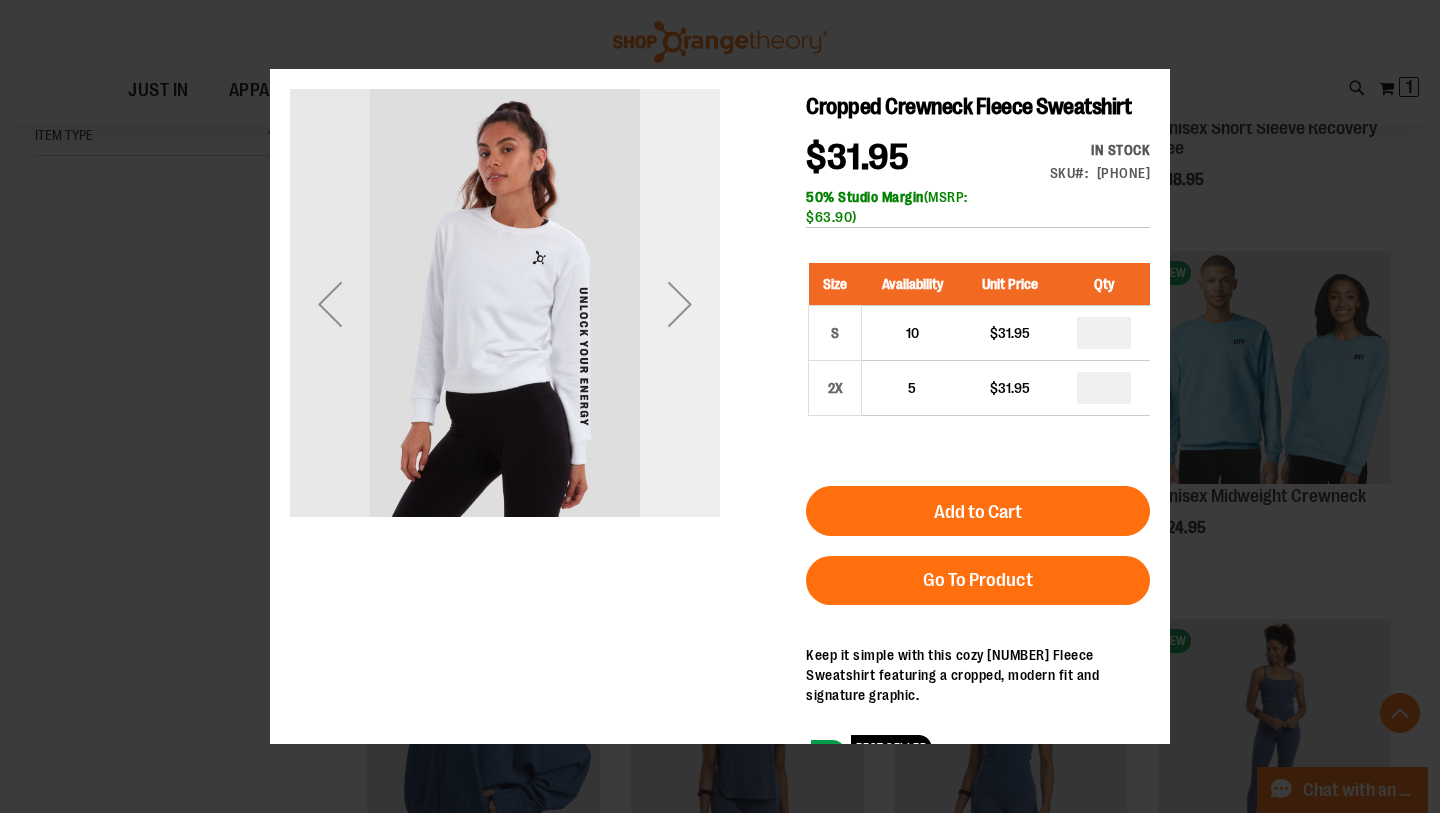 click at bounding box center (680, 303) 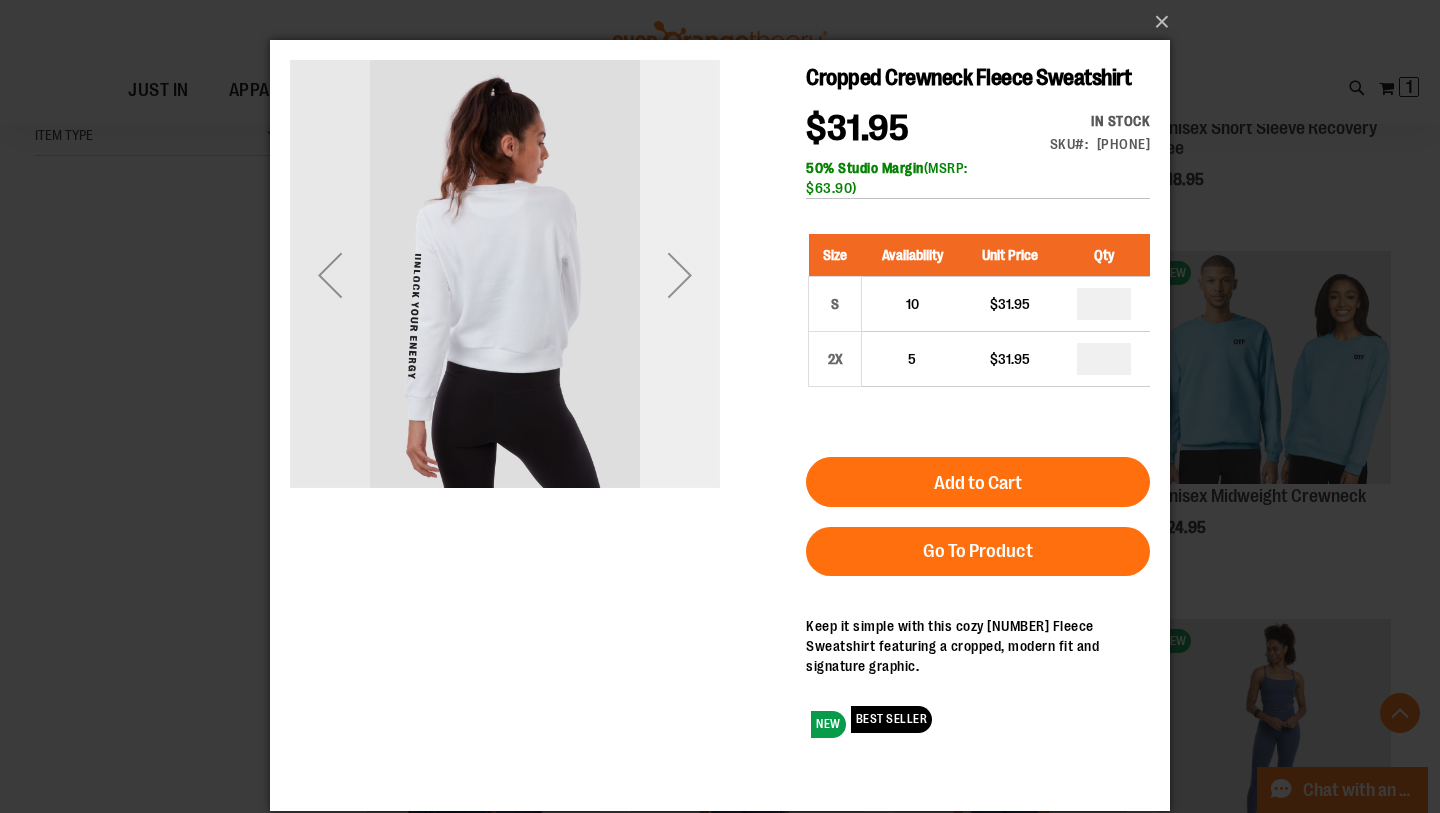 click at bounding box center [680, 275] 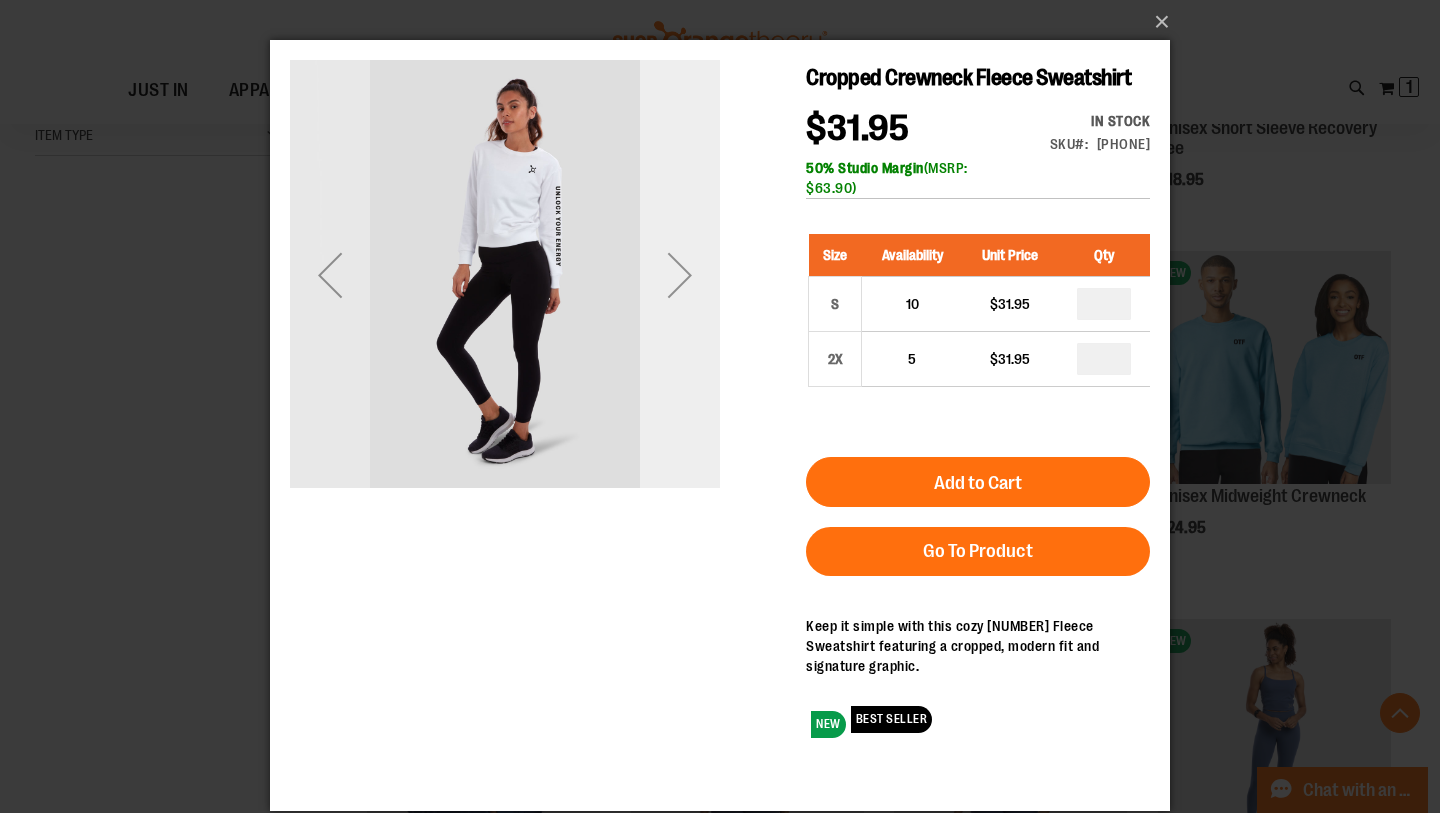click at bounding box center (680, 275) 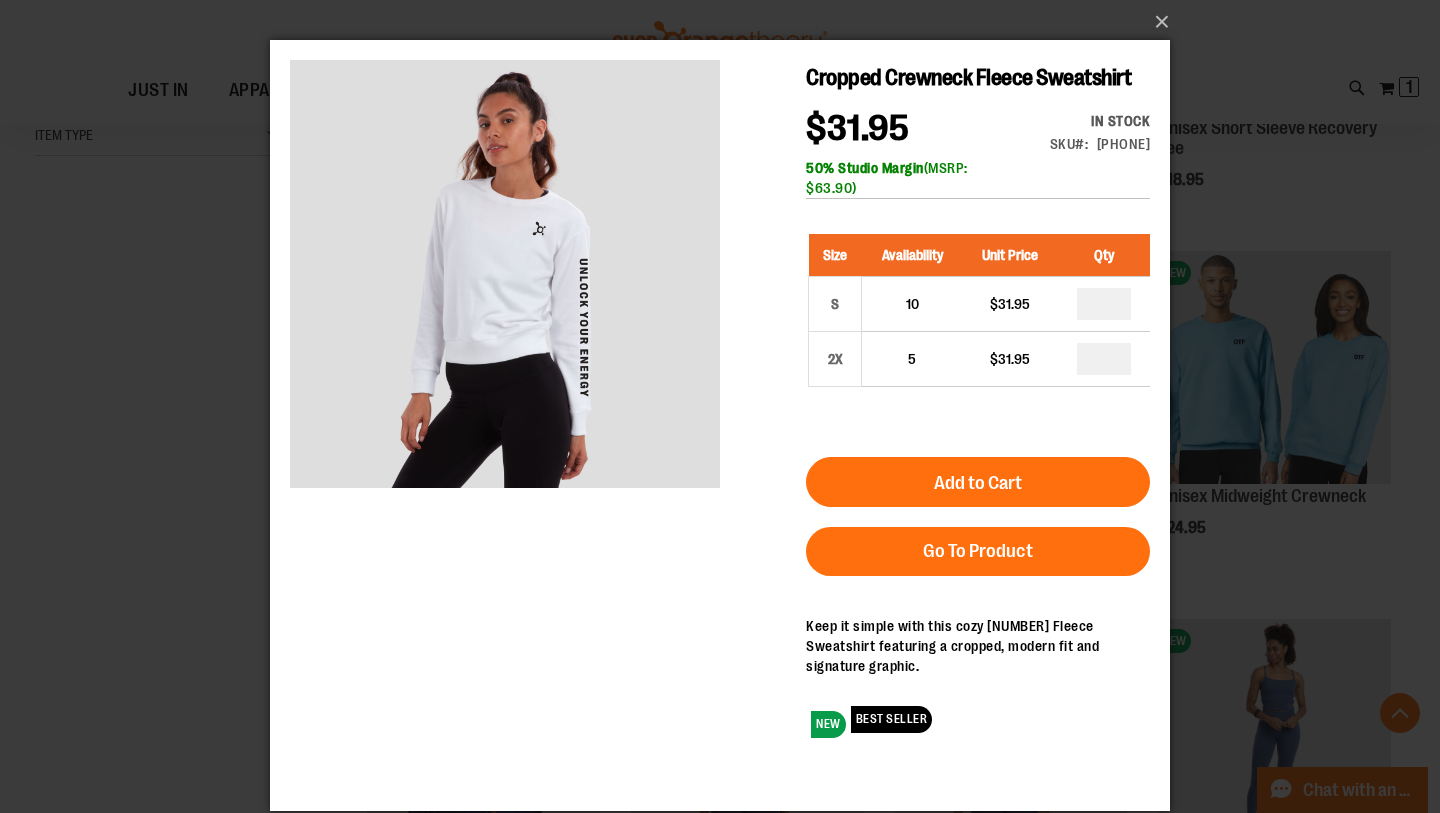 click on "×" at bounding box center (720, 406) 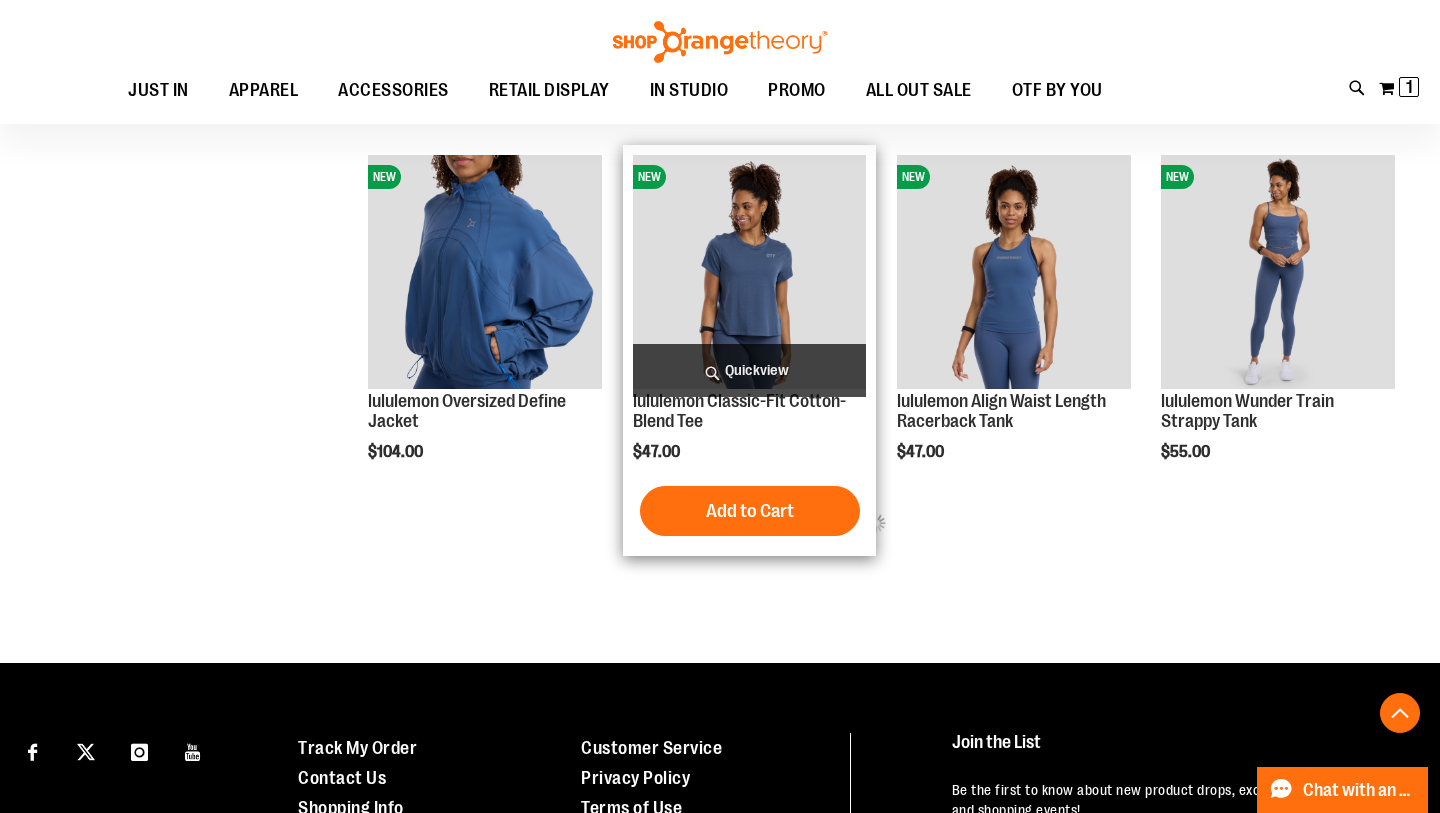 scroll, scrollTop: 0, scrollLeft: 0, axis: both 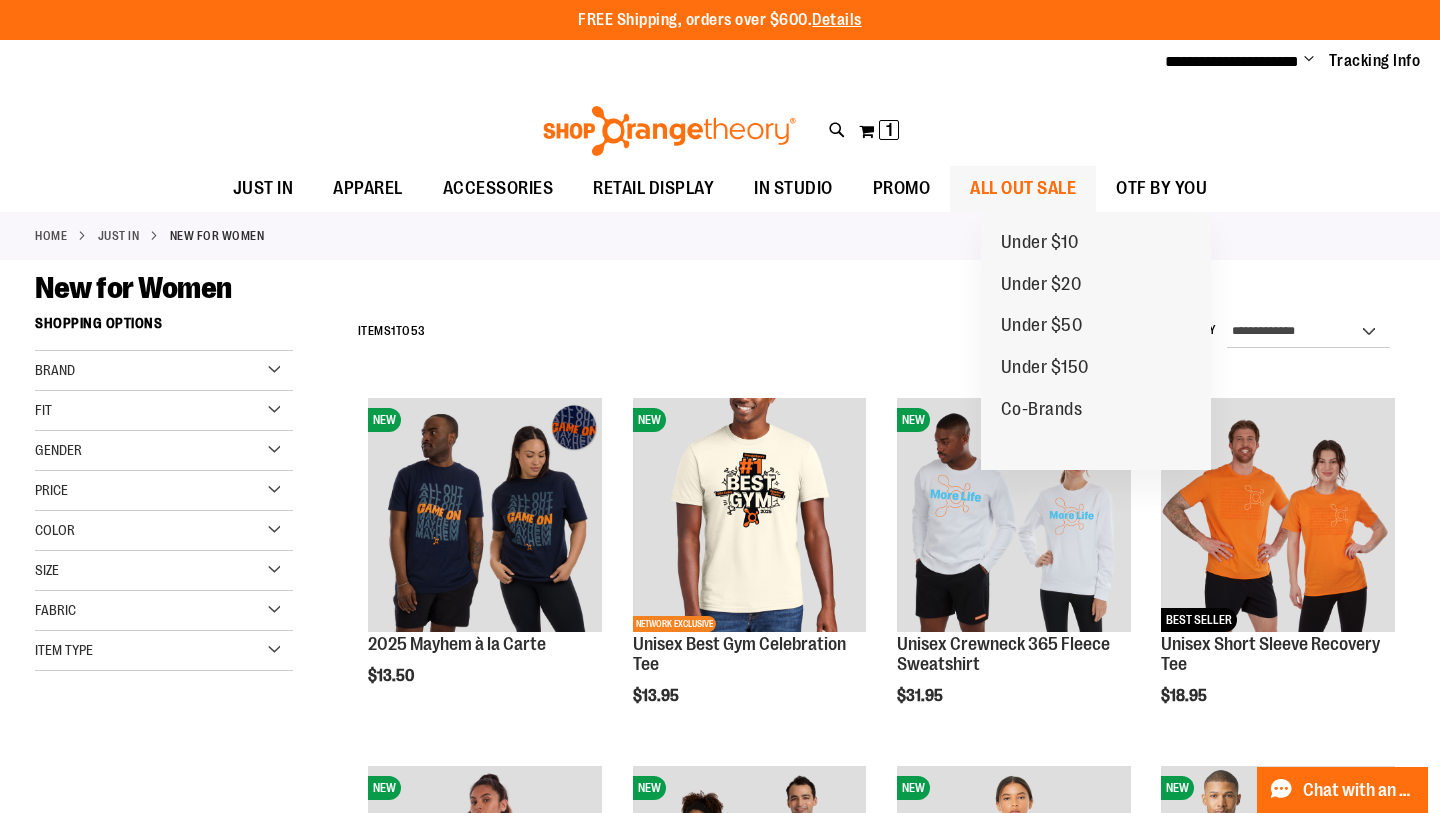 click on "ALL OUT SALE" at bounding box center (1023, 188) 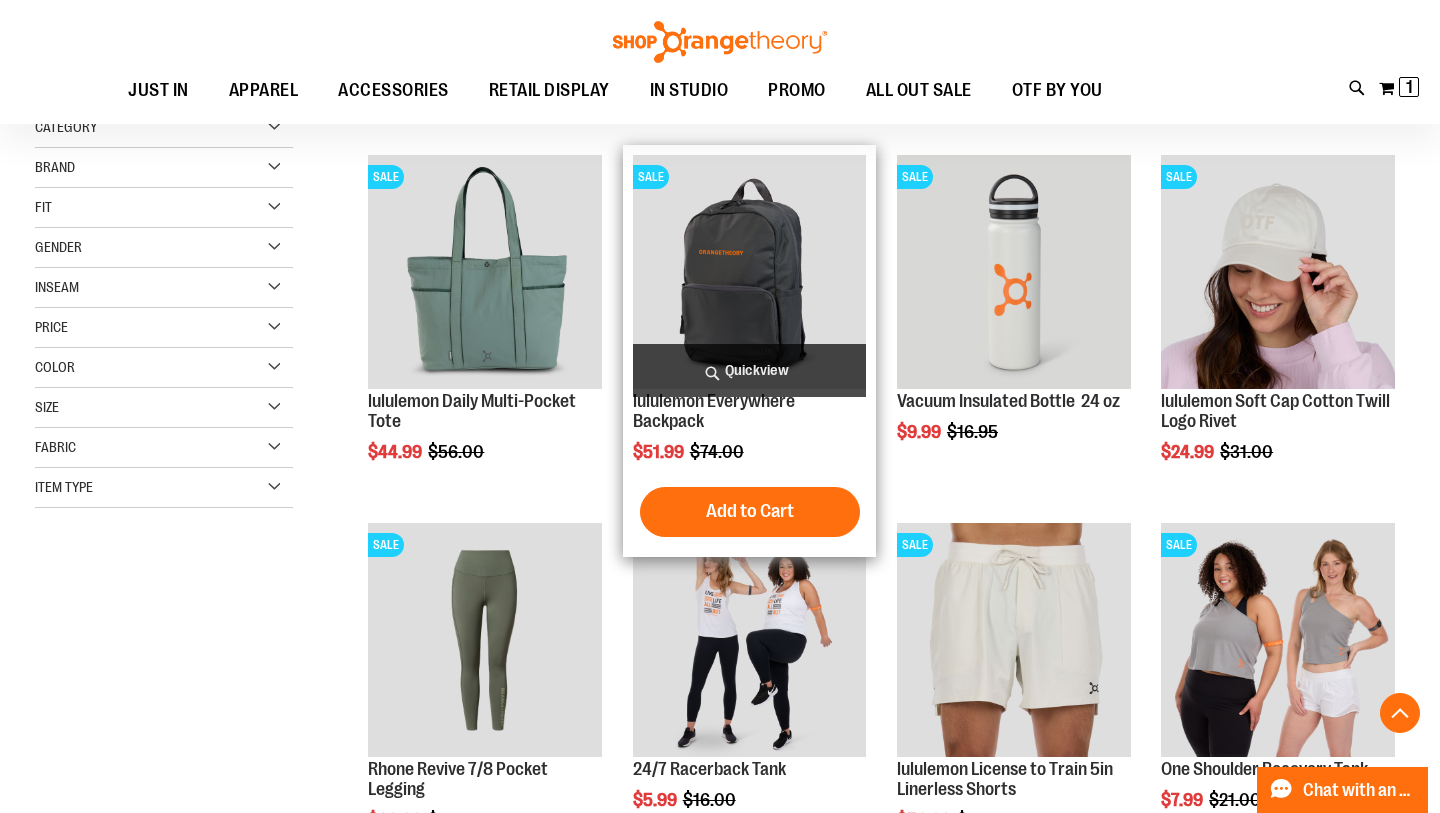 scroll, scrollTop: 312, scrollLeft: 0, axis: vertical 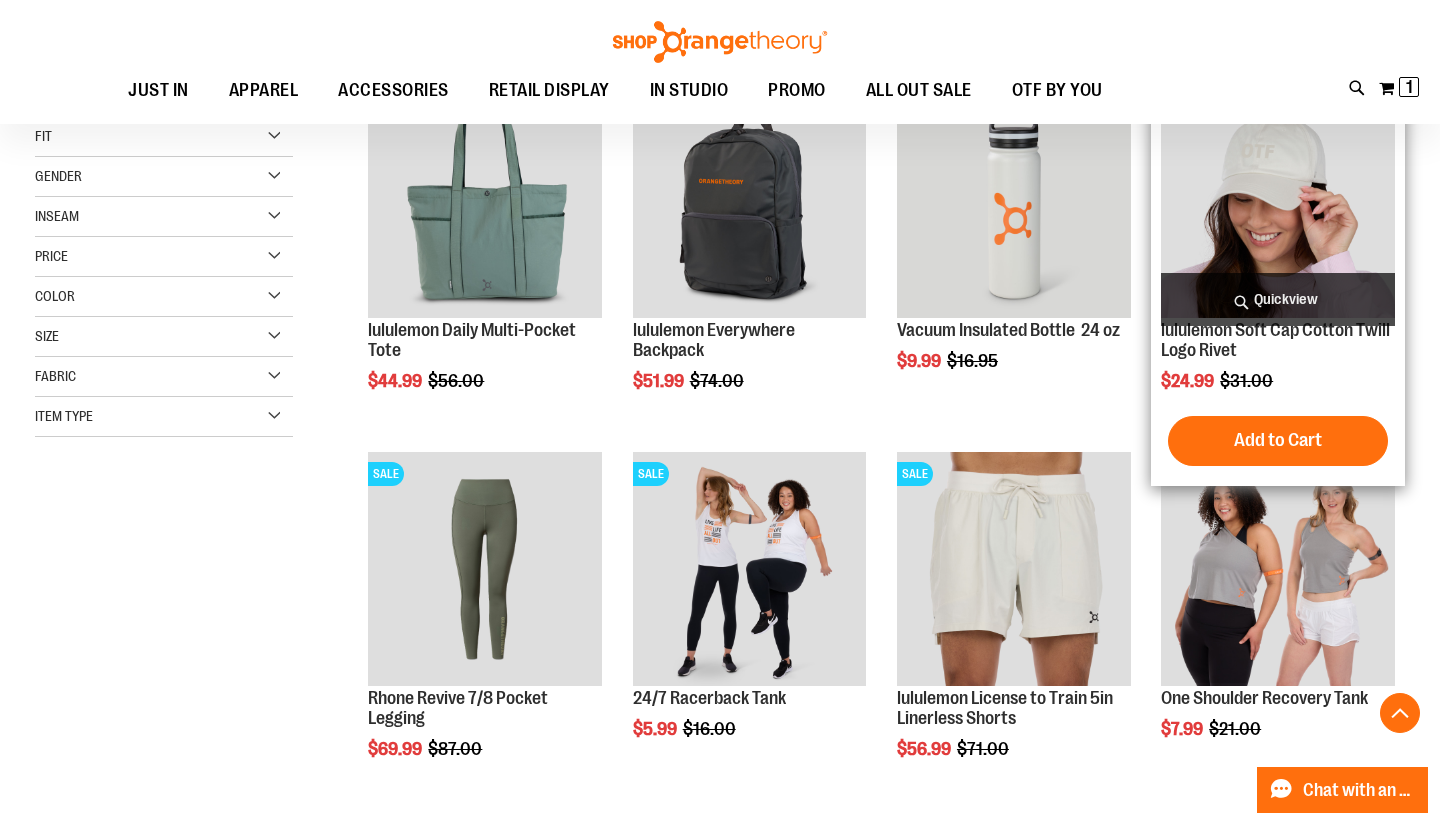 click on "Quickview" at bounding box center [1278, 299] 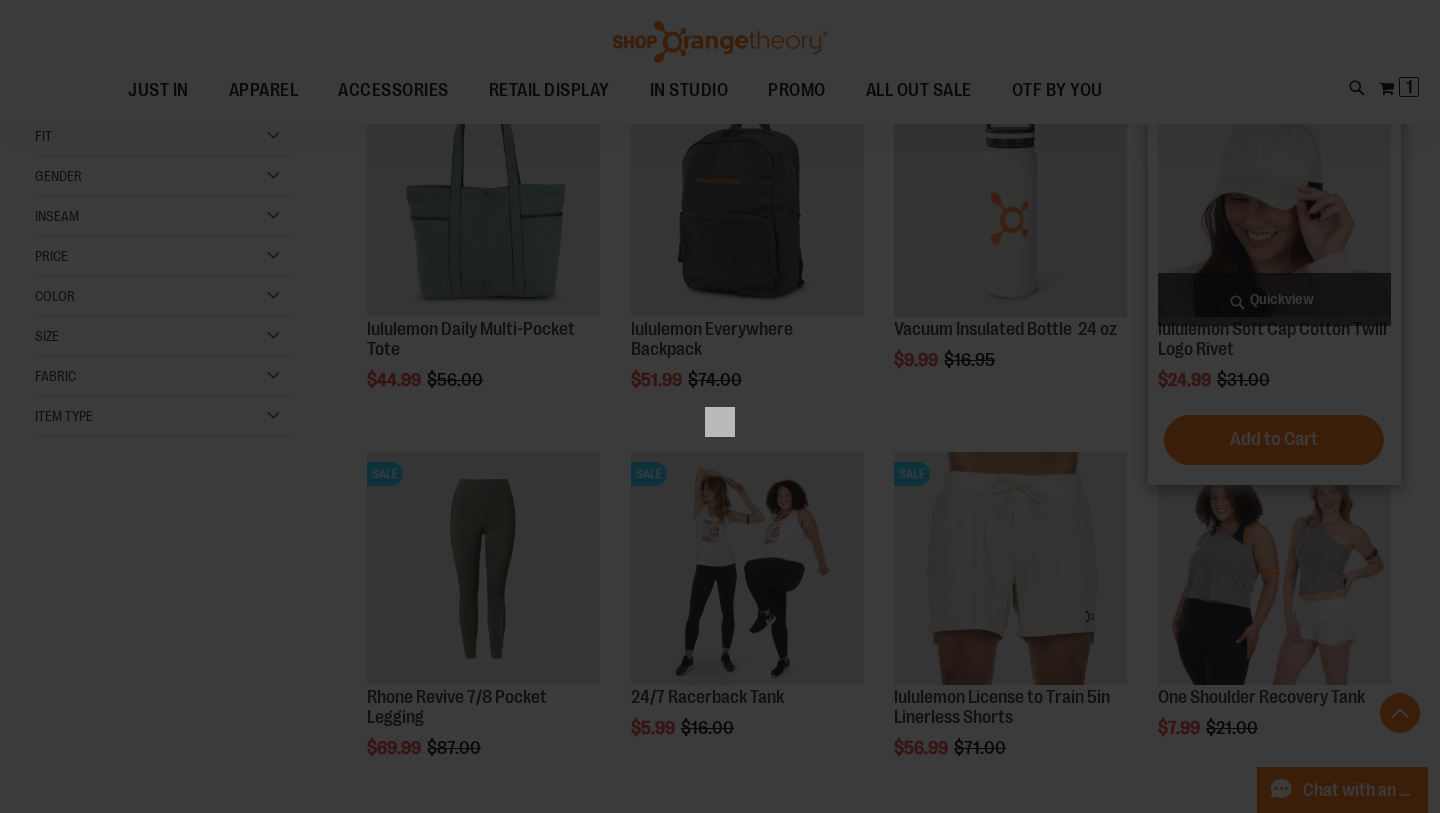 scroll, scrollTop: 0, scrollLeft: 0, axis: both 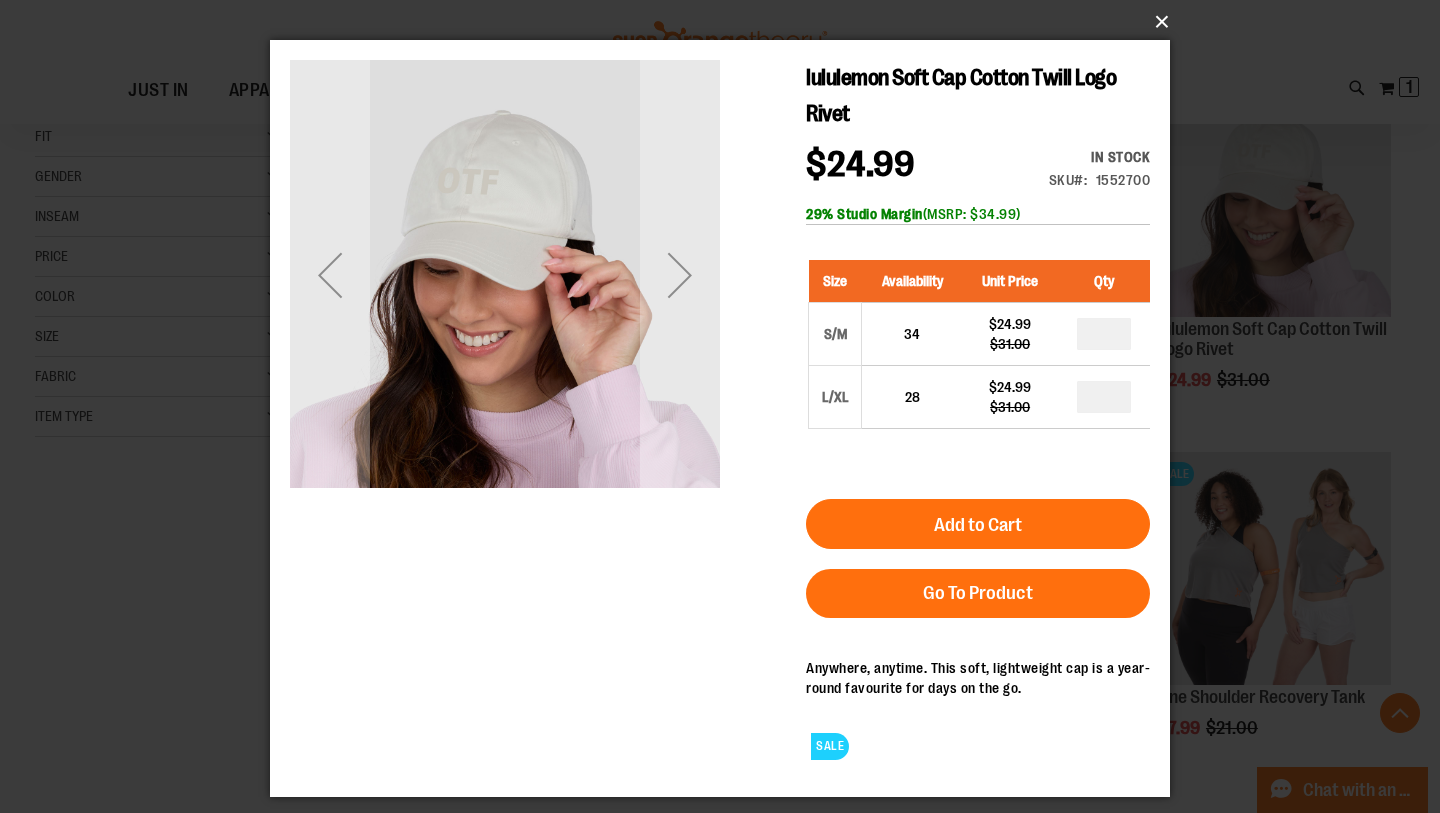 click on "×" at bounding box center [726, 22] 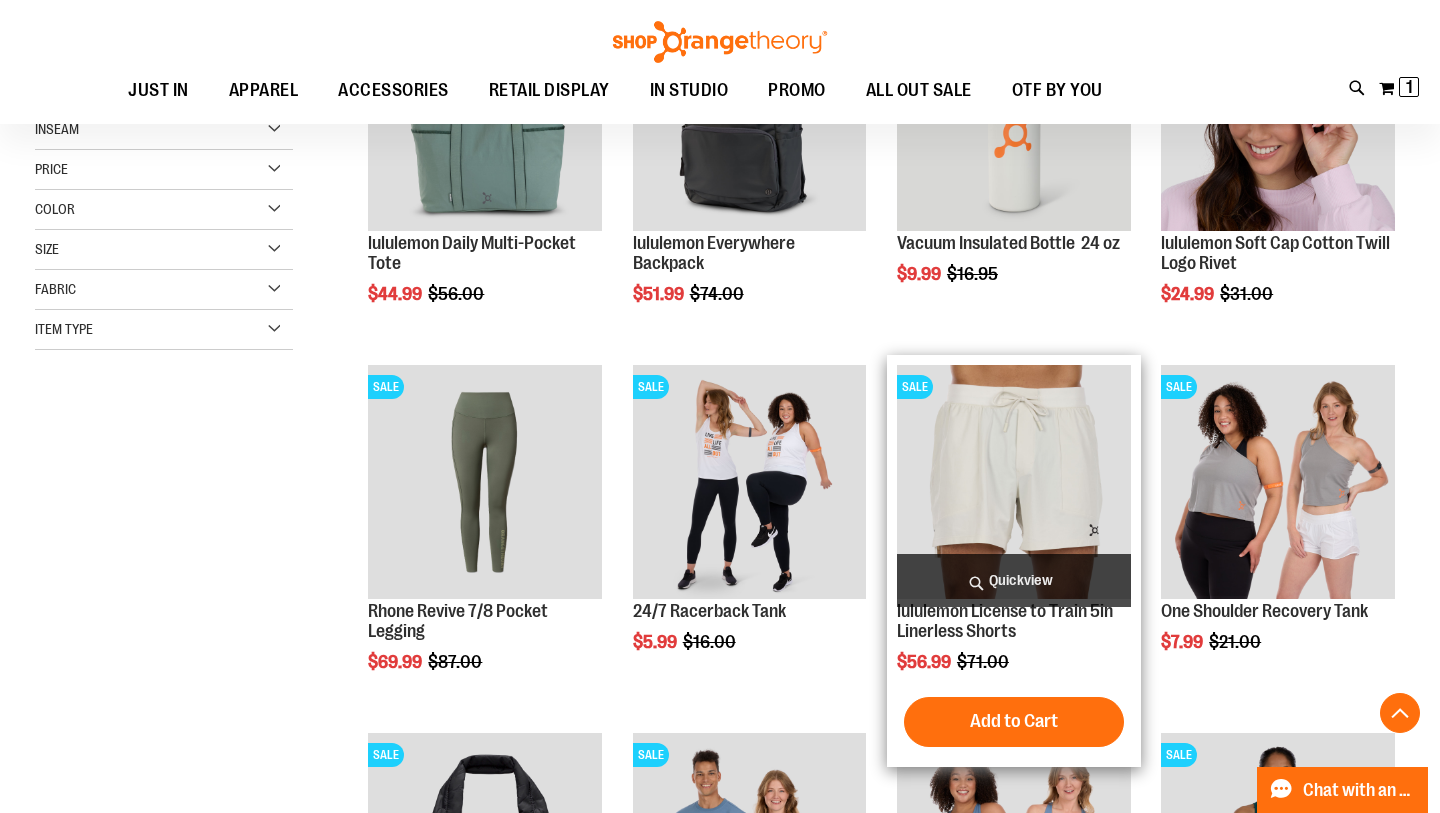 scroll, scrollTop: 406, scrollLeft: 0, axis: vertical 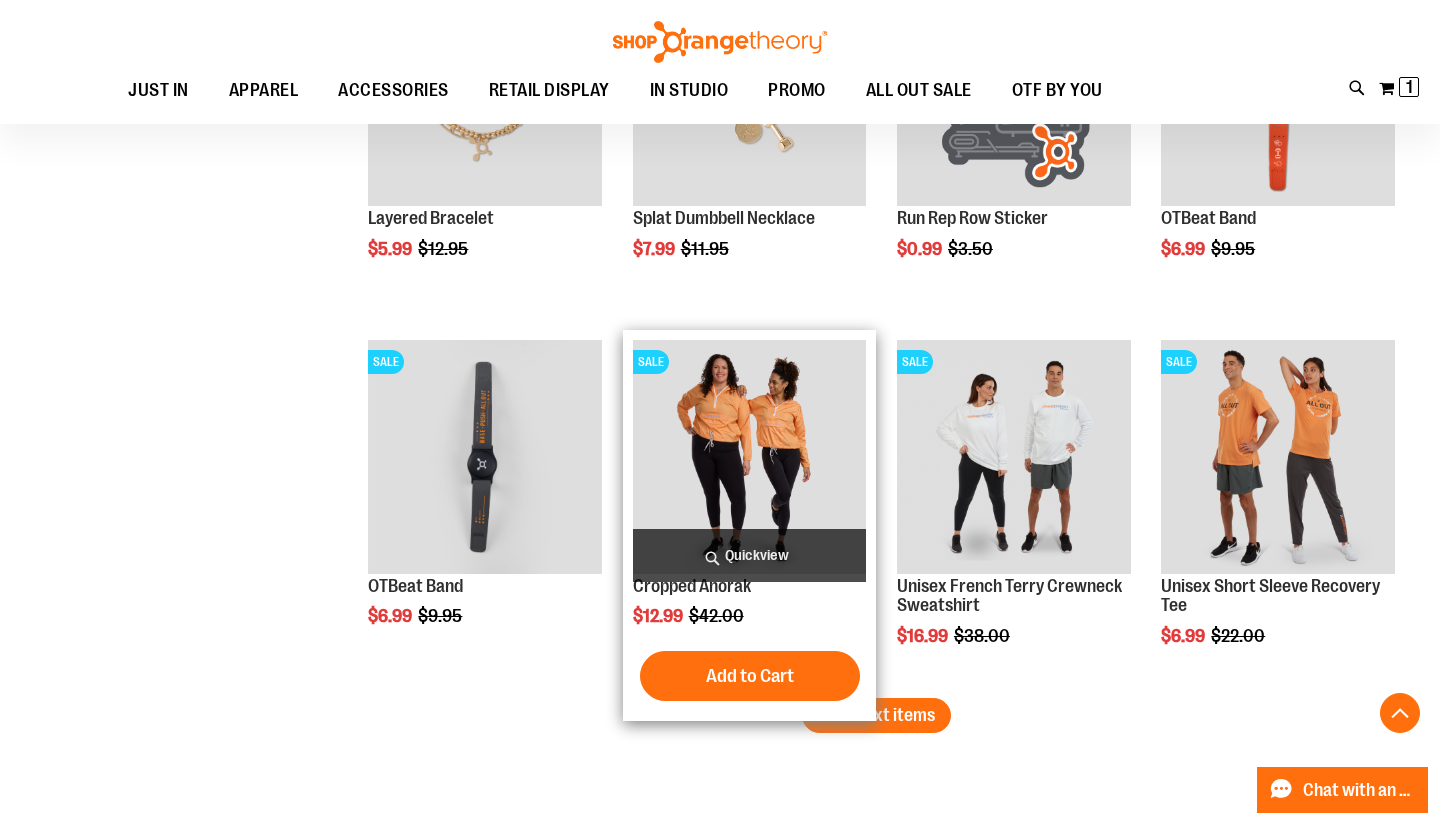 click on "Quickview" at bounding box center (750, 555) 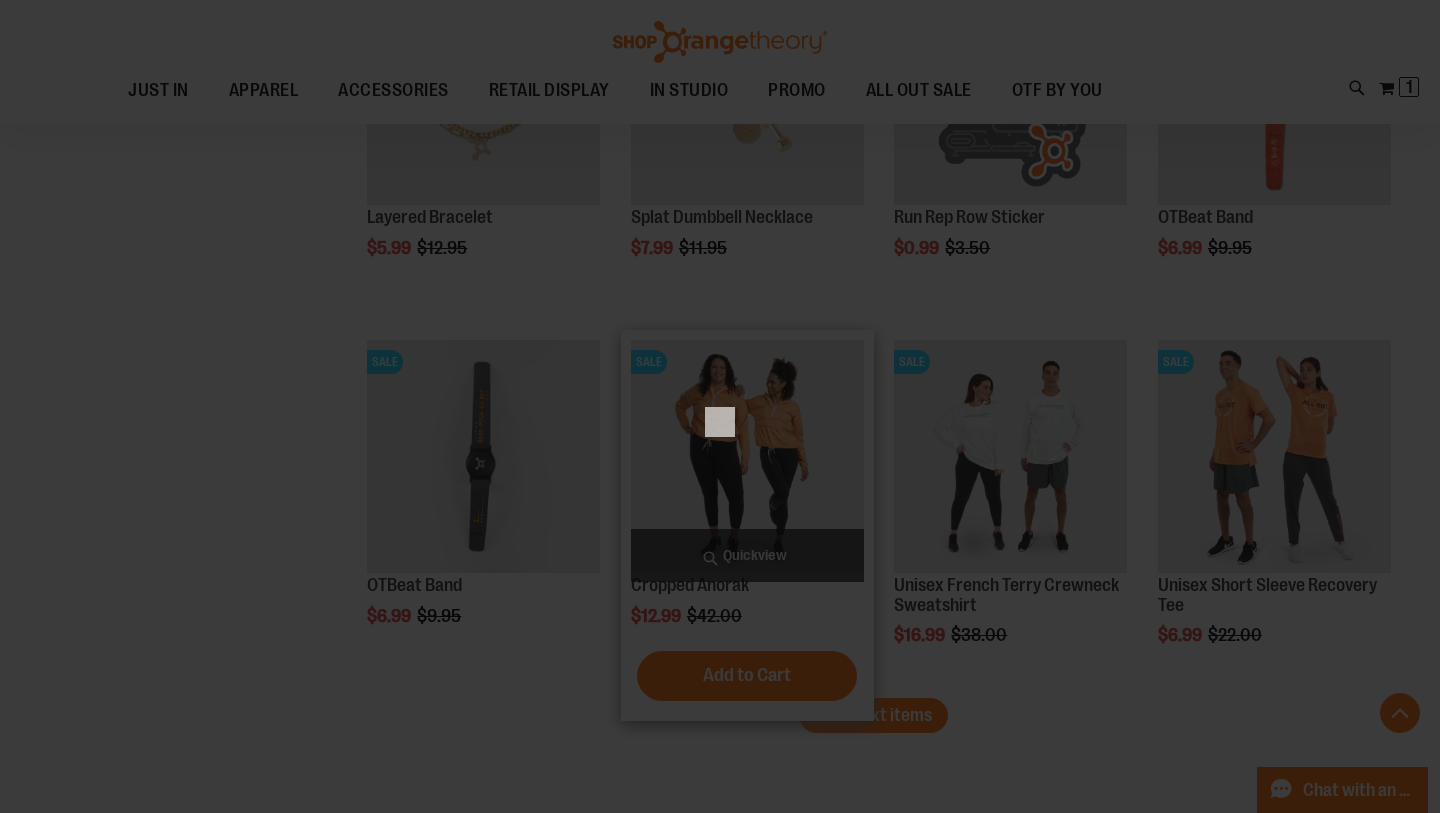scroll, scrollTop: 0, scrollLeft: 0, axis: both 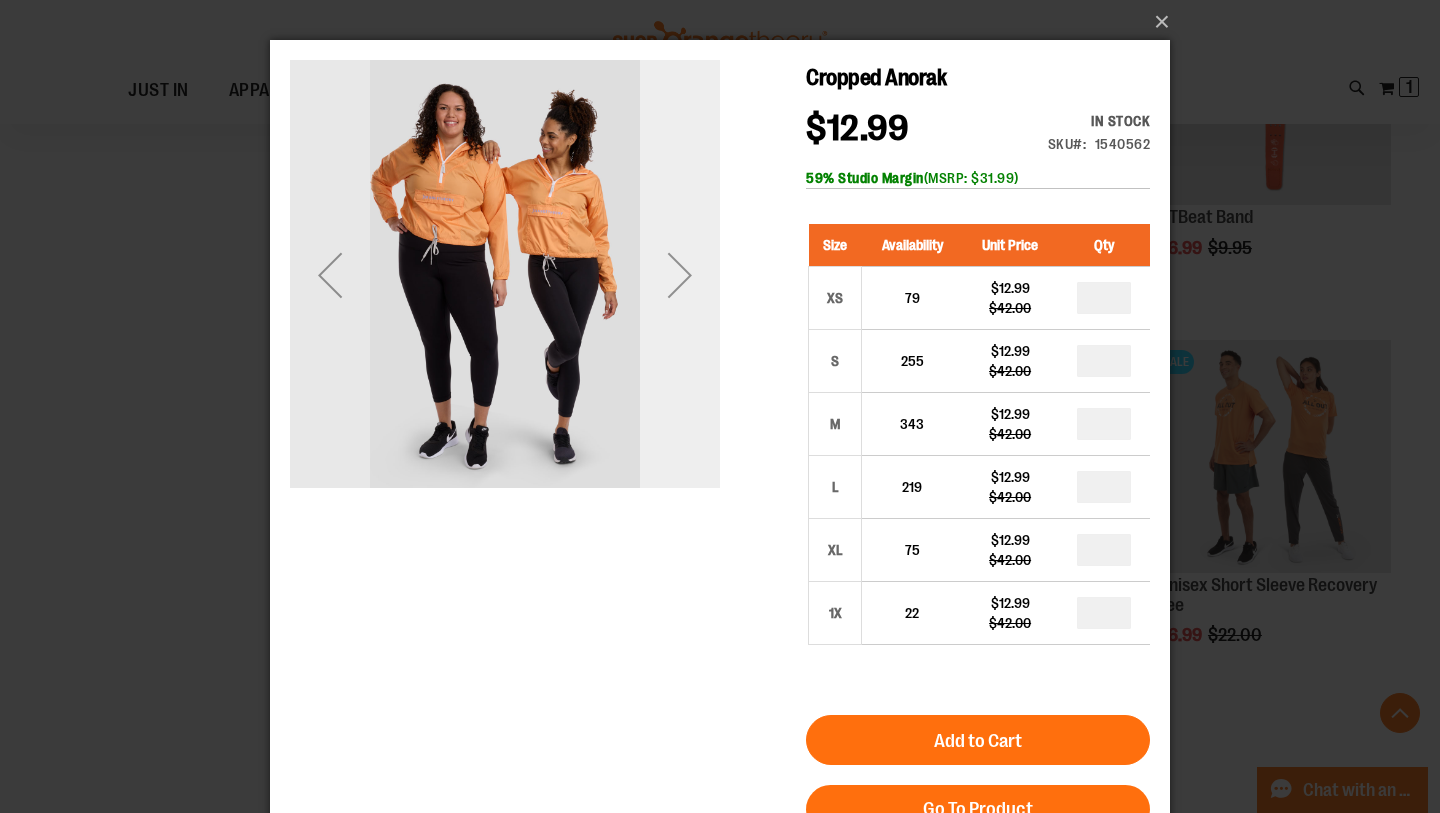 click at bounding box center (680, 275) 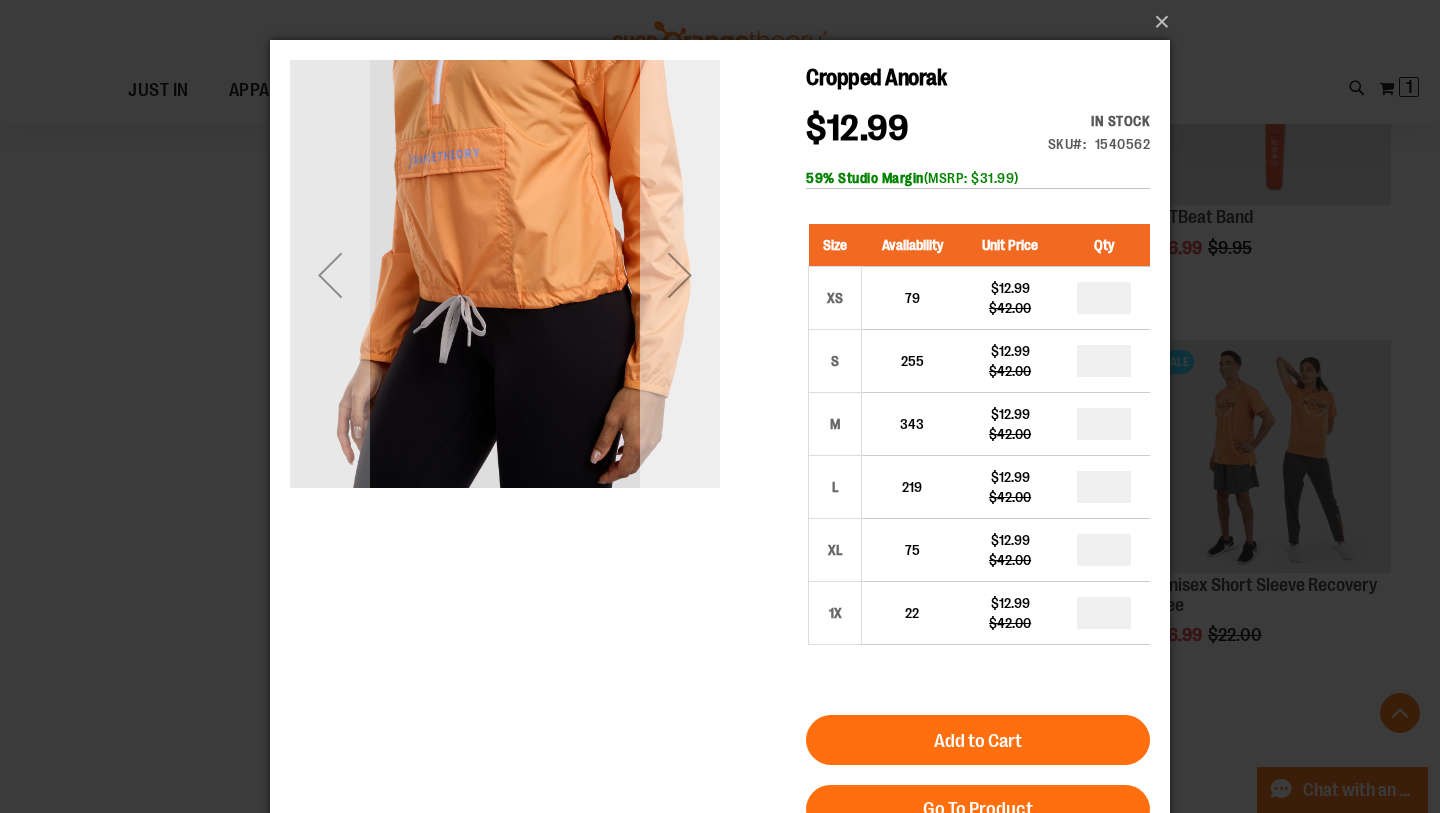 click at bounding box center (680, 275) 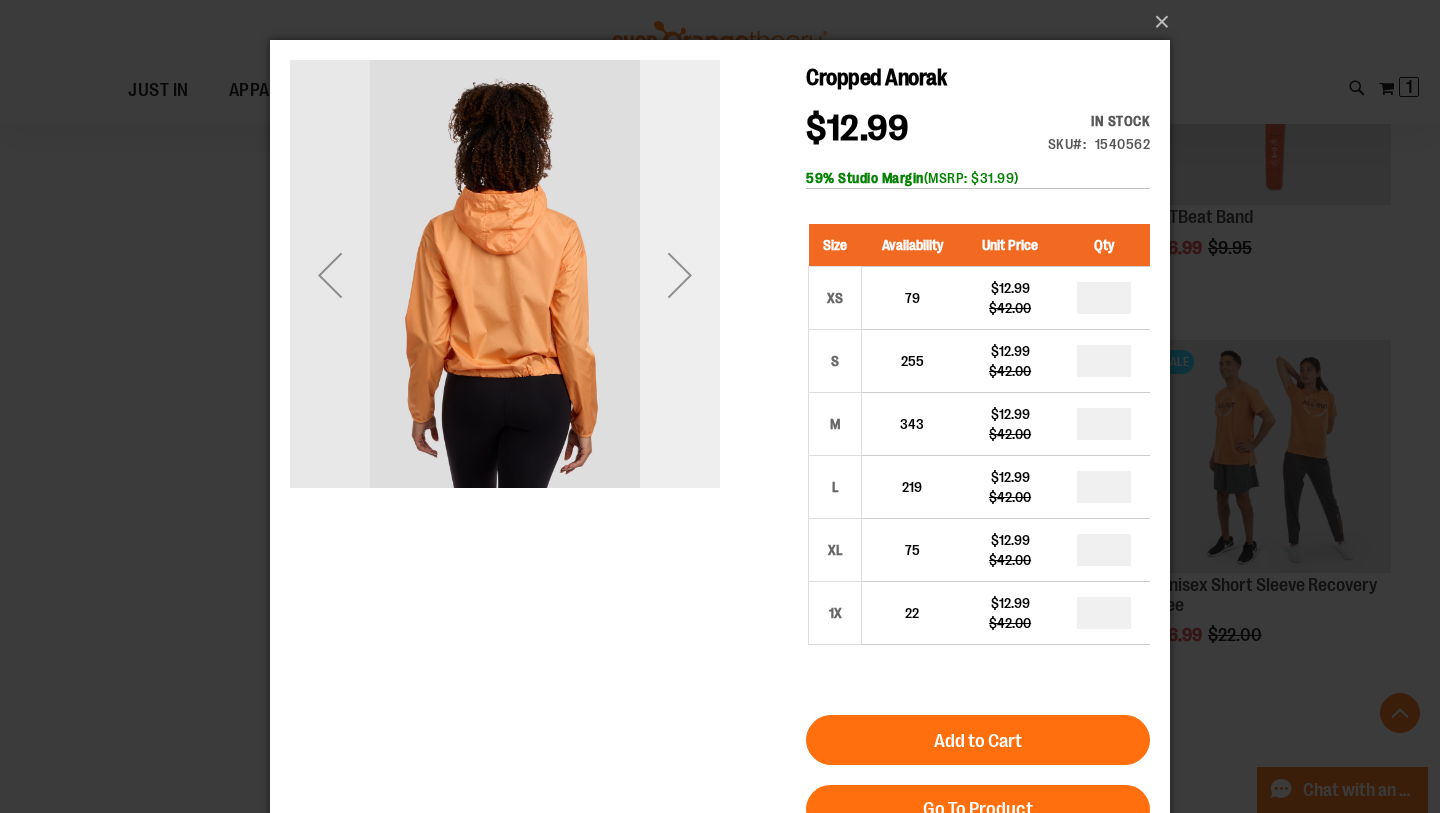 click at bounding box center (680, 275) 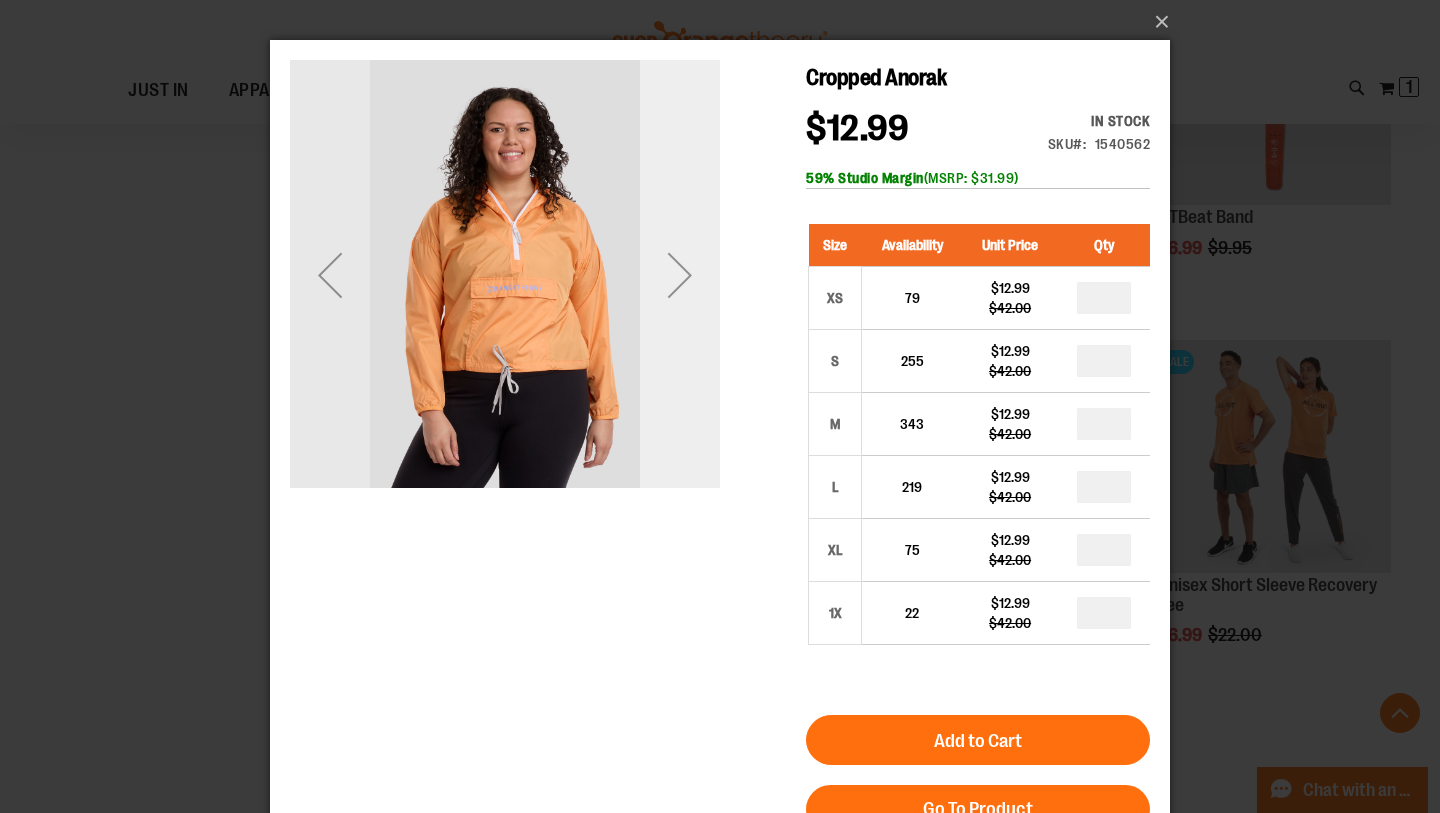 click at bounding box center (680, 275) 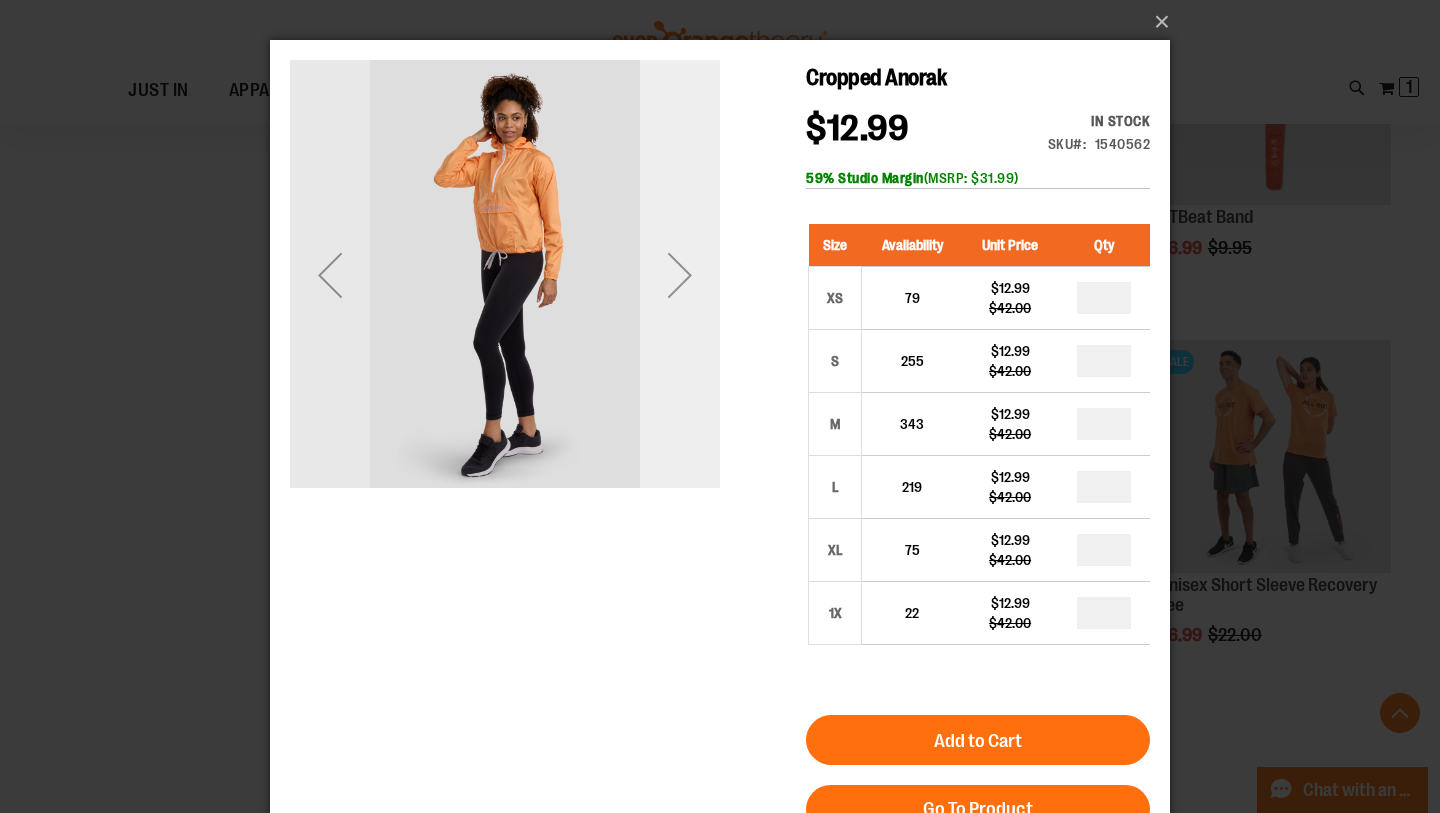click at bounding box center [680, 275] 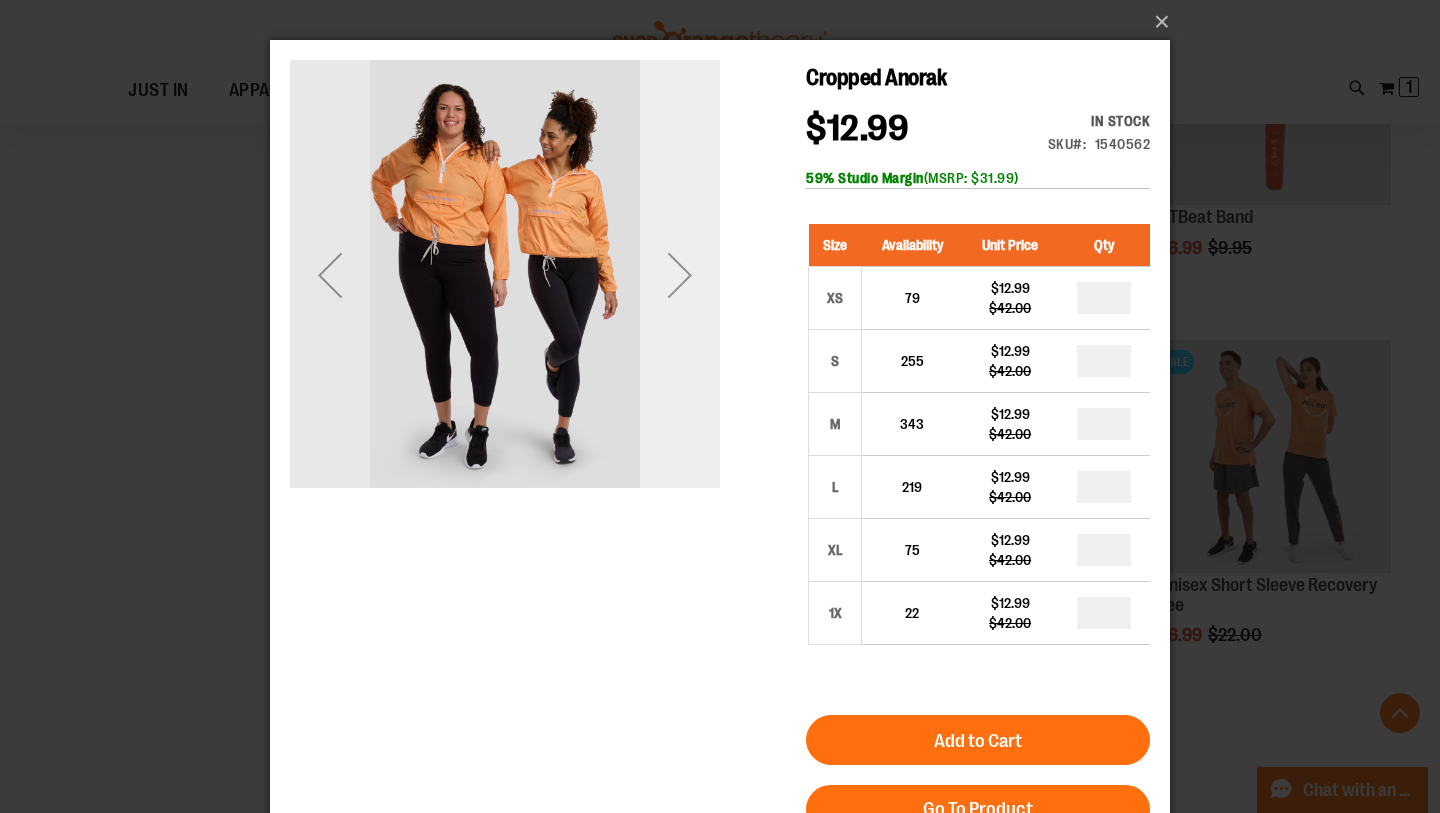 click at bounding box center (680, 275) 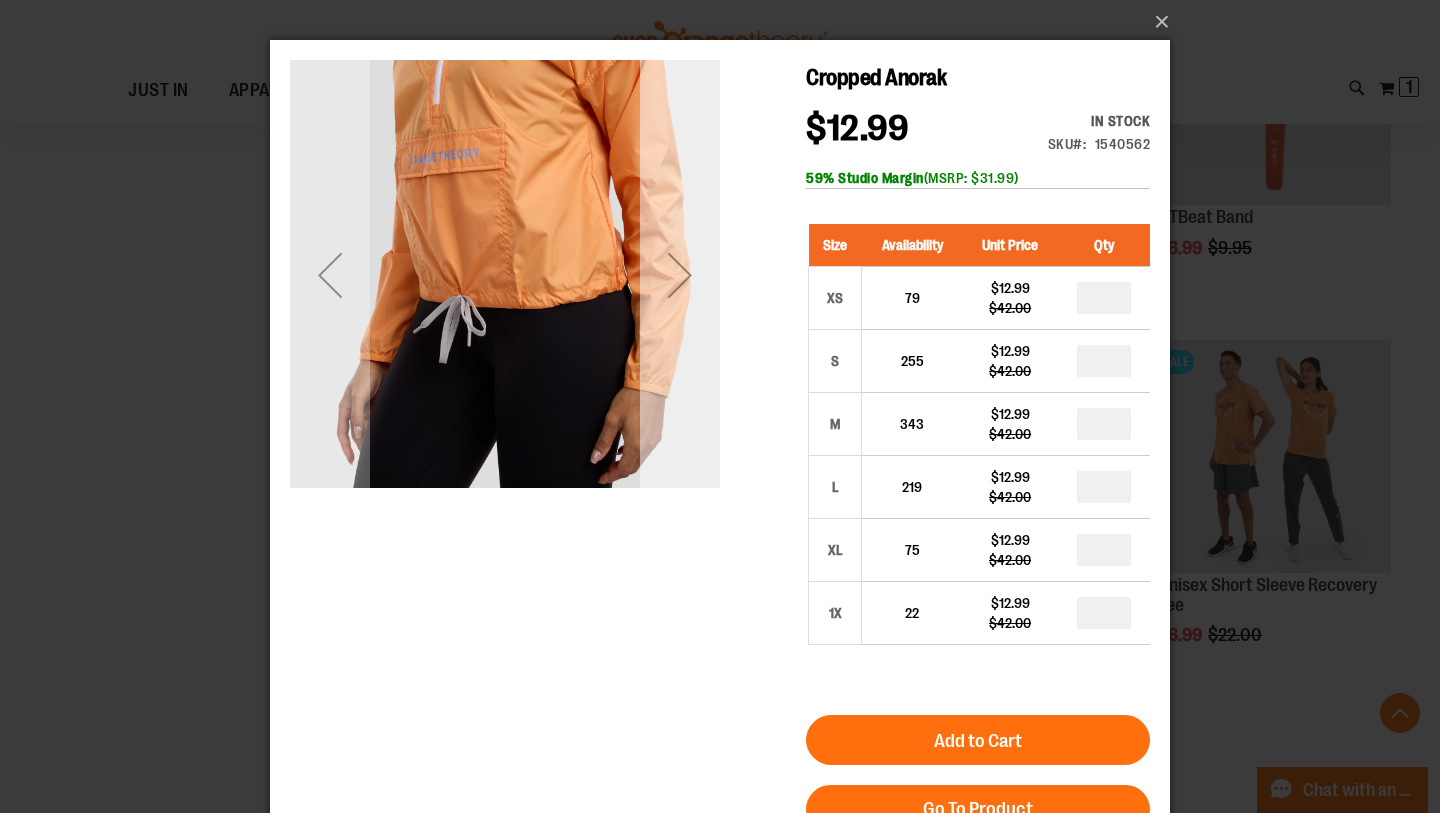 click at bounding box center [680, 275] 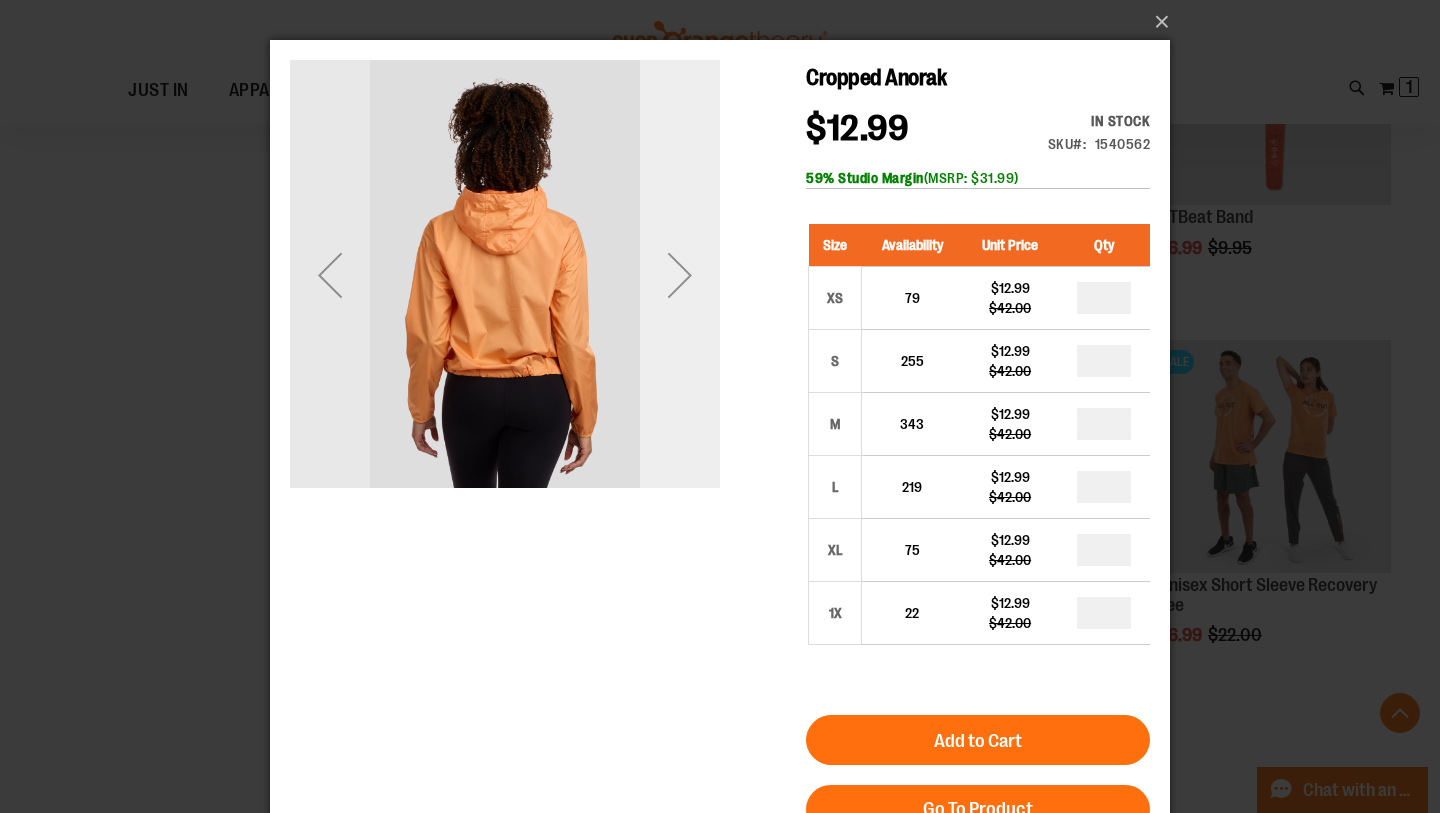 click at bounding box center (680, 275) 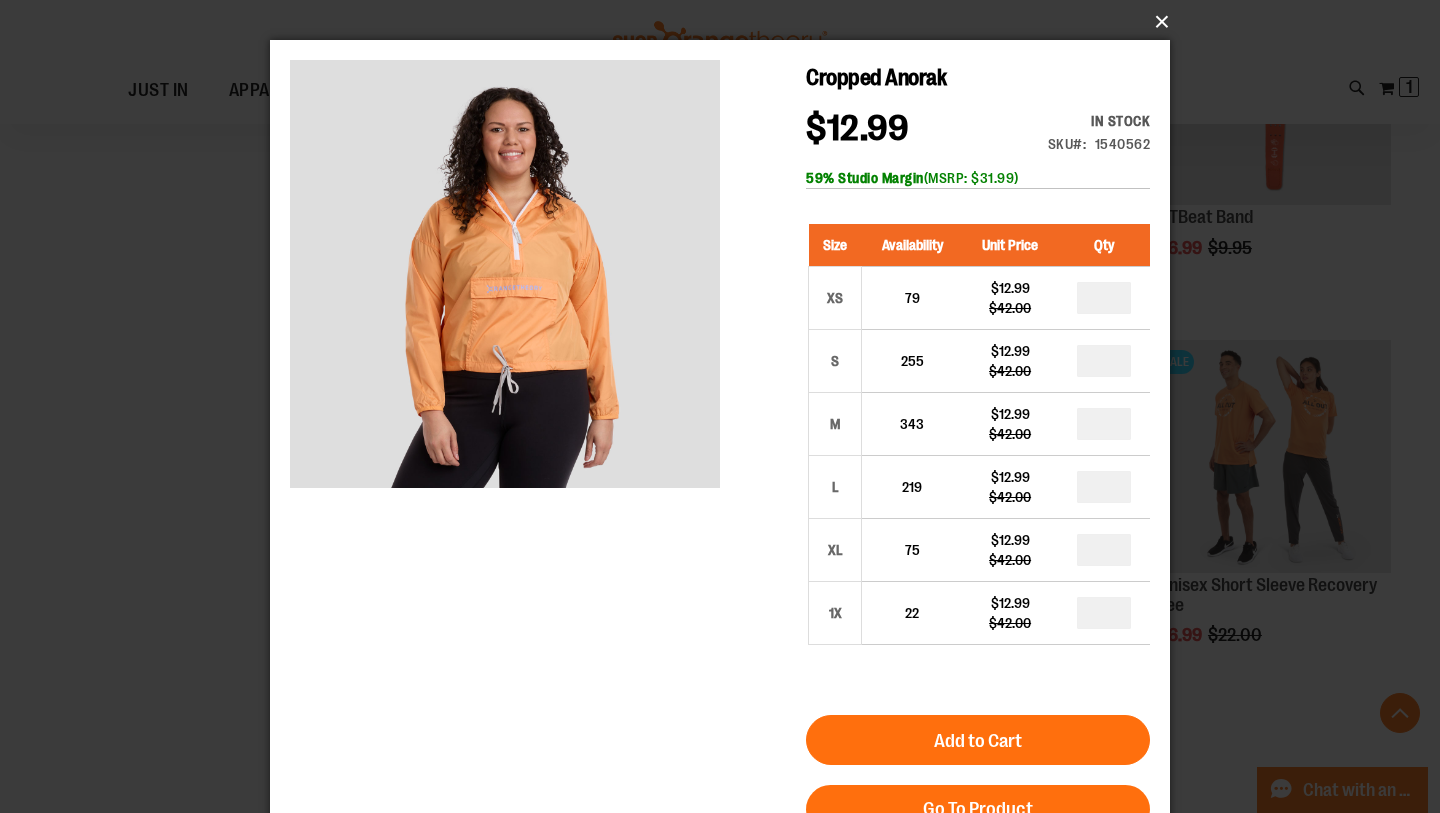 click on "×" at bounding box center (726, 22) 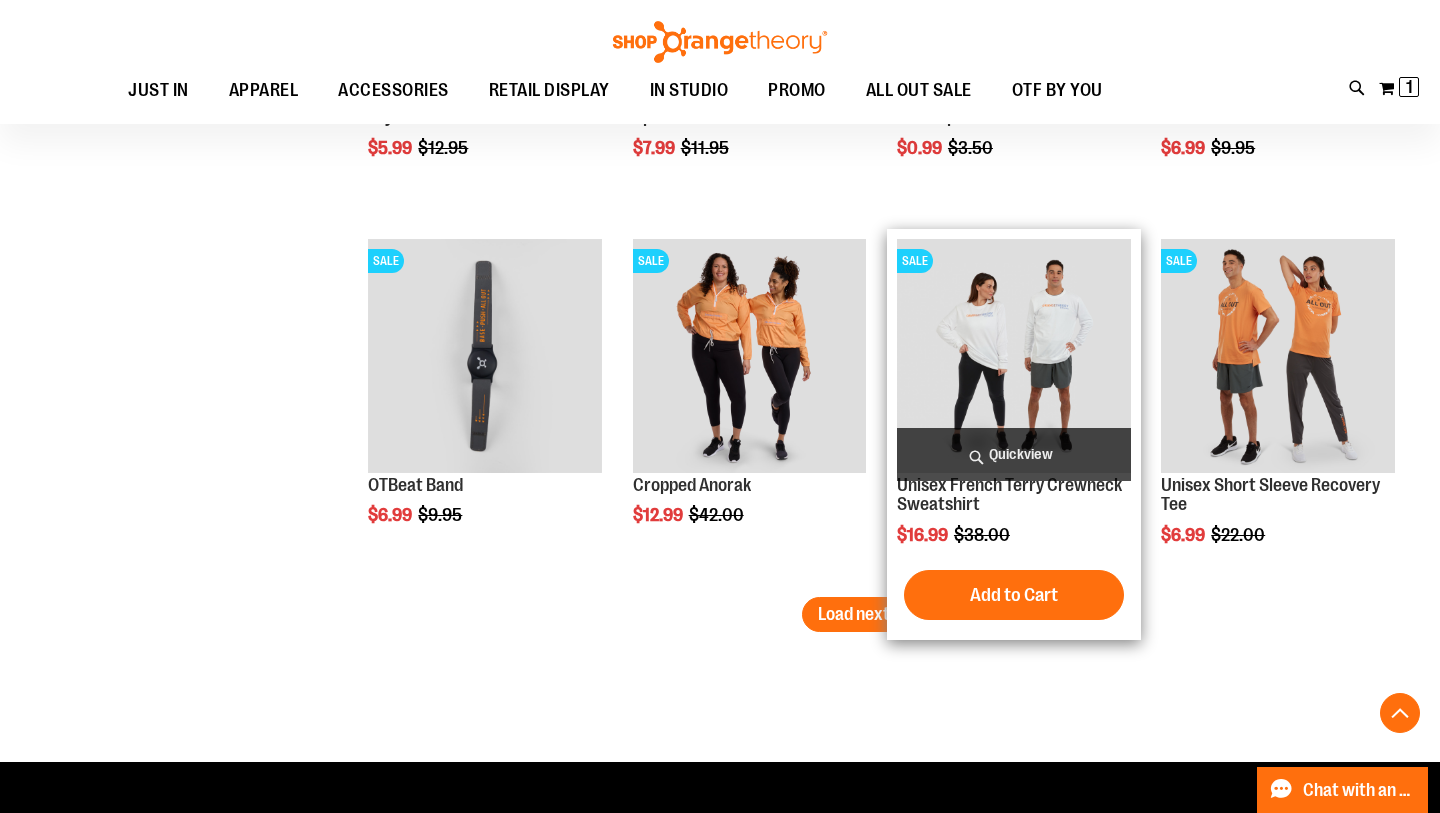 scroll, scrollTop: 3103, scrollLeft: 0, axis: vertical 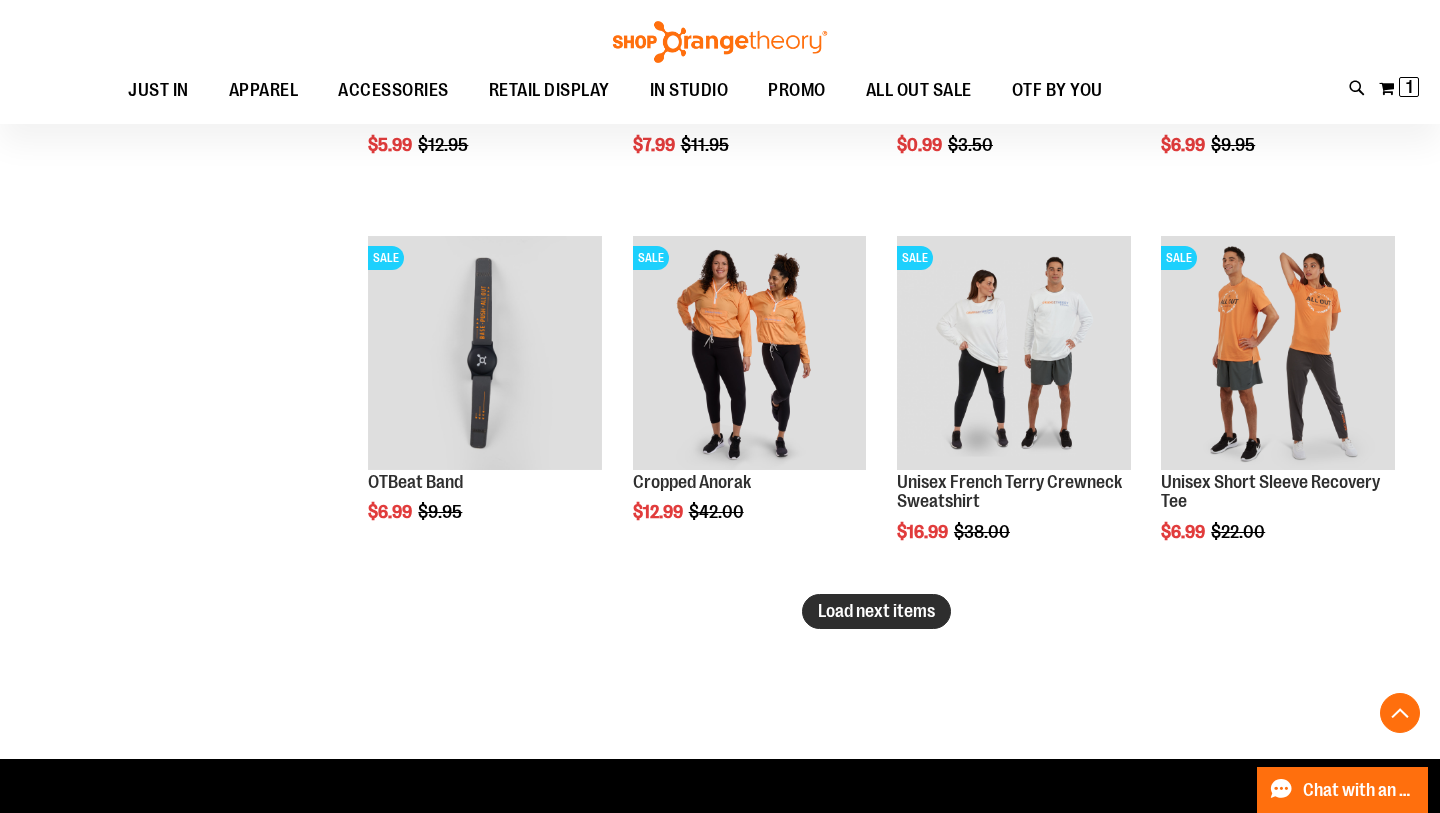 click on "Load next items" at bounding box center [876, 611] 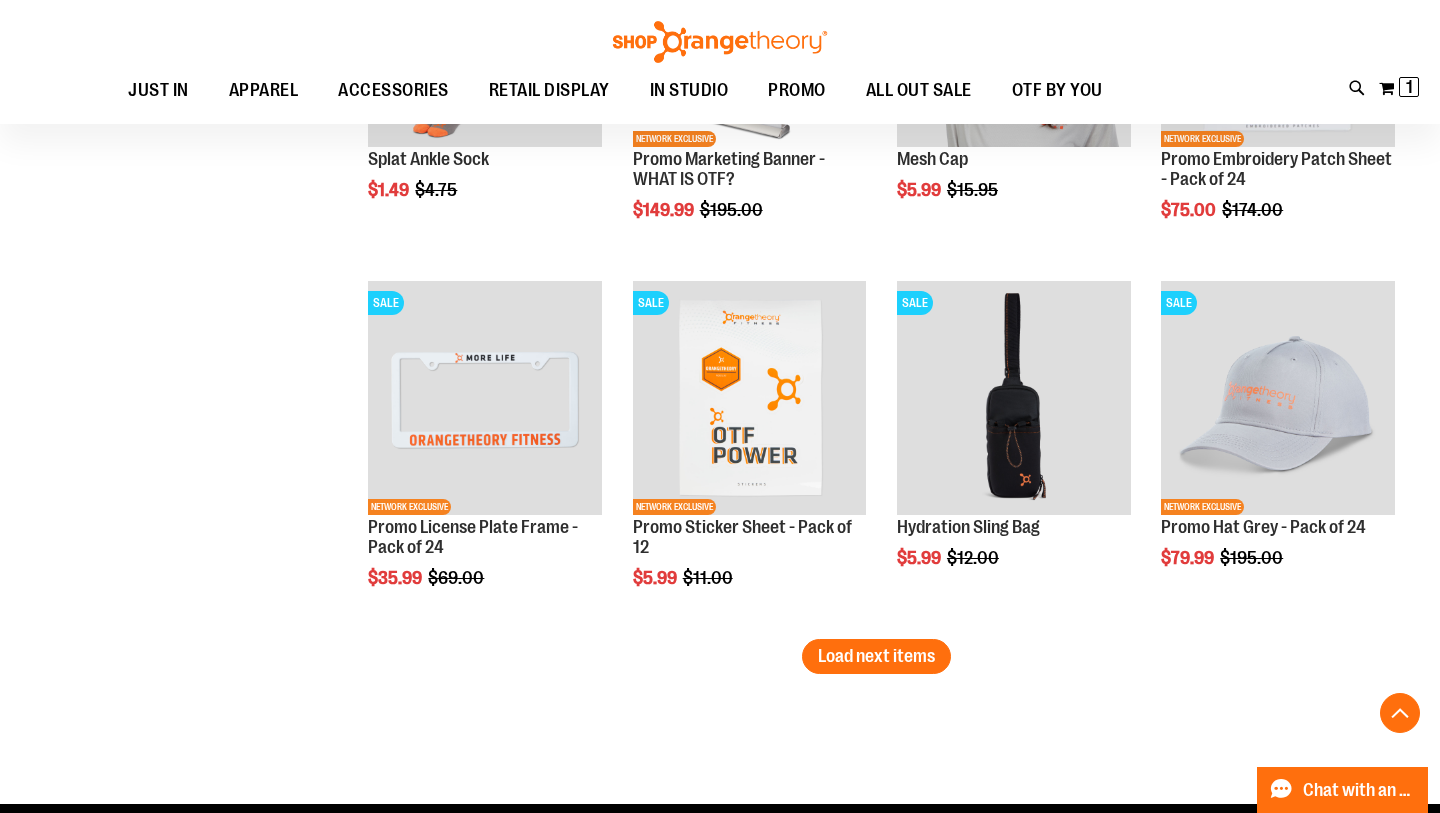 scroll, scrollTop: 4186, scrollLeft: 0, axis: vertical 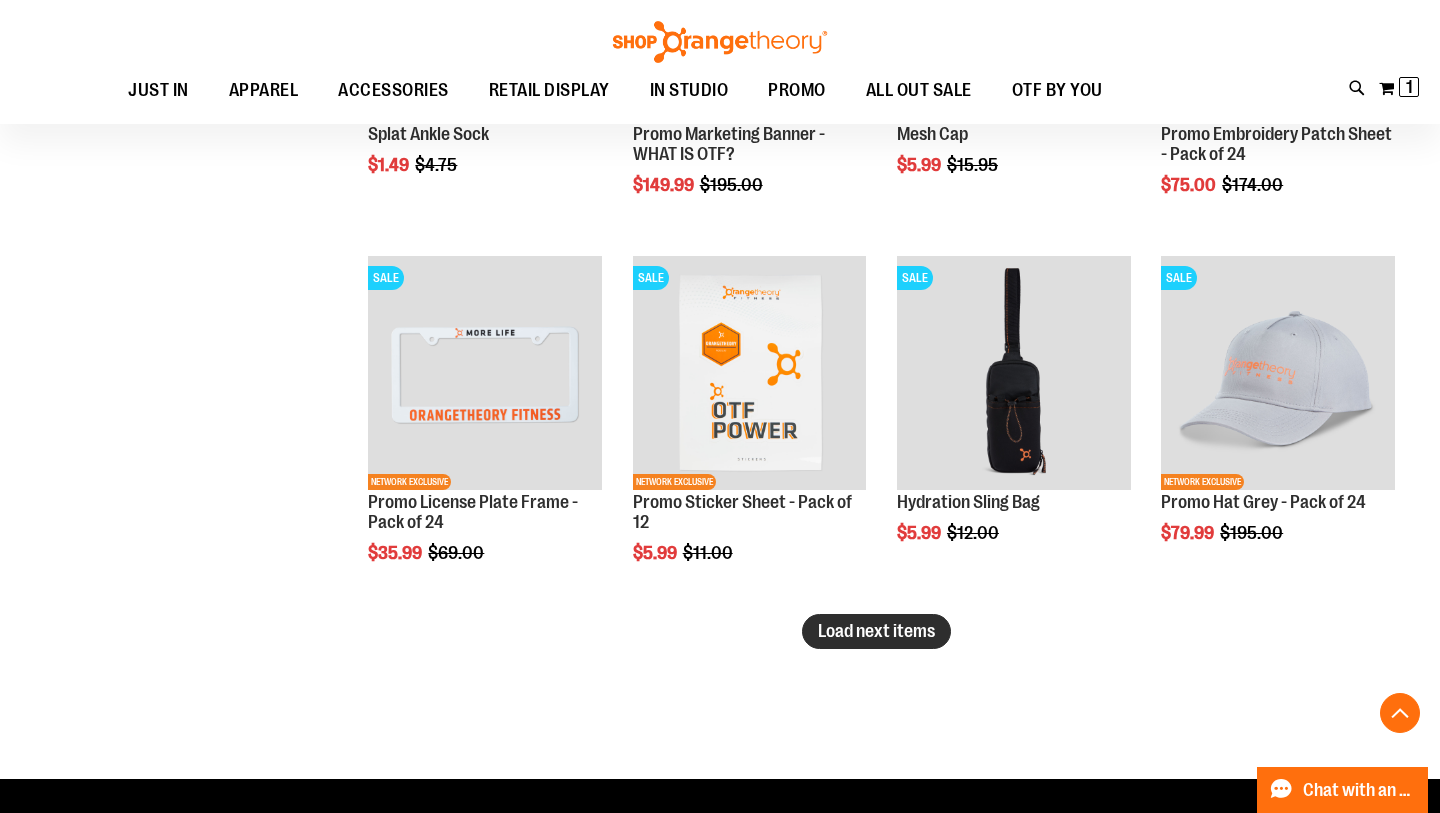 click on "Load next items" at bounding box center [876, 631] 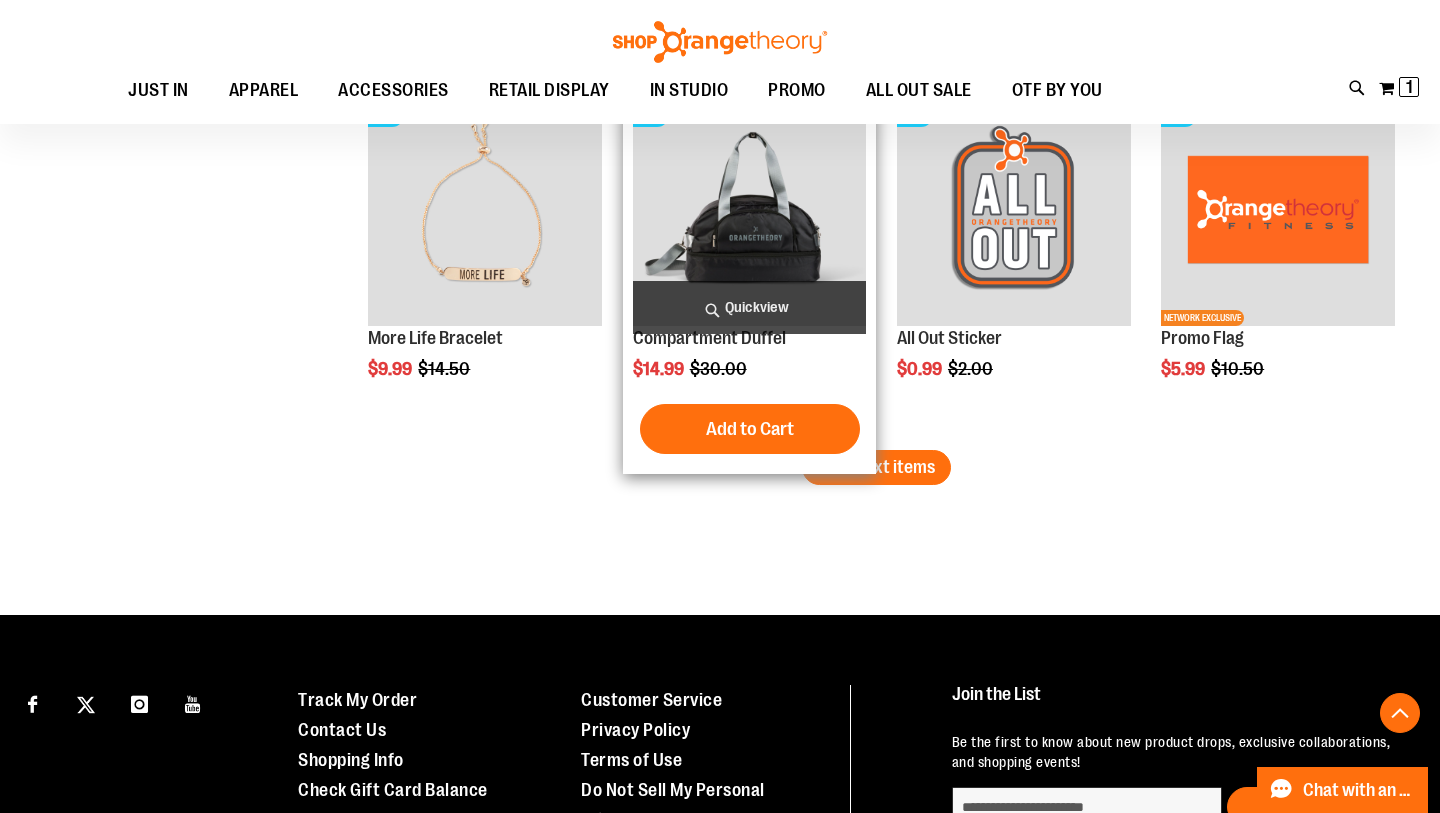 scroll, scrollTop: 5546, scrollLeft: 0, axis: vertical 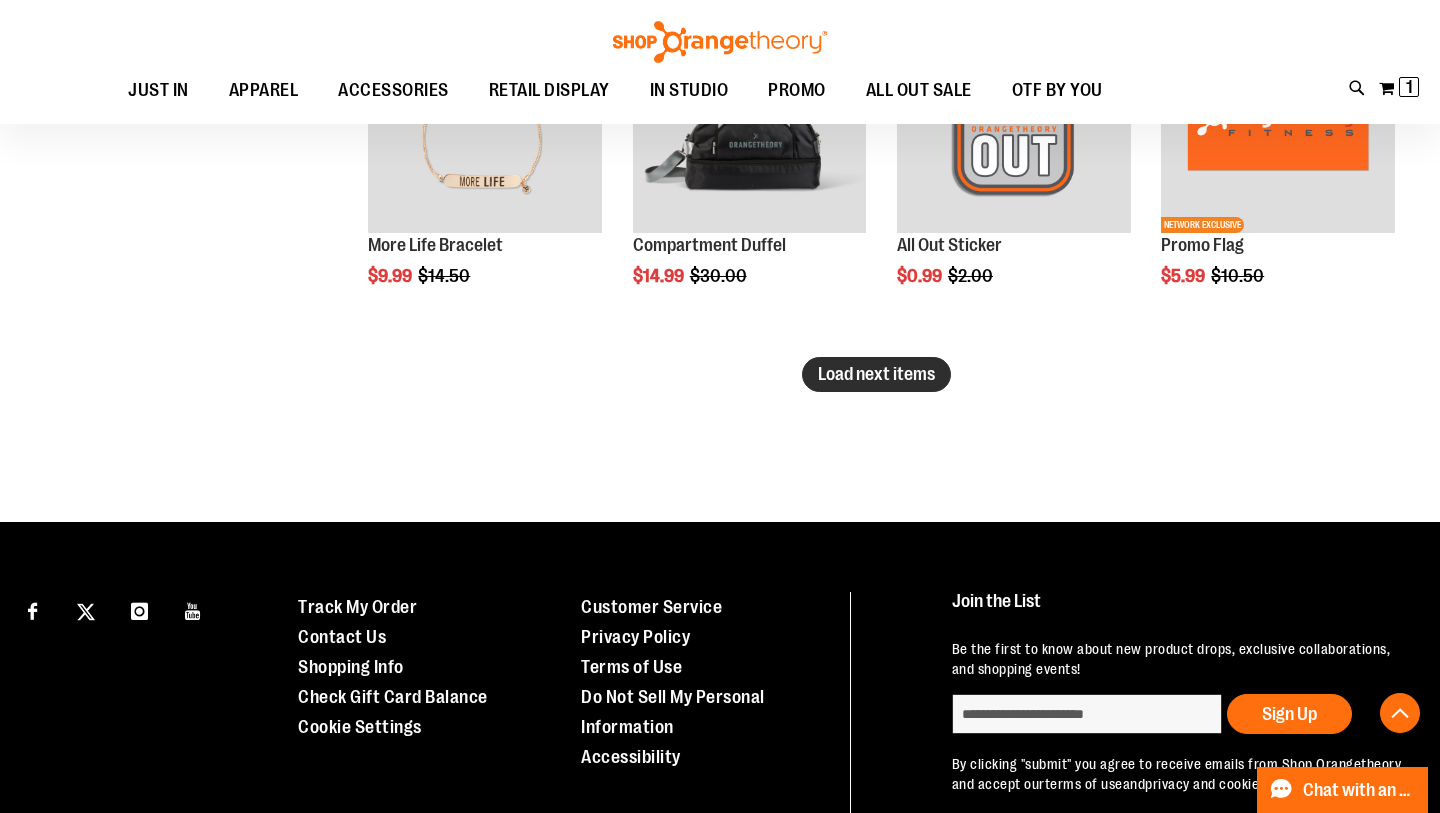 click on "Load next items" at bounding box center (876, 374) 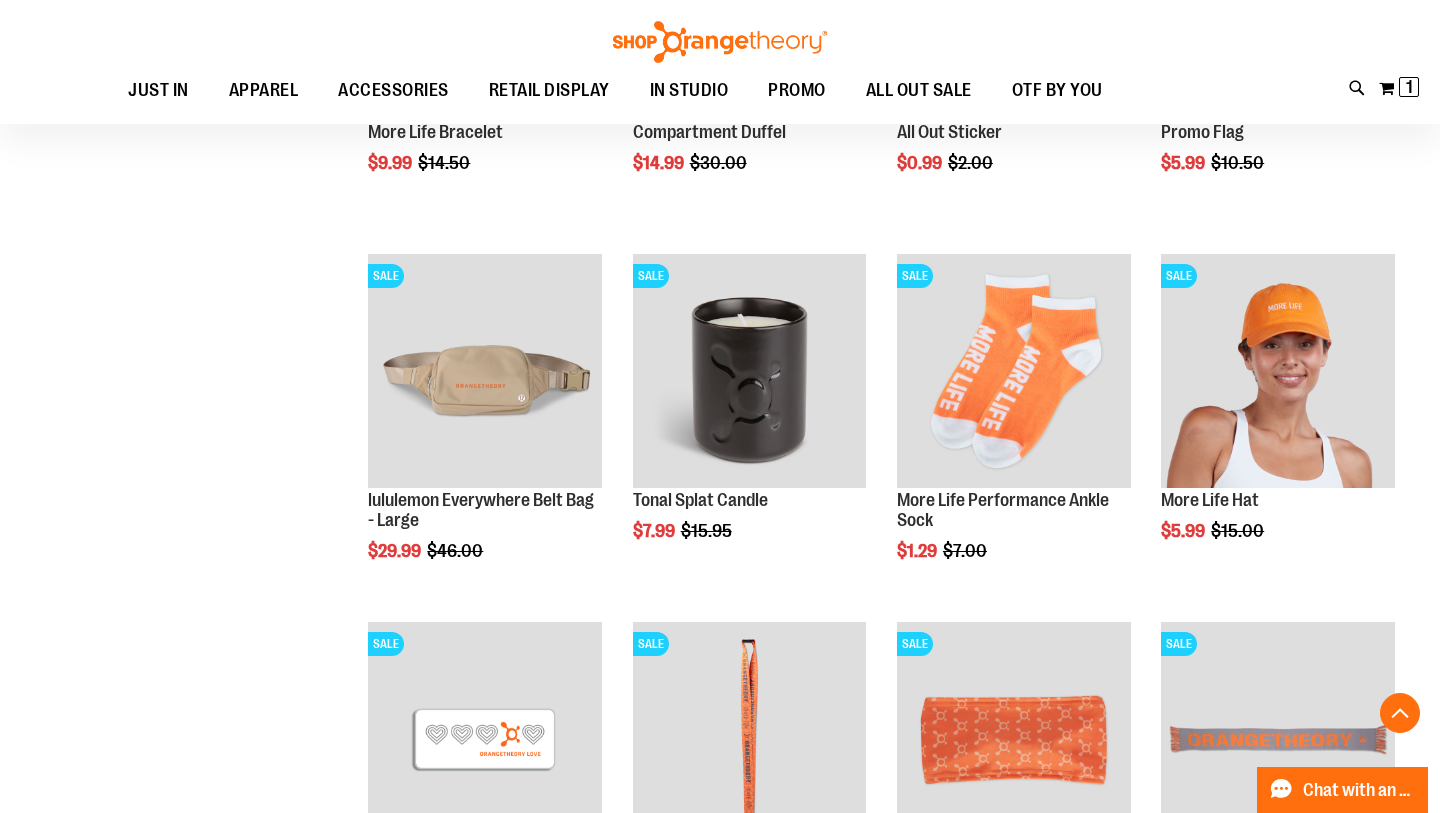 scroll, scrollTop: 5660, scrollLeft: 0, axis: vertical 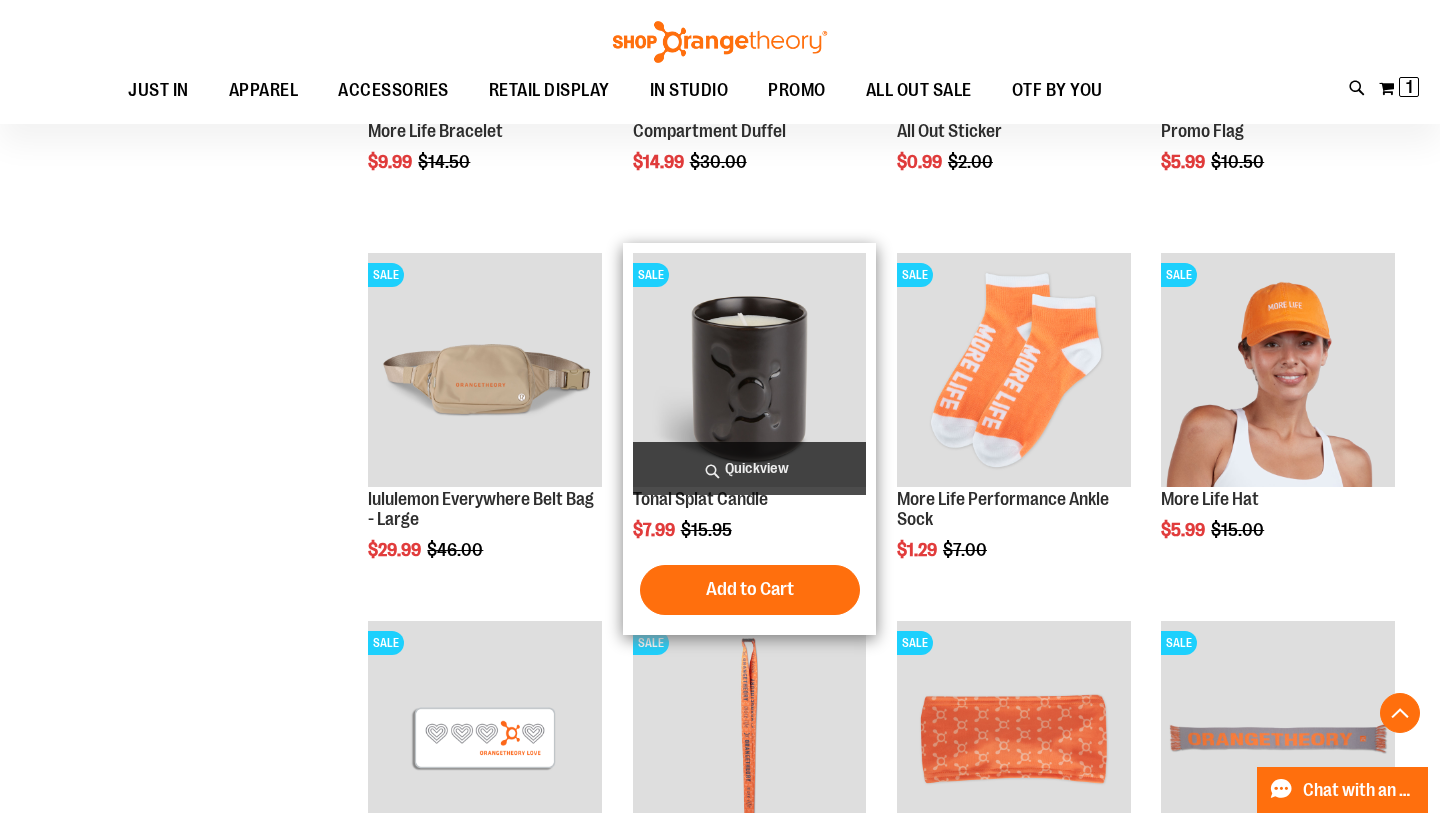 click on "Quickview" at bounding box center [750, 468] 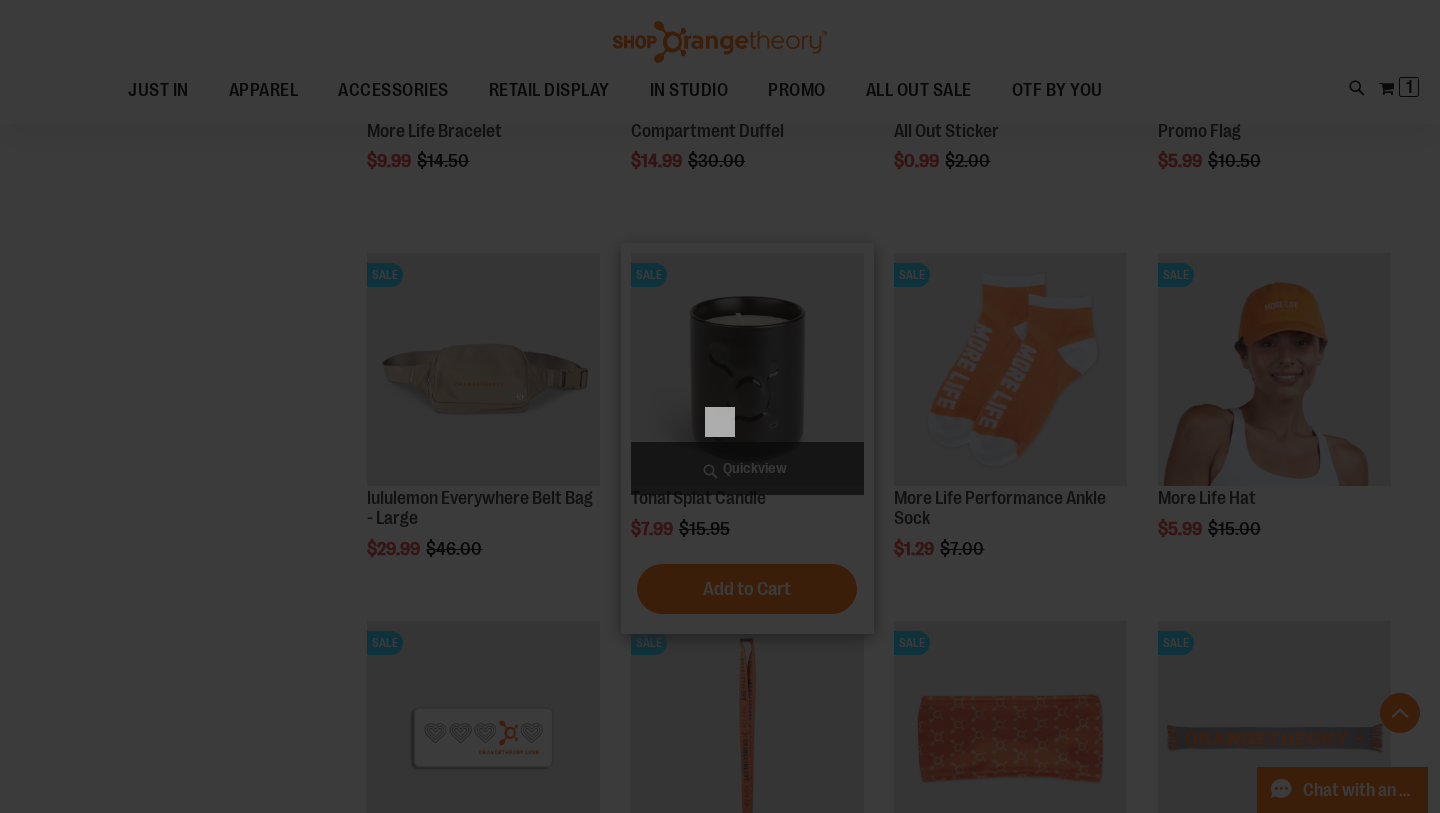 scroll, scrollTop: 0, scrollLeft: 0, axis: both 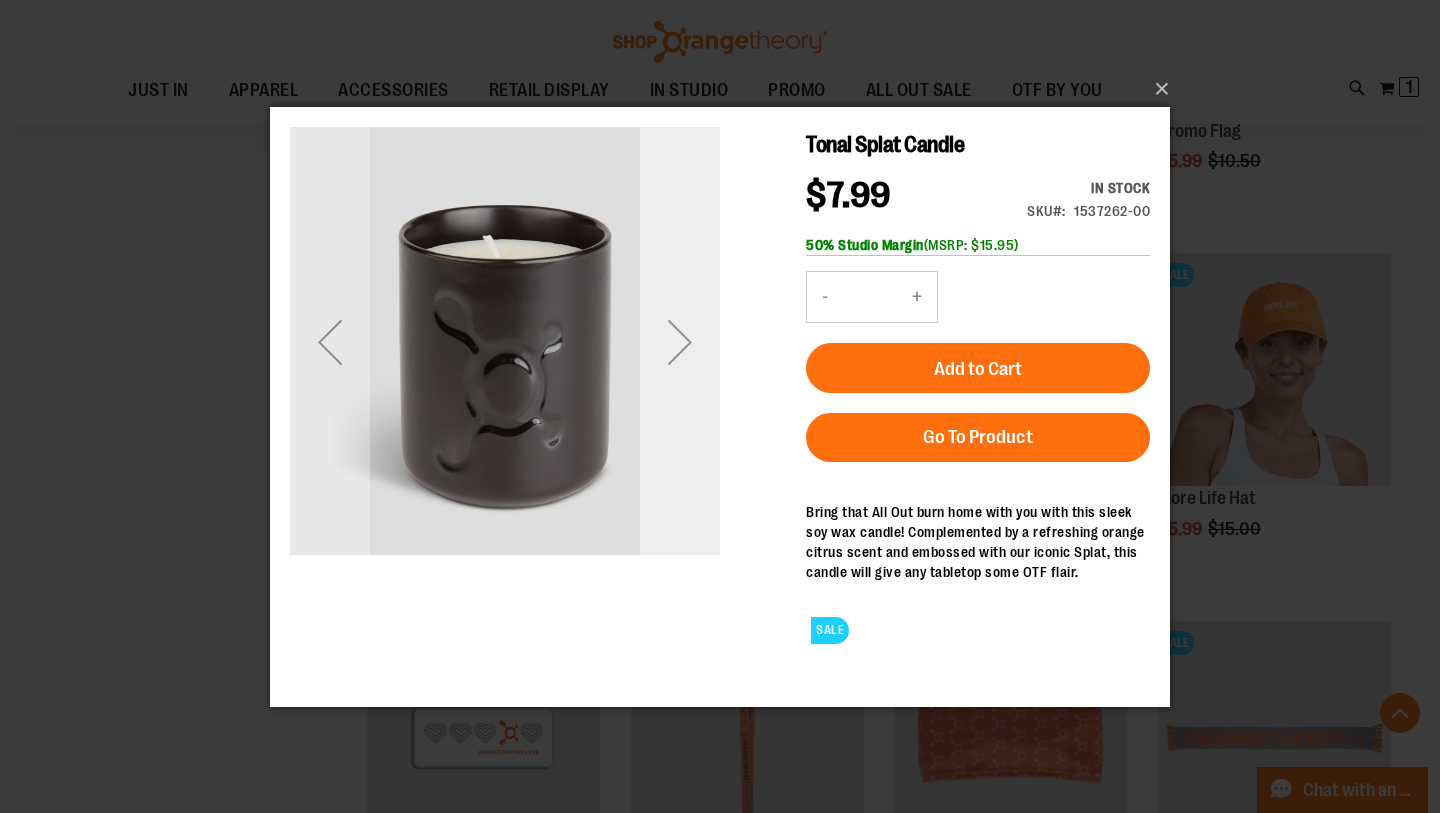 click at bounding box center [680, 341] 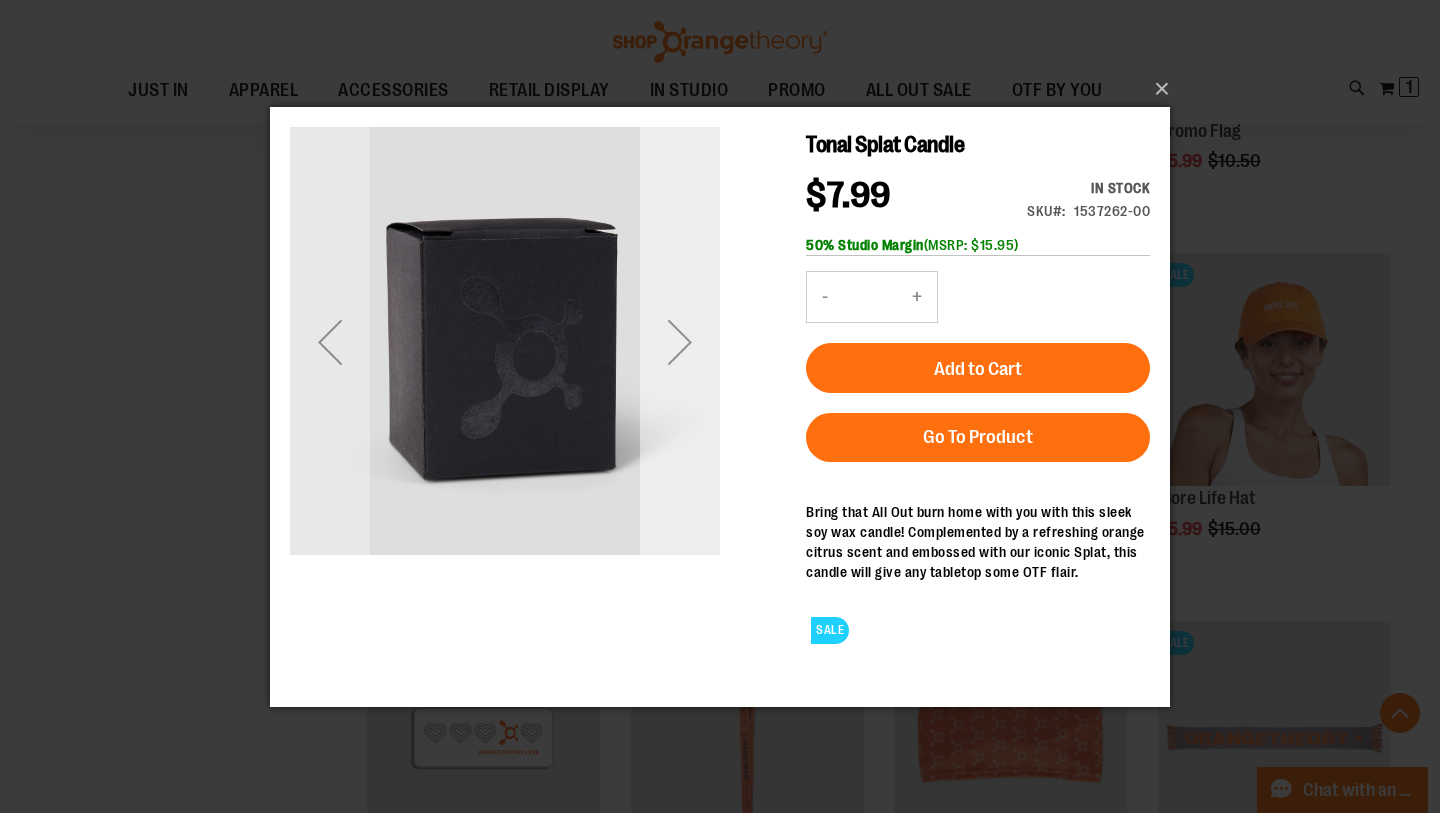 click at bounding box center [680, 341] 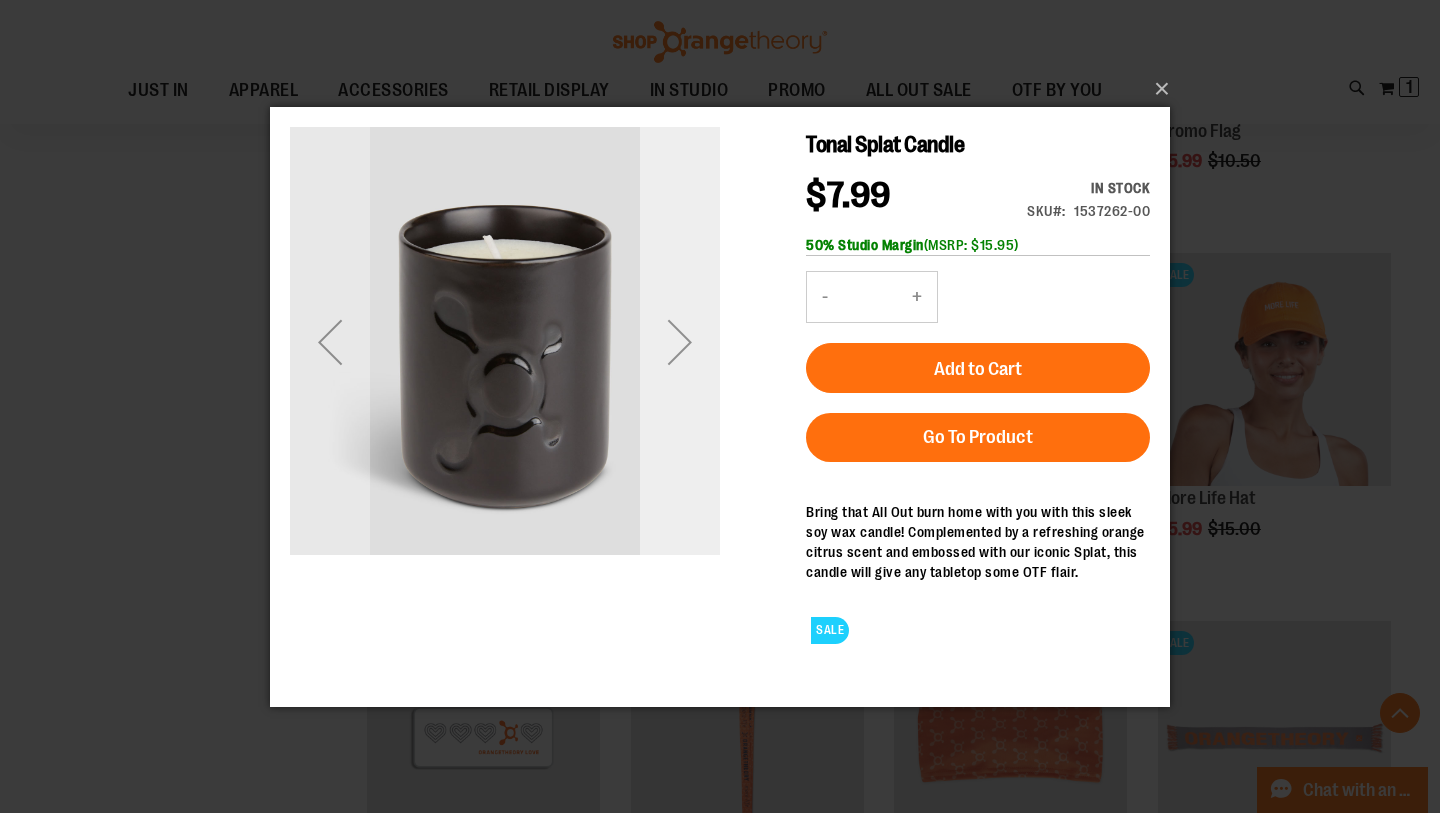 click at bounding box center (680, 341) 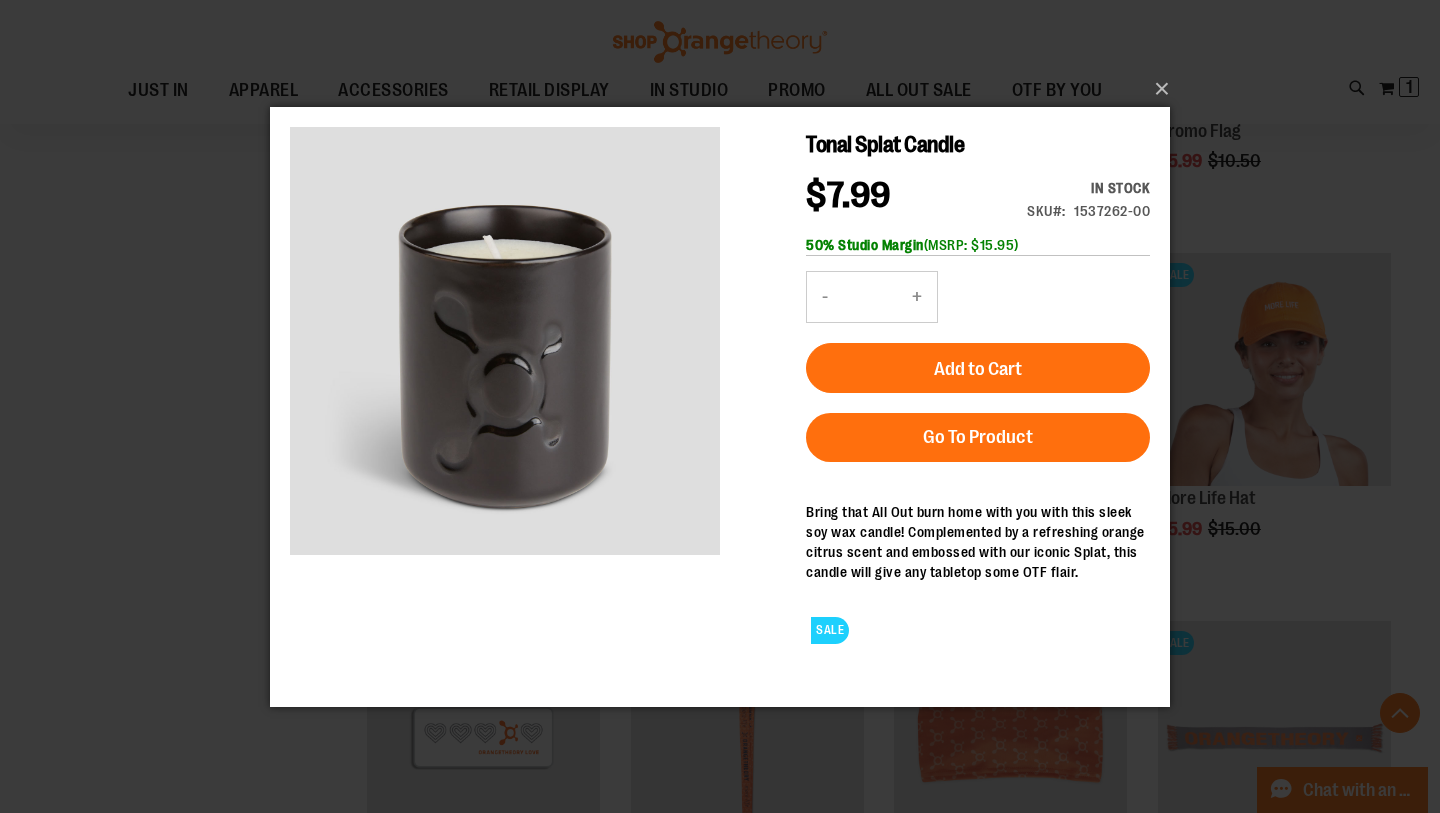 click on "×" at bounding box center [720, 406] 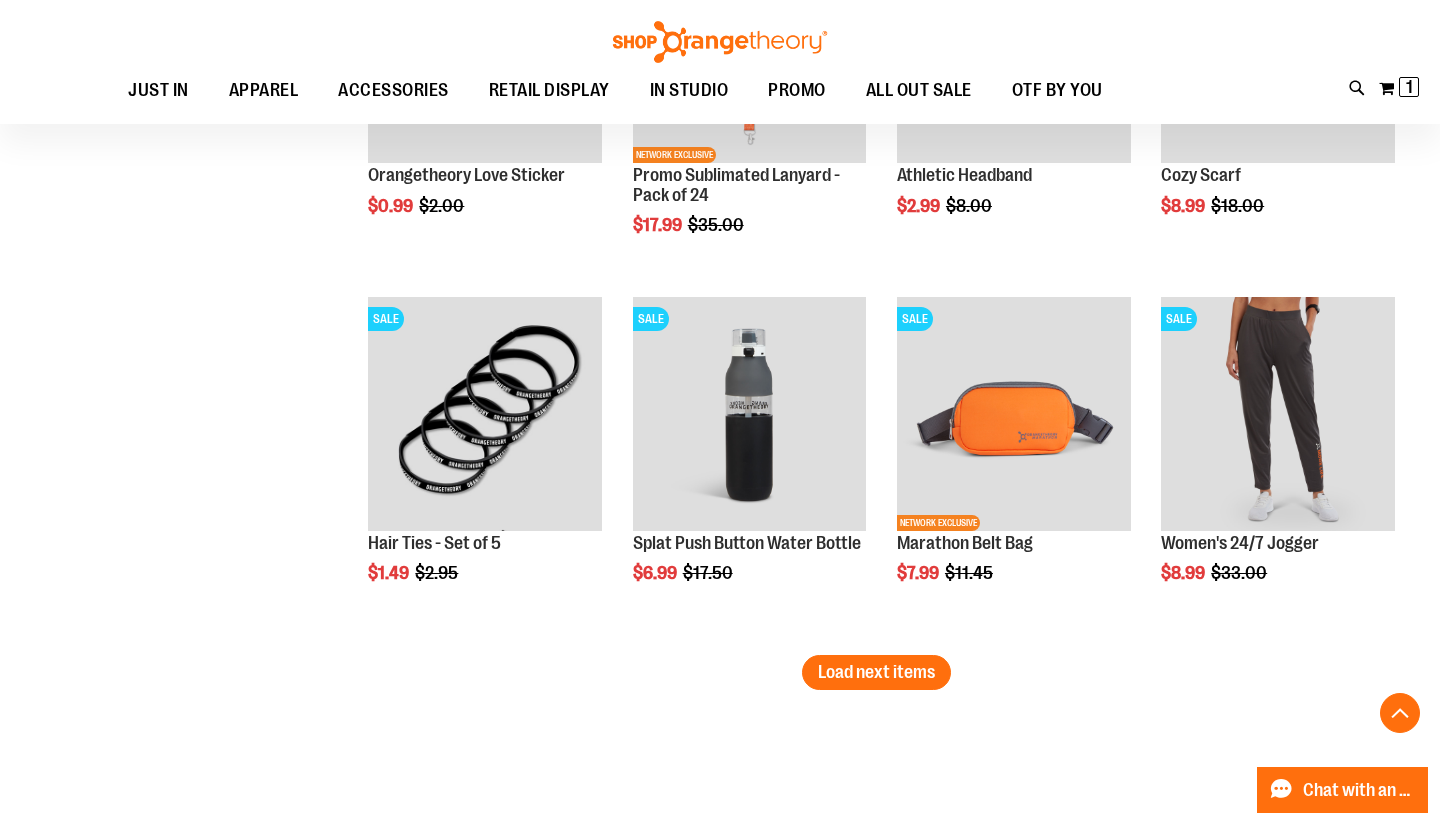 scroll, scrollTop: 6395, scrollLeft: 0, axis: vertical 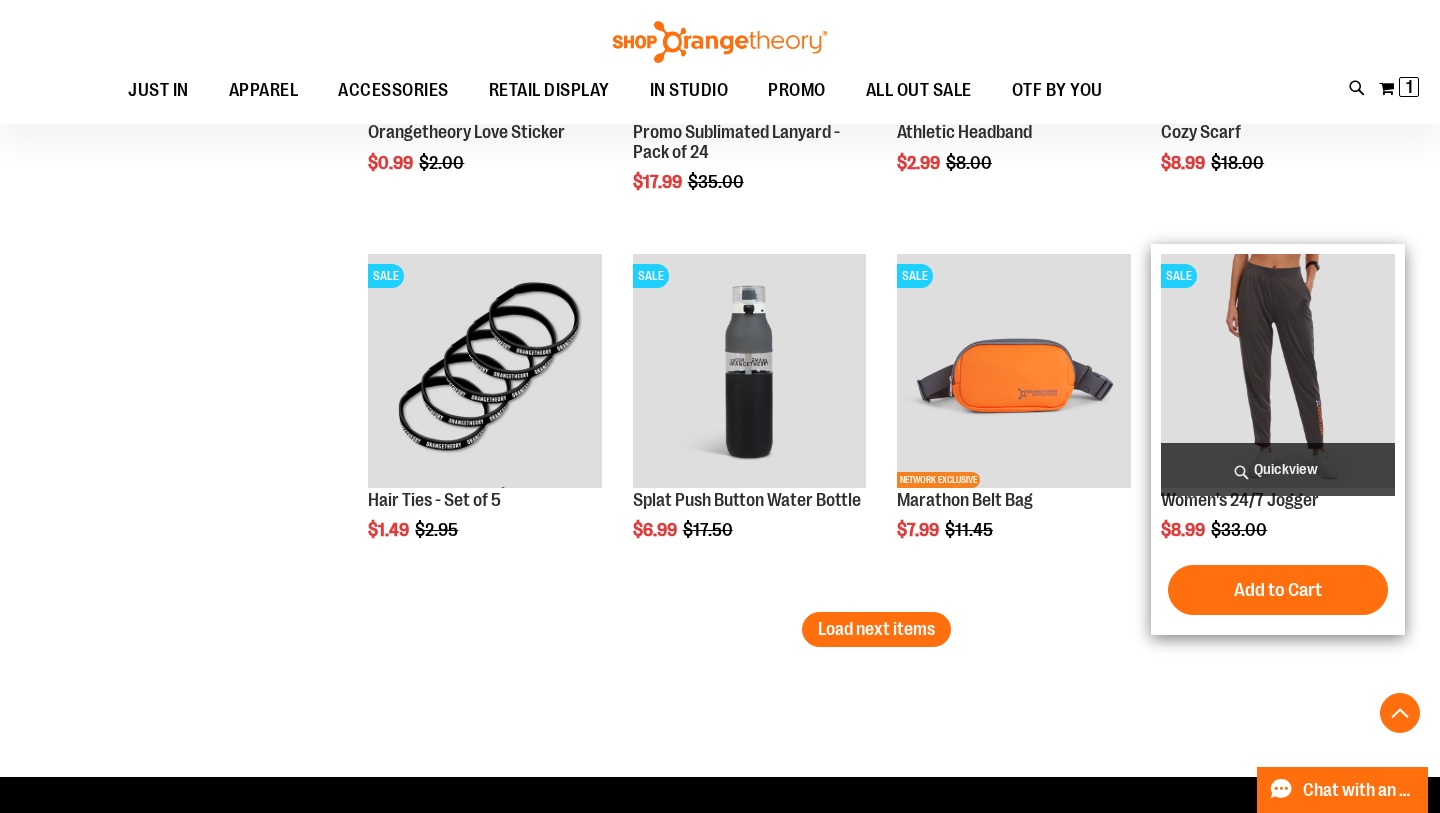 click on "Quickview" at bounding box center (1278, 469) 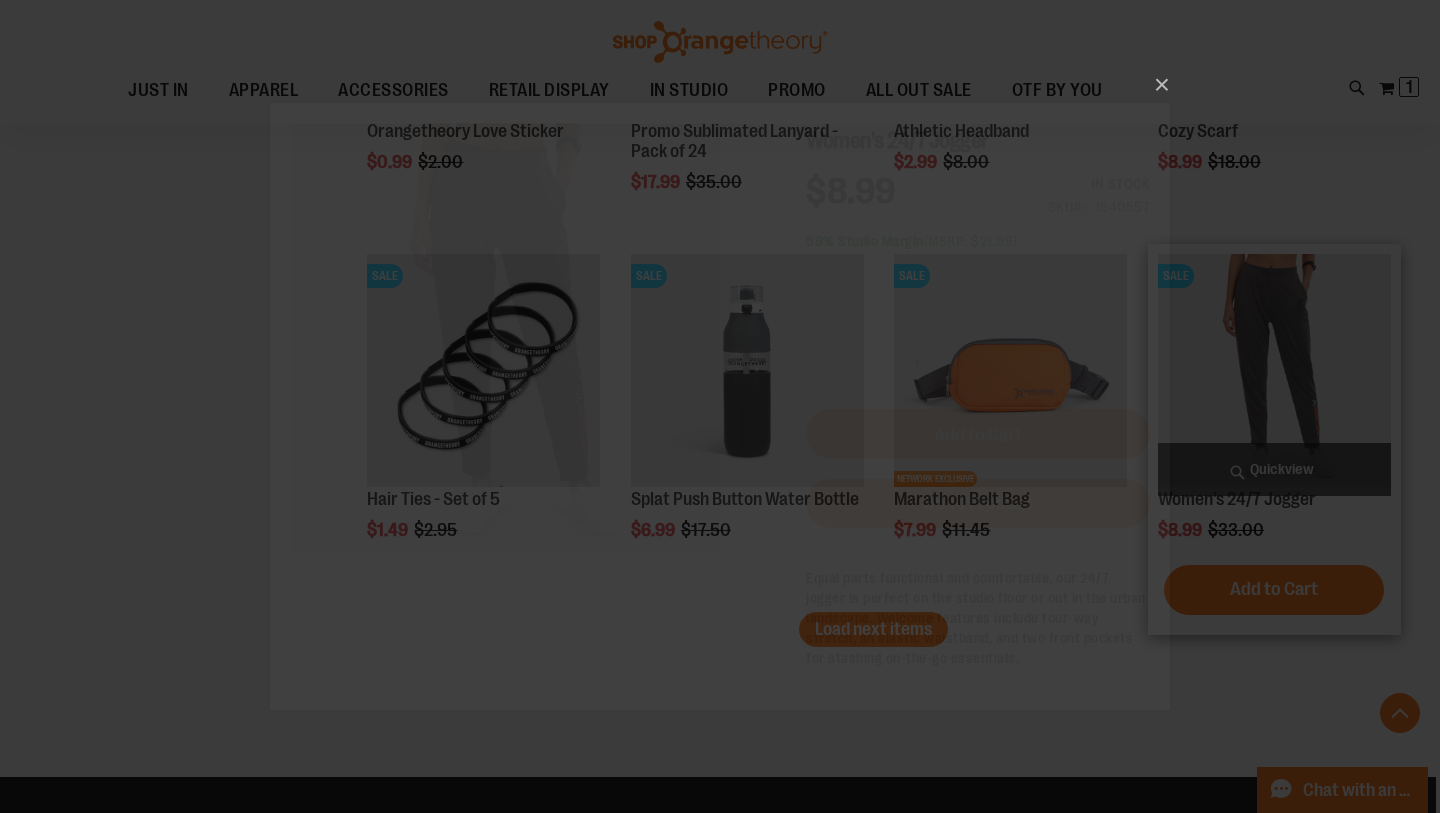 scroll, scrollTop: 0, scrollLeft: 0, axis: both 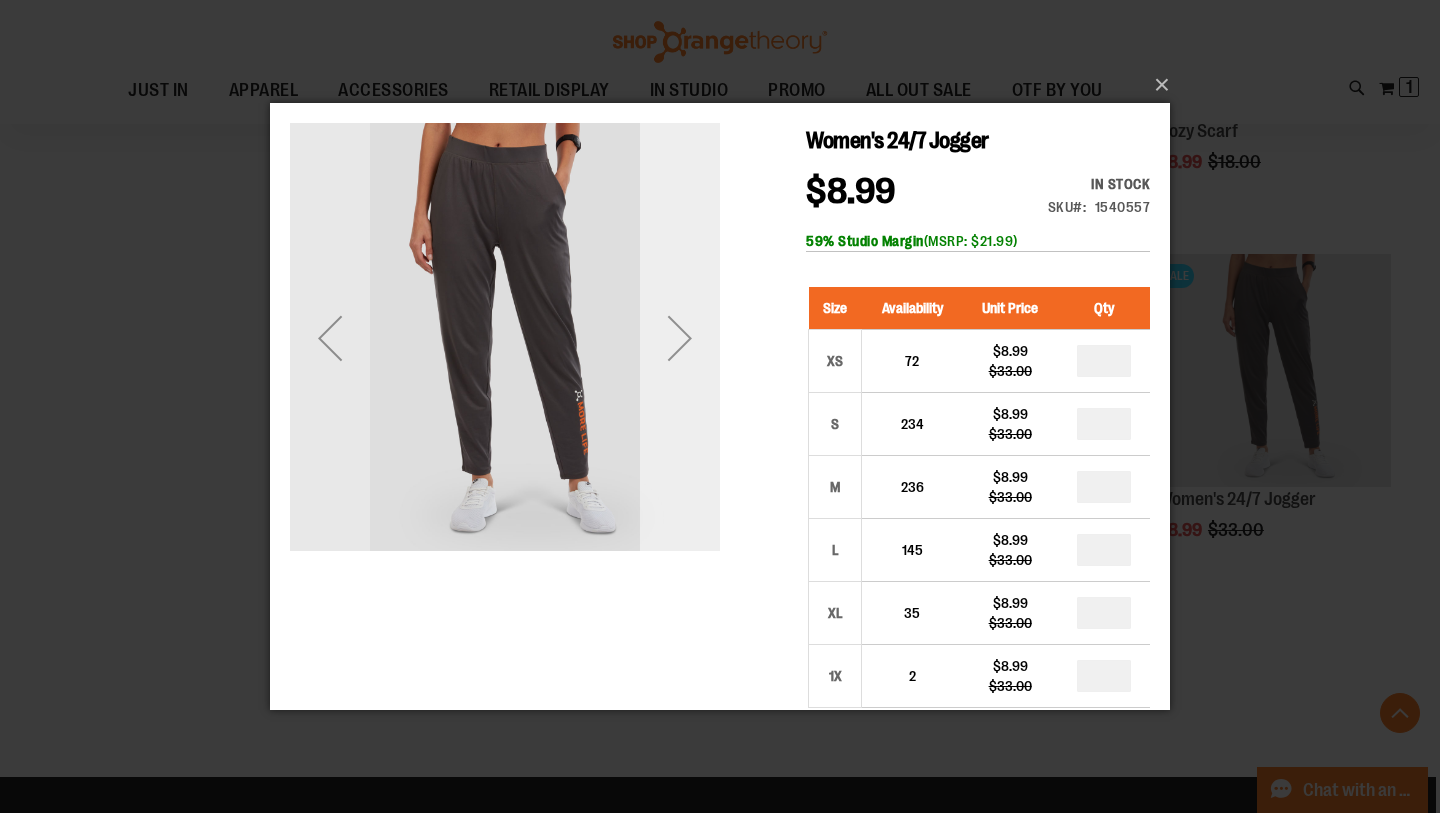 click at bounding box center [680, 338] 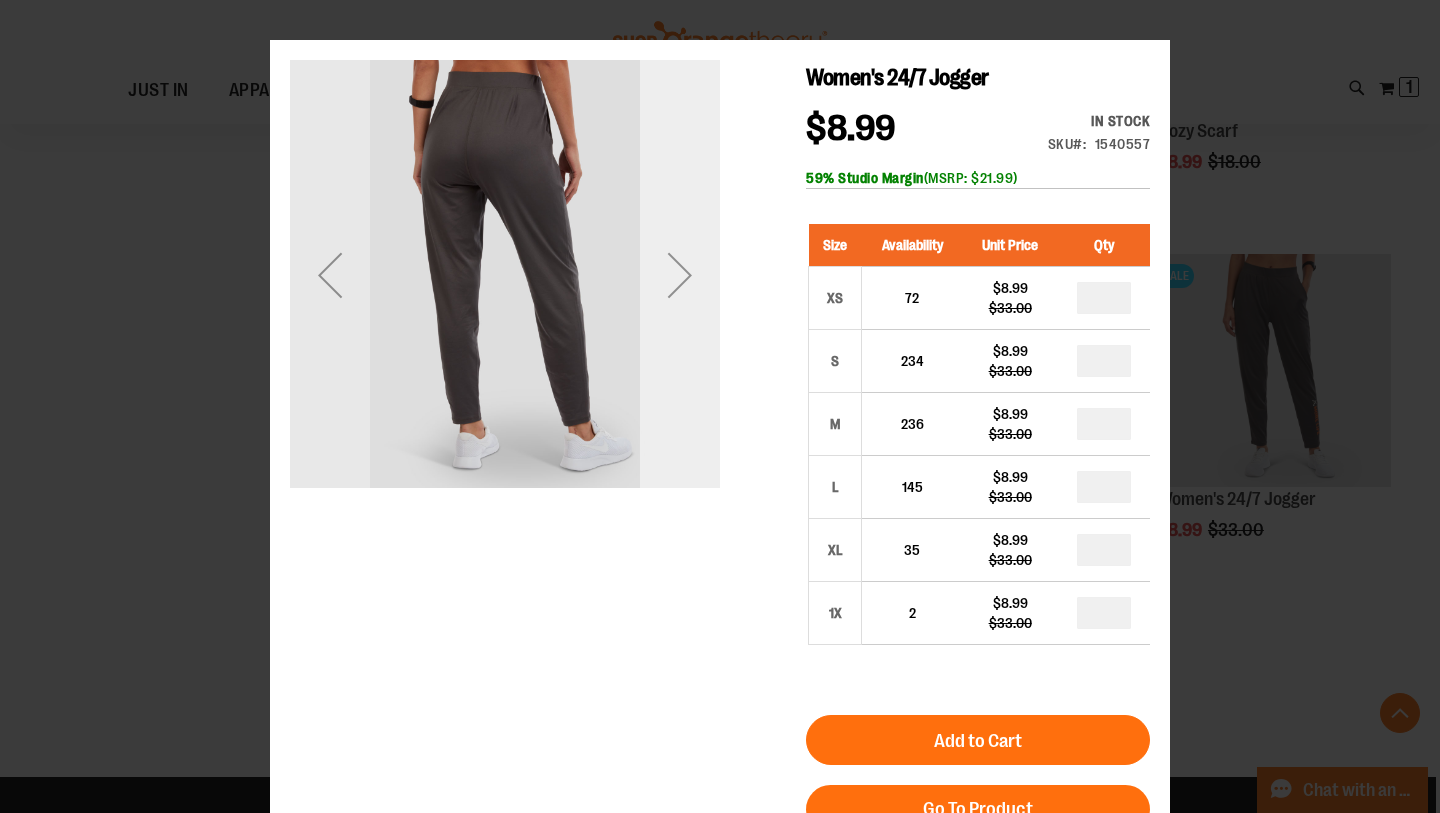 click at bounding box center (680, 275) 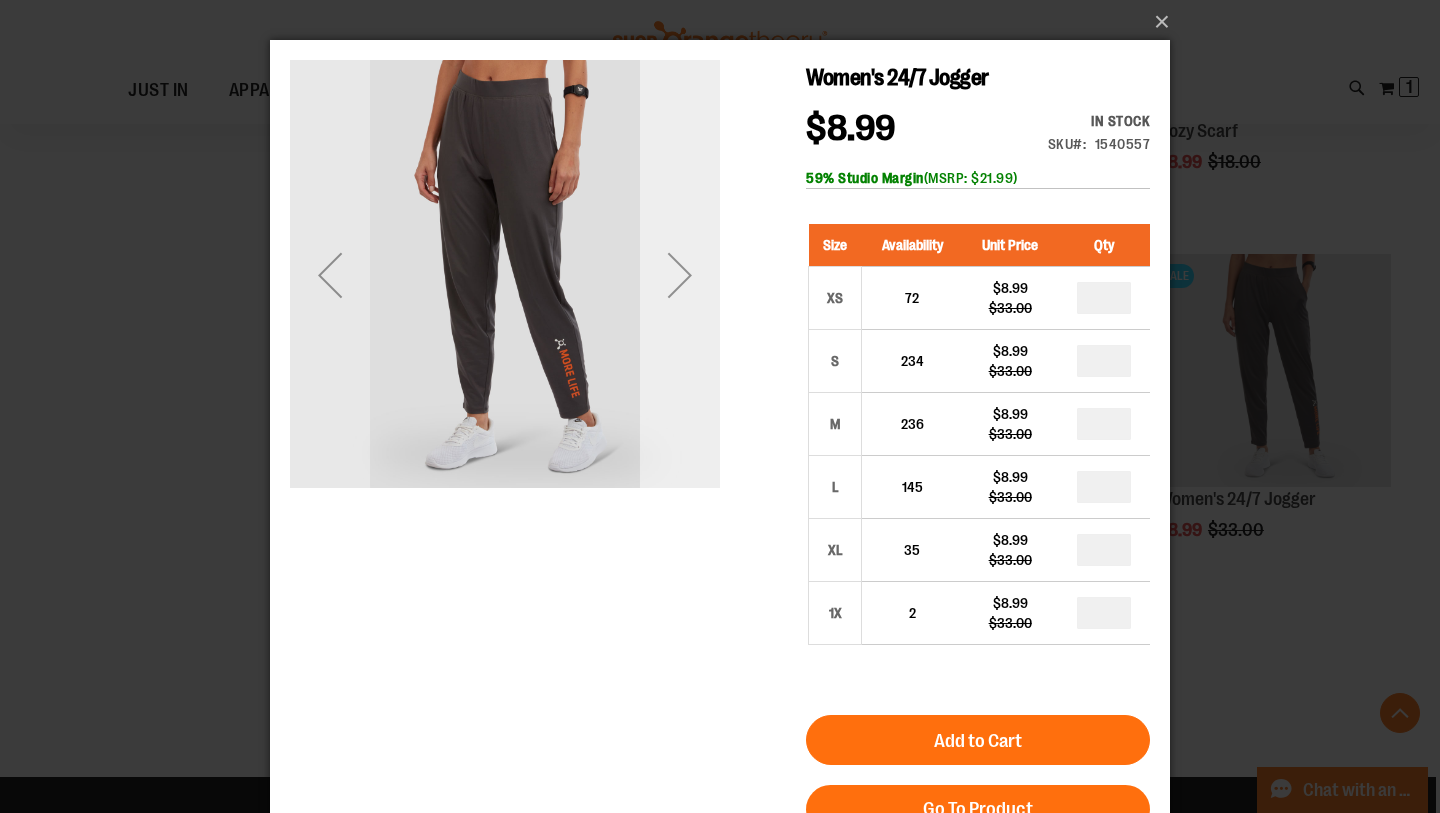 click at bounding box center (680, 275) 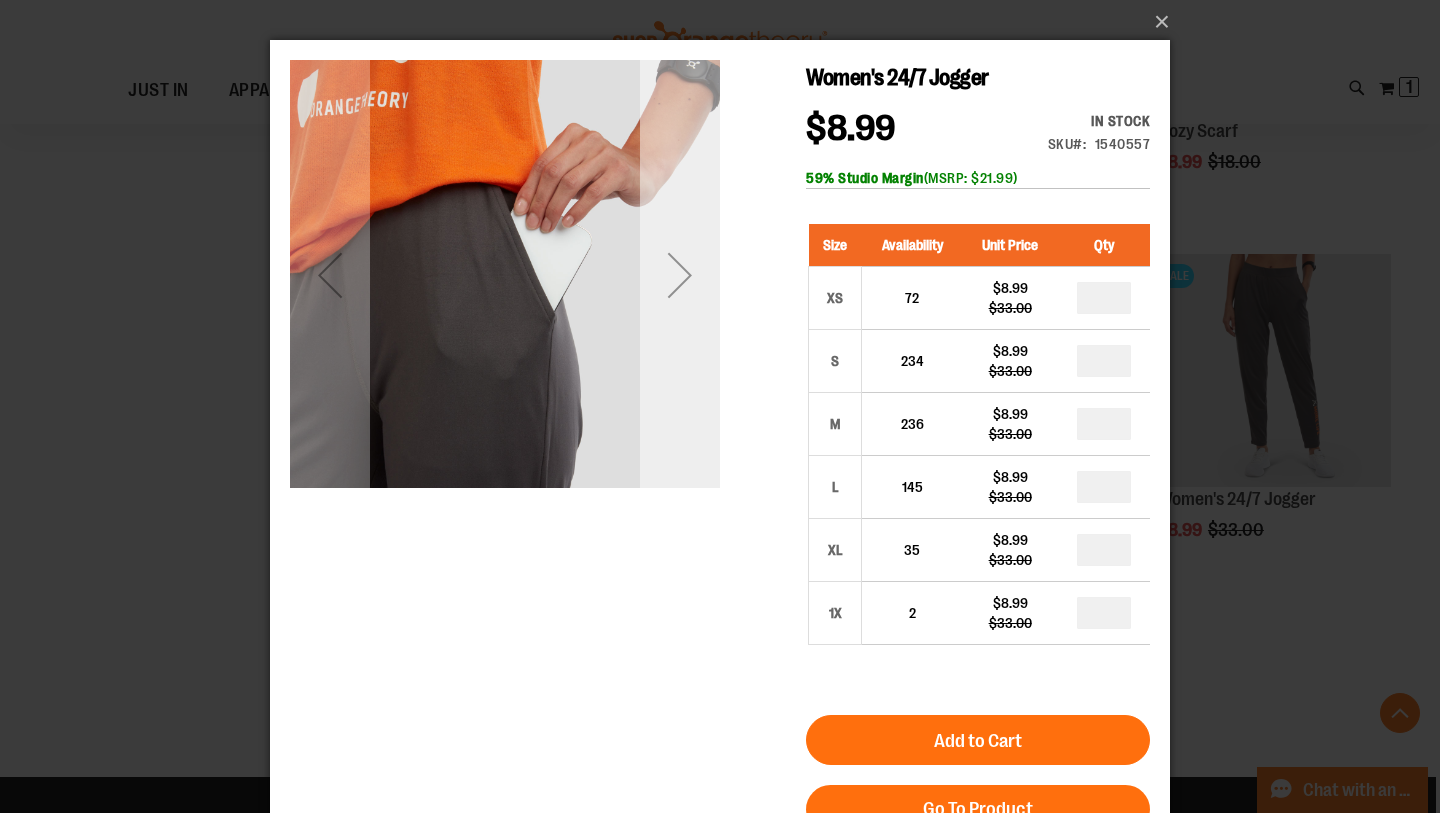 click at bounding box center (680, 275) 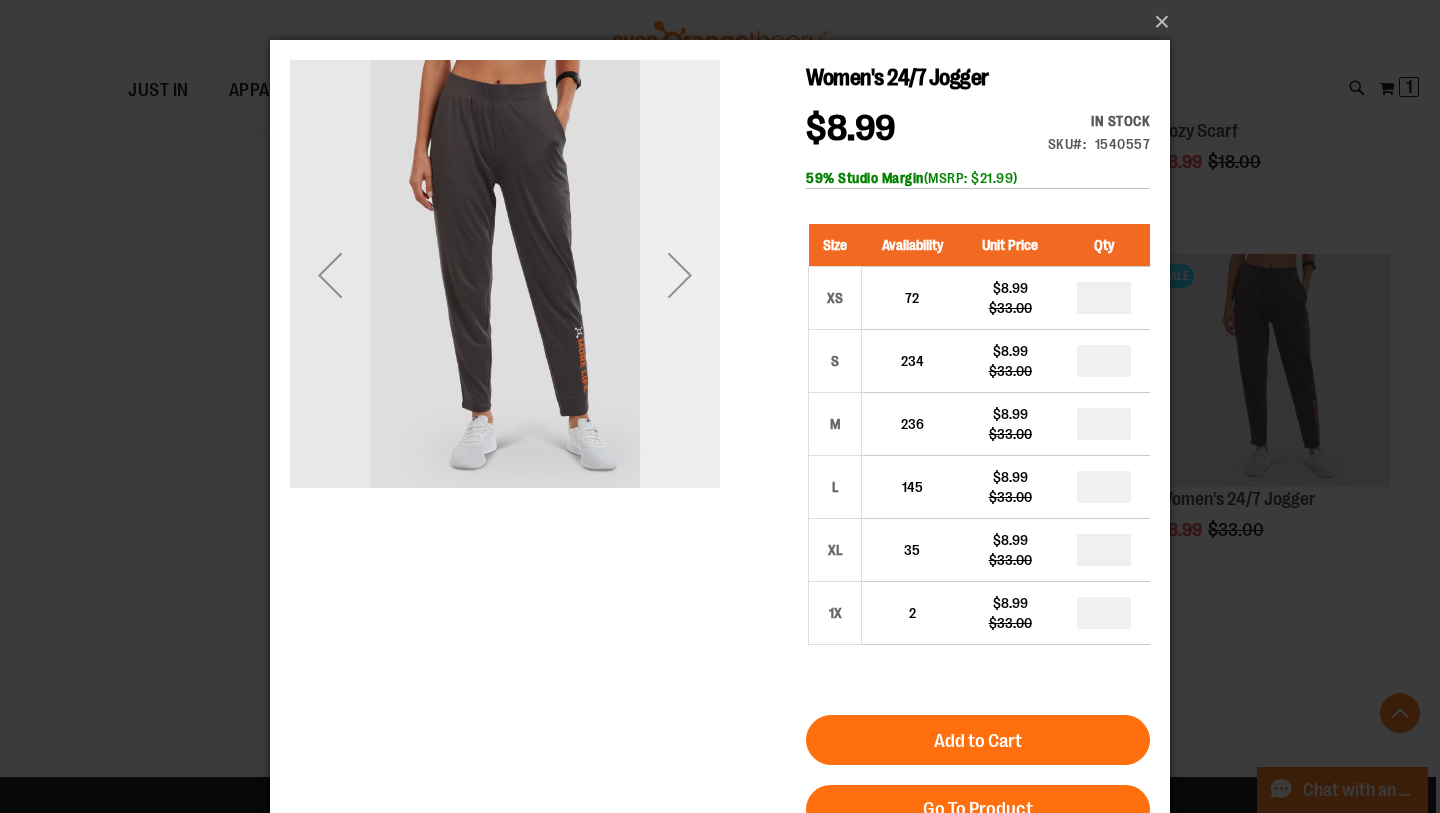 click at bounding box center [680, 275] 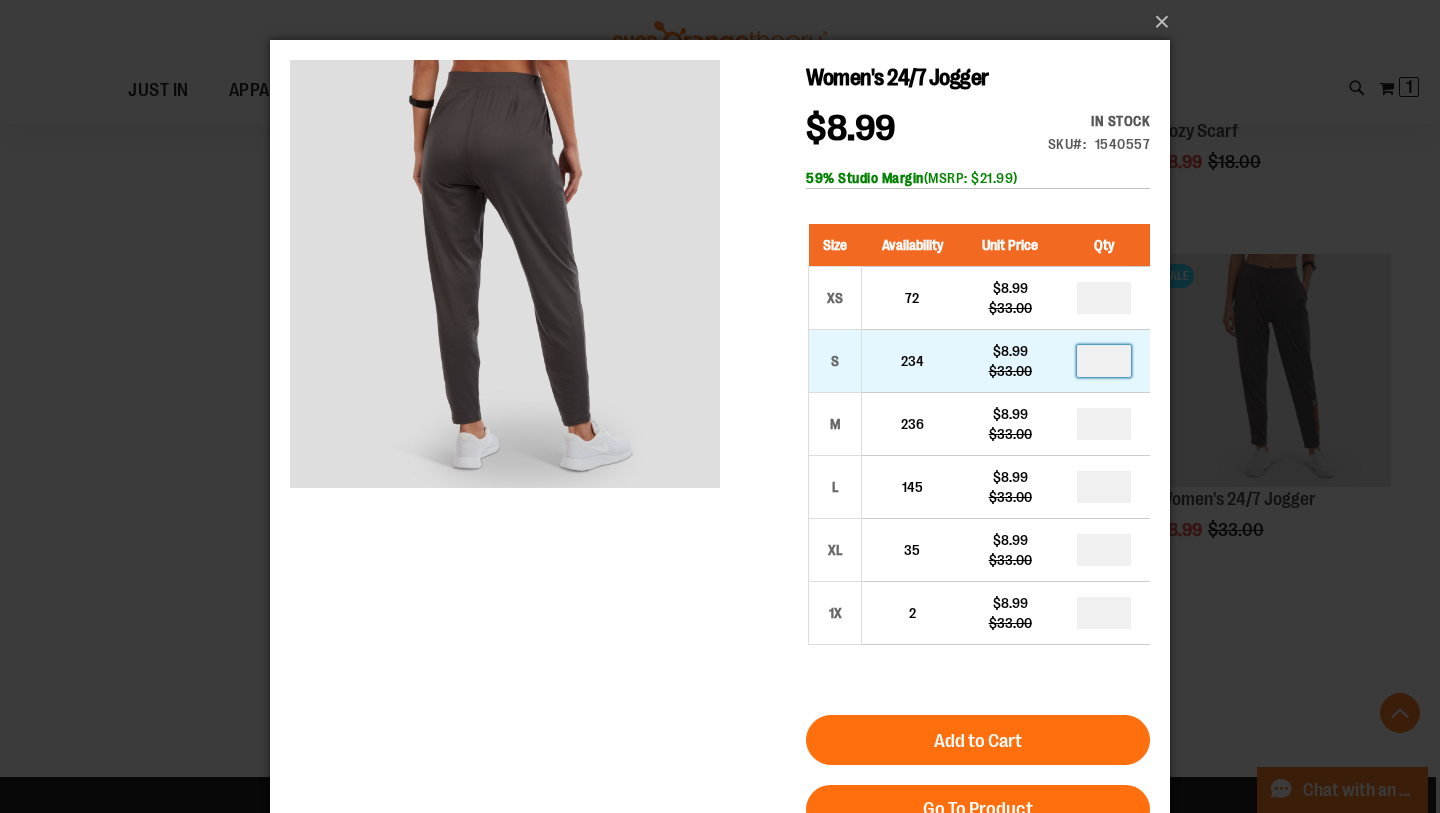 click at bounding box center (1104, 361) 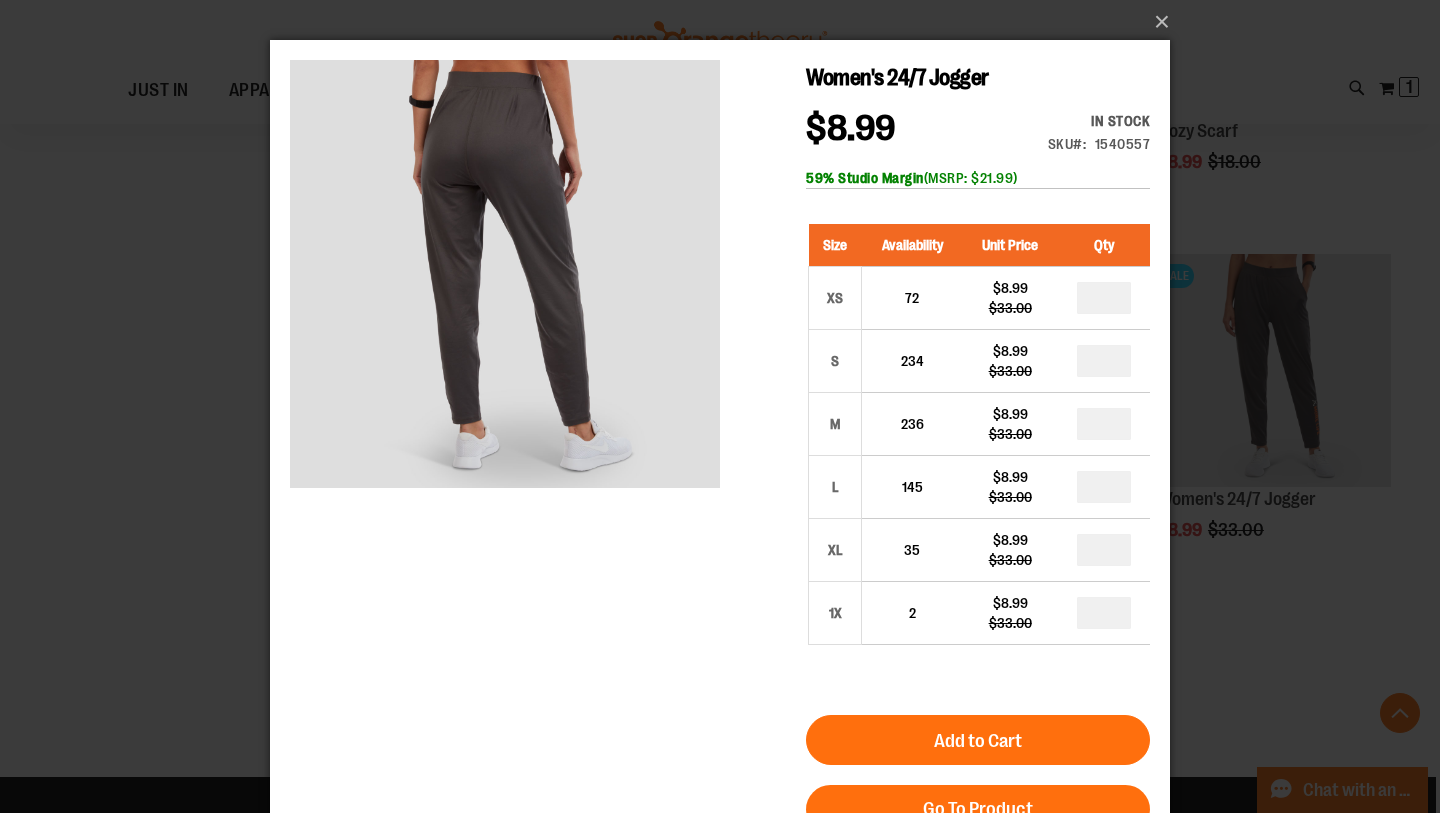 type on "*" 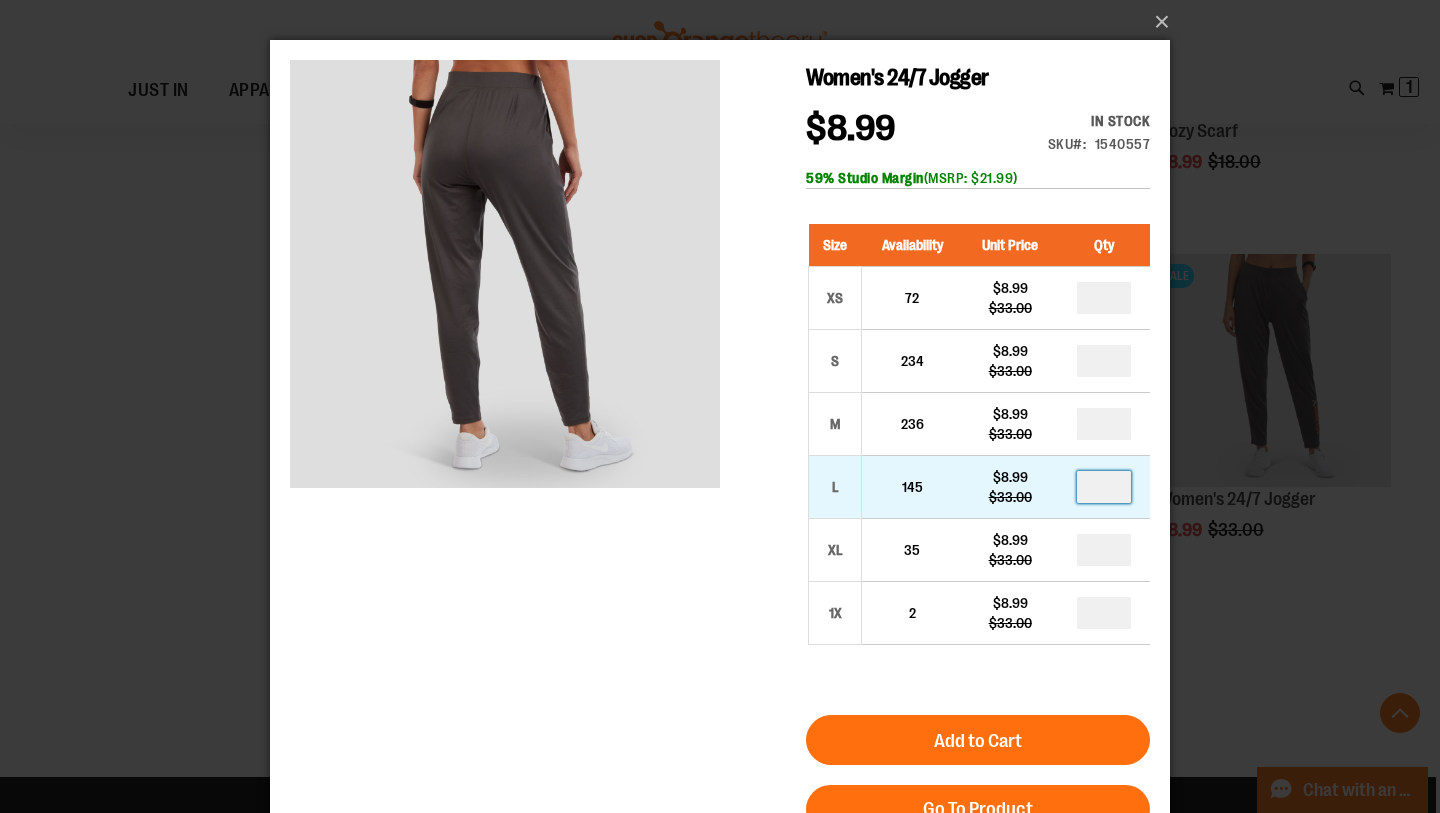 click at bounding box center [1104, 487] 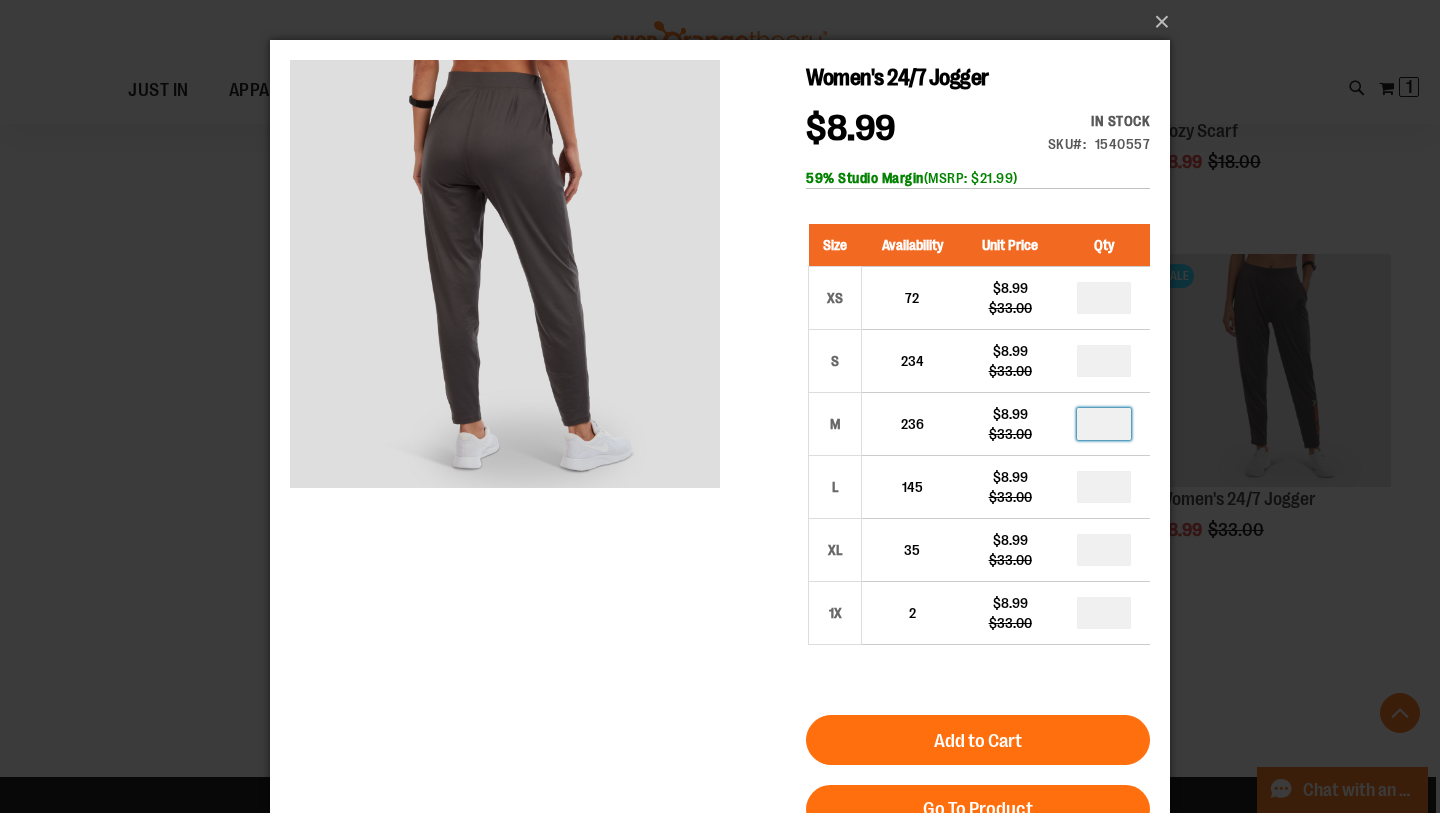 click on "*" at bounding box center (1104, 424) 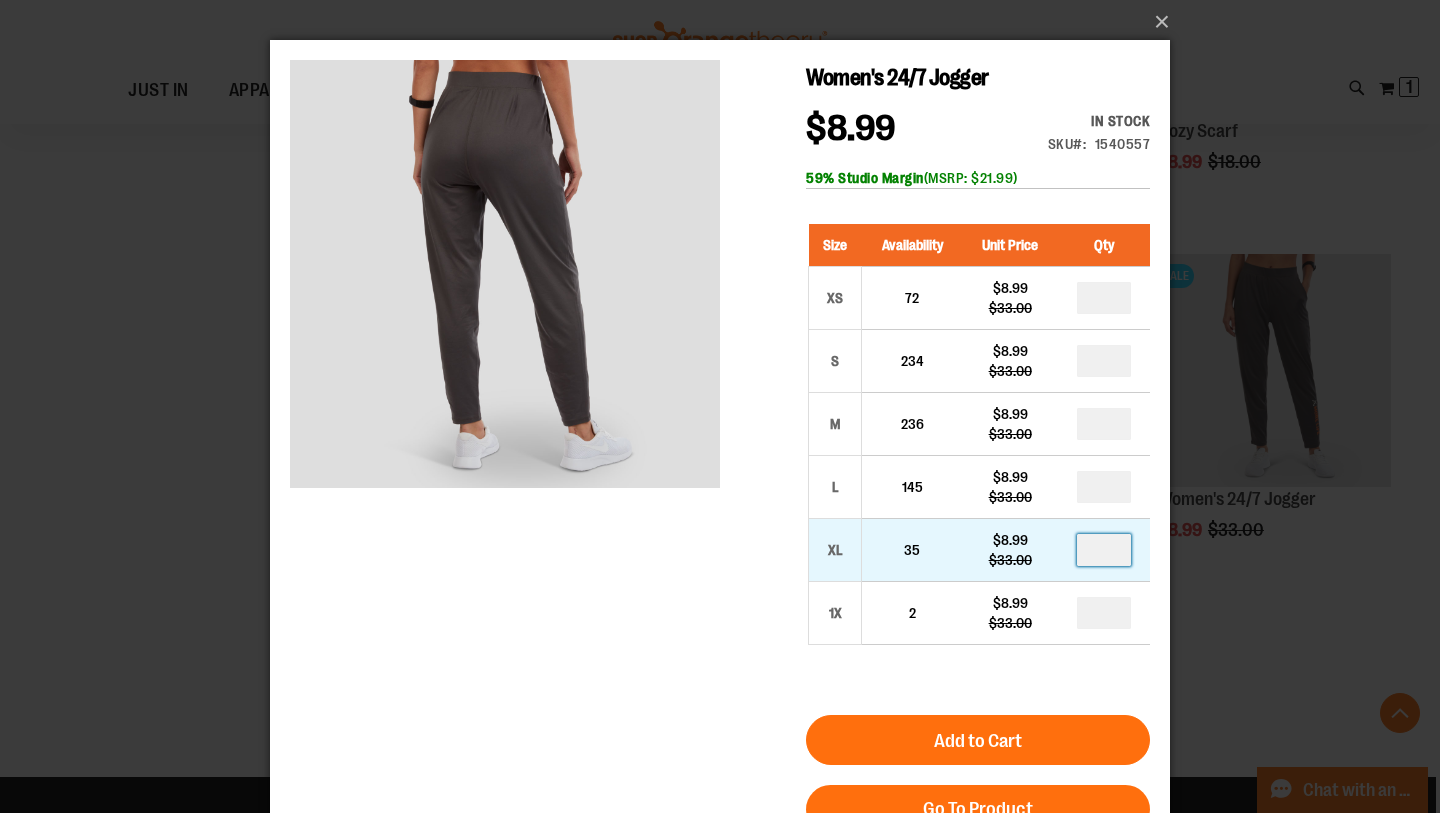 click at bounding box center (1104, 550) 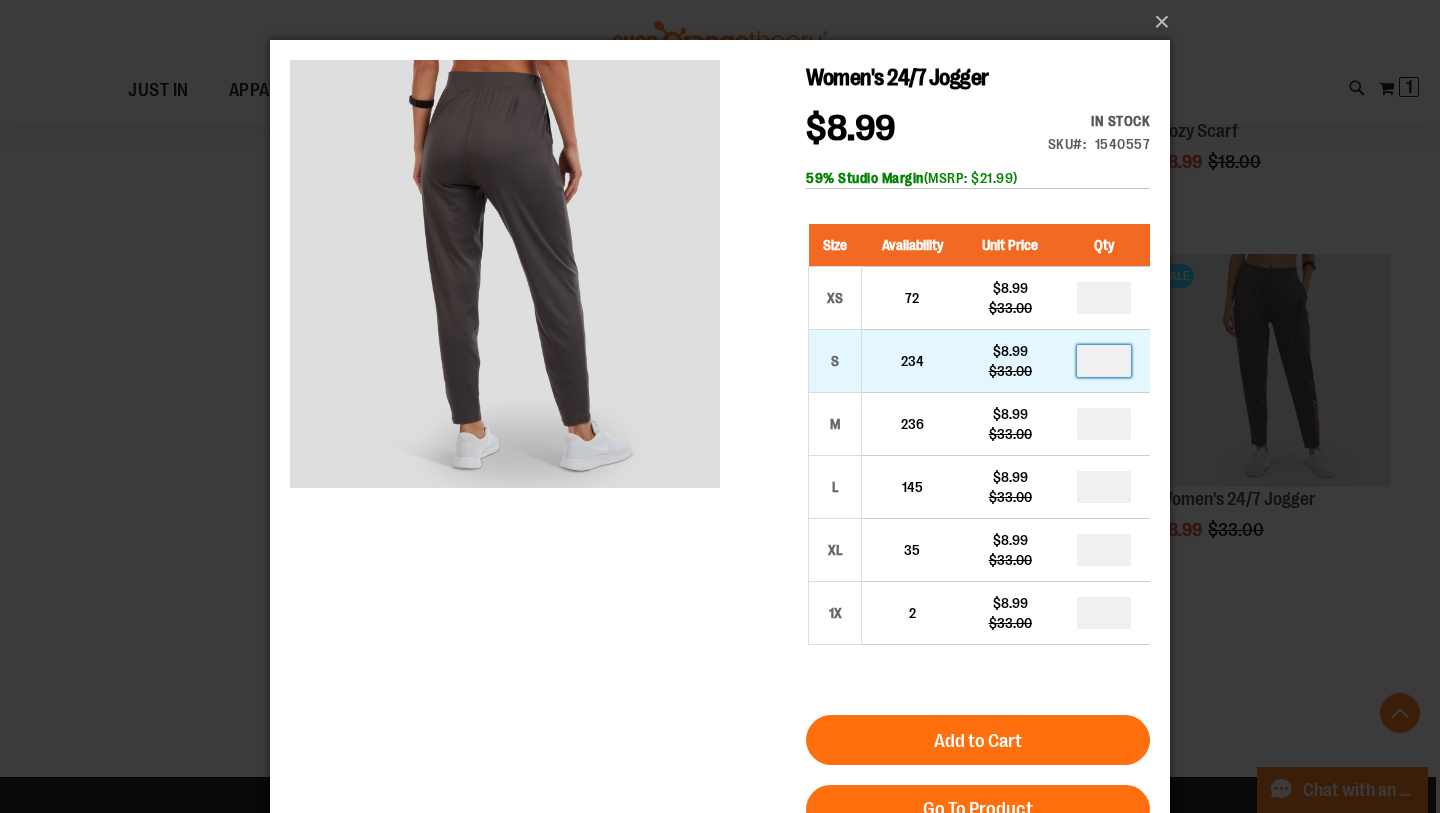click on "*" at bounding box center (1104, 361) 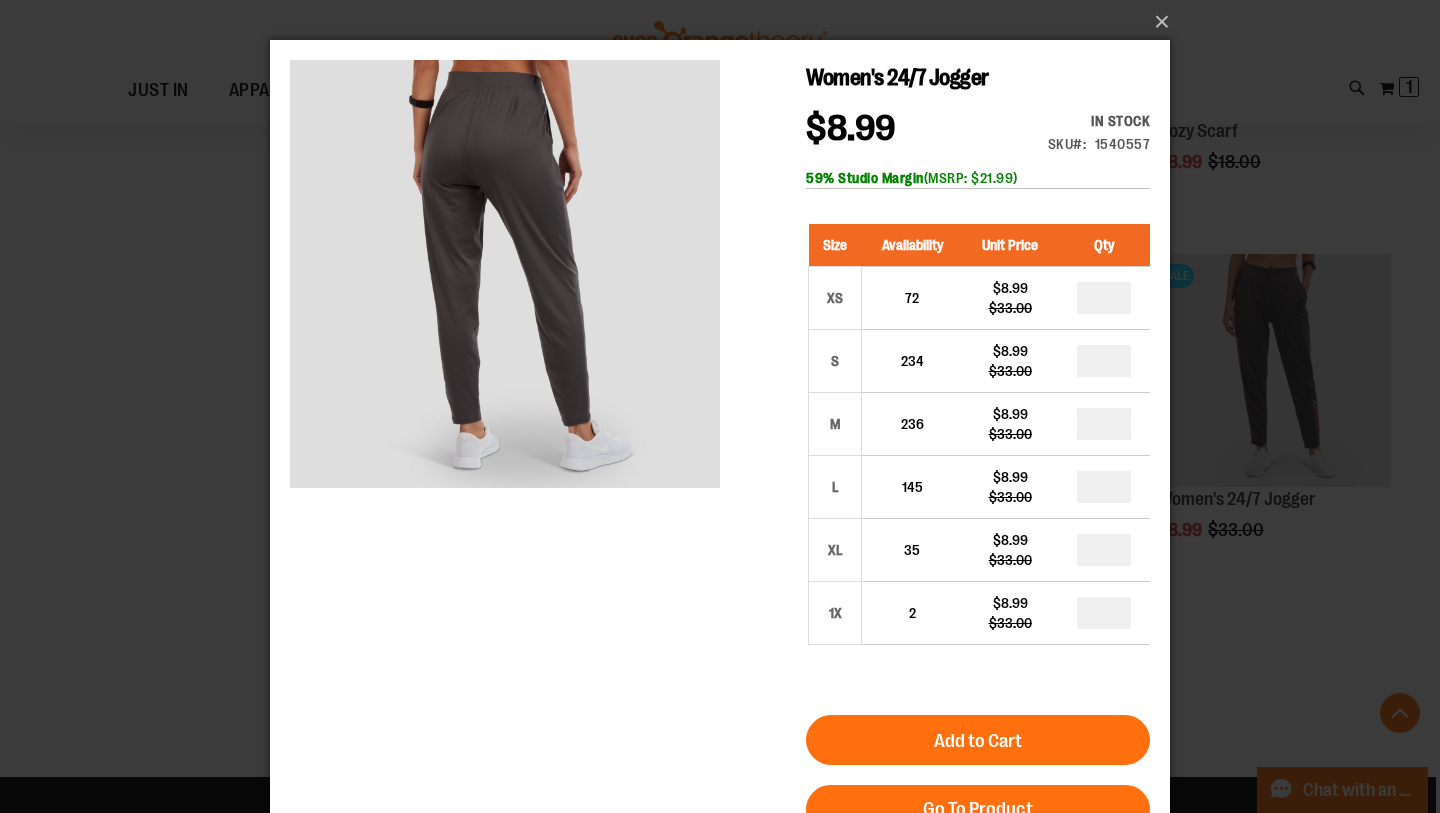 type on "*" 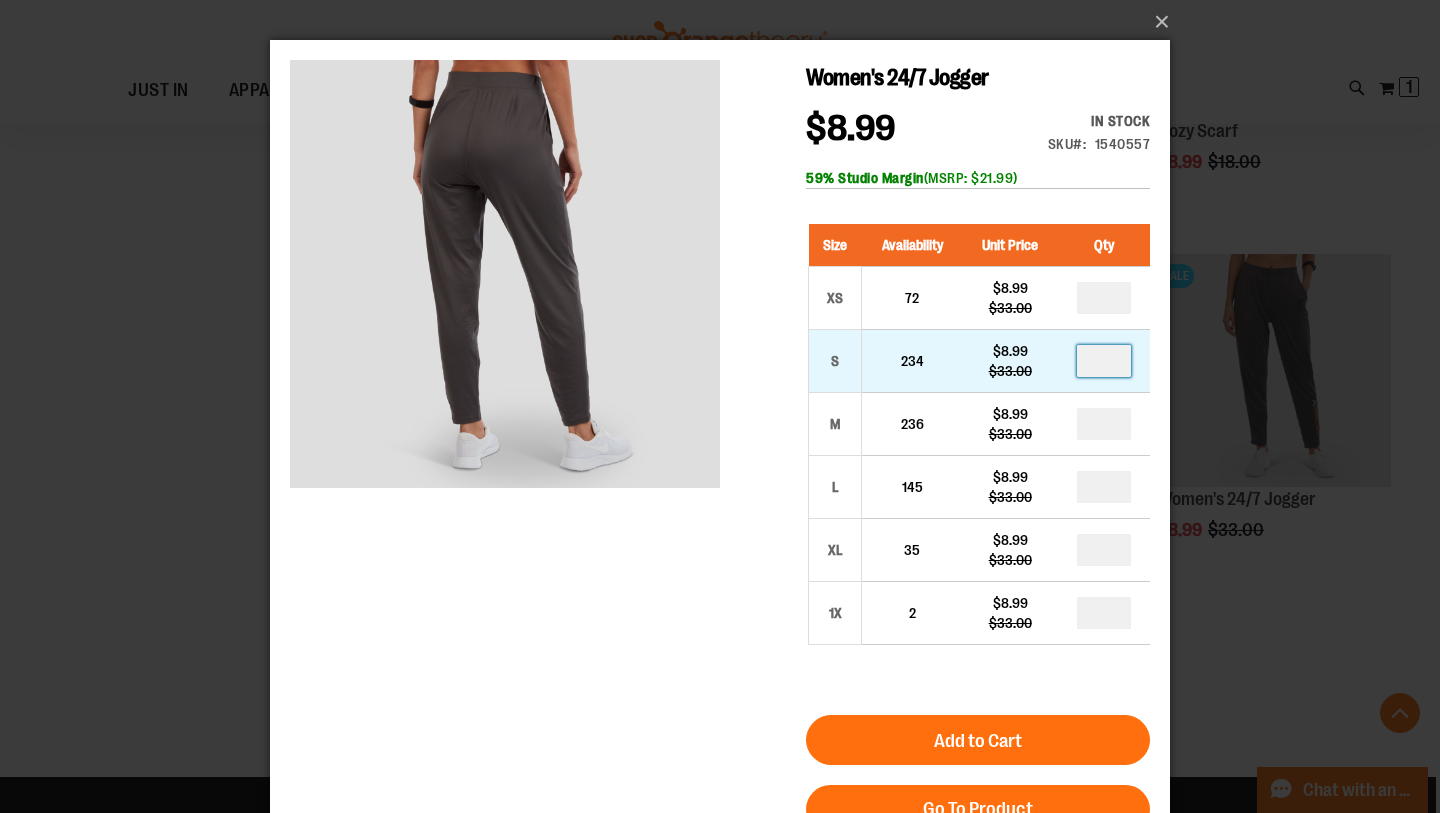 click on "*" at bounding box center (1104, 361) 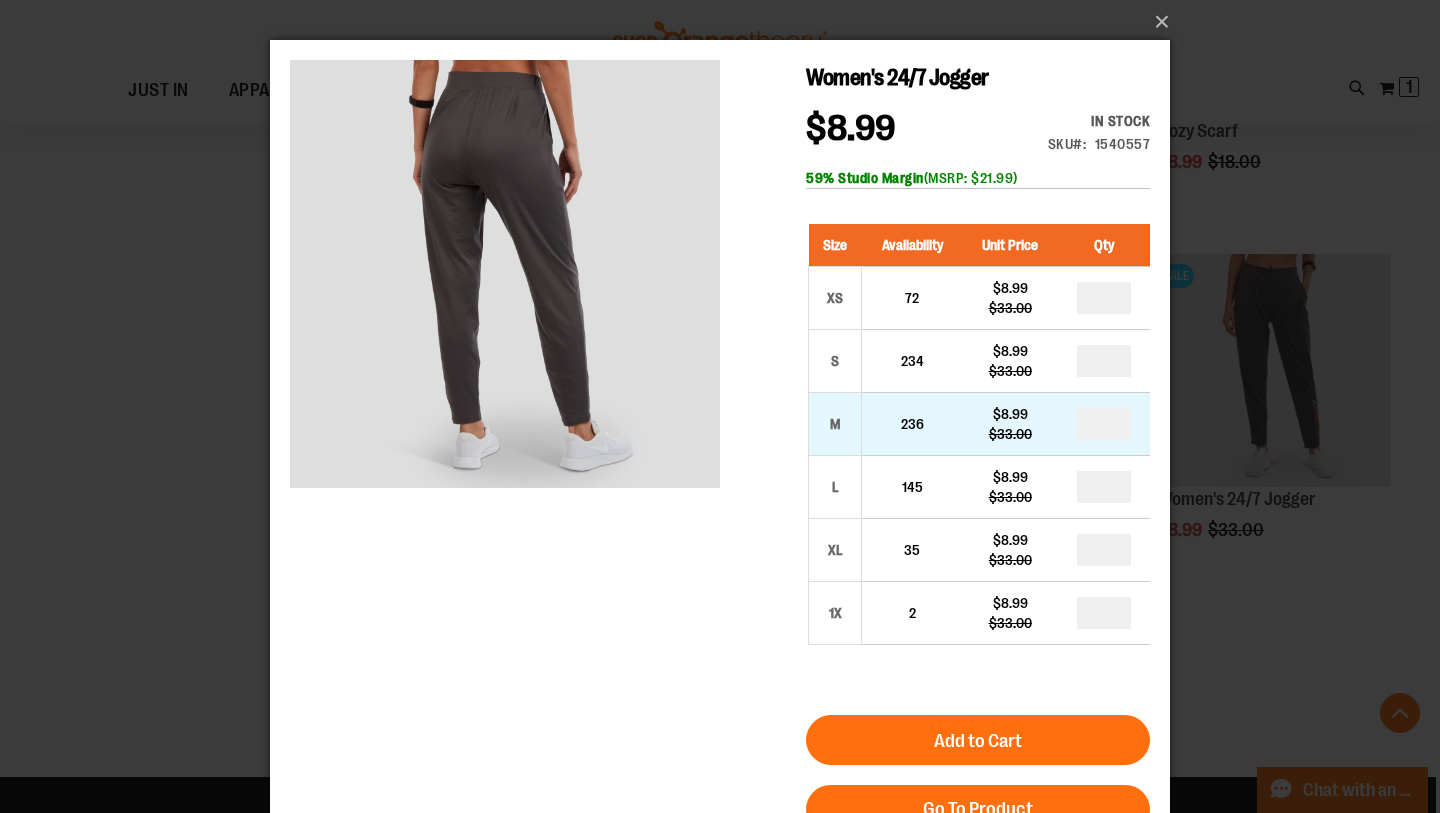 click on "*" at bounding box center [1104, 424] 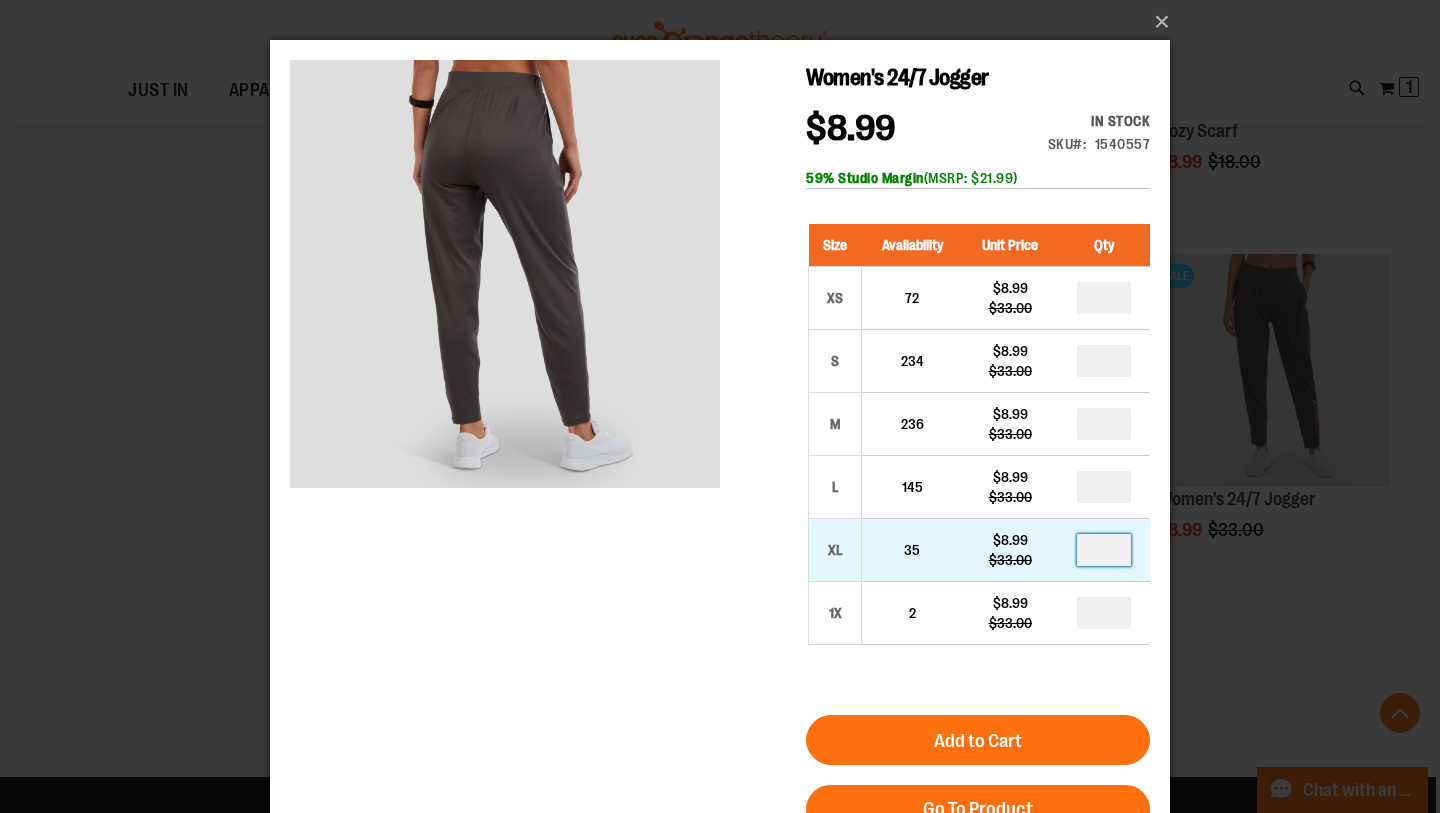 click on "*" at bounding box center (1104, 550) 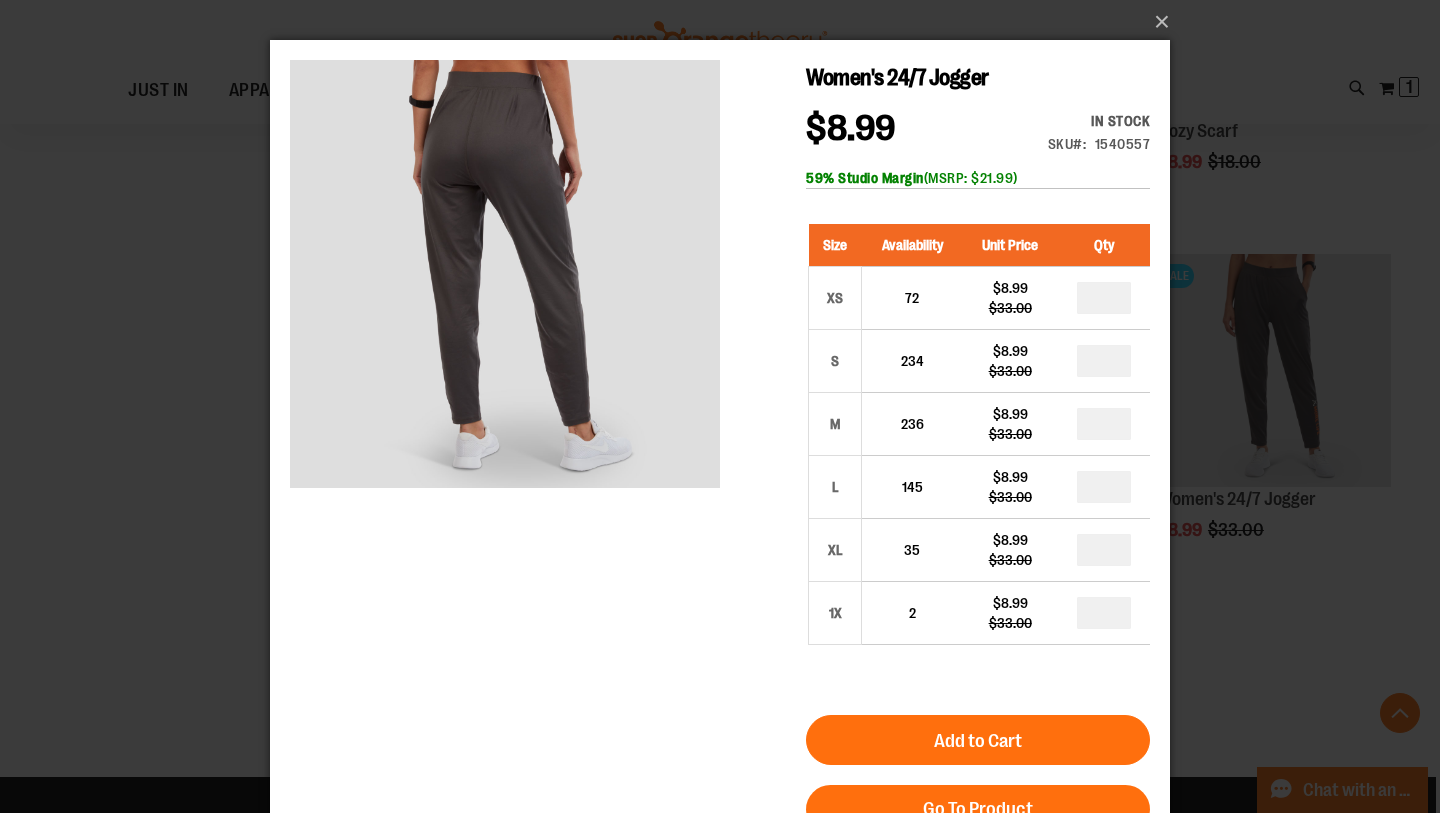 type on "*" 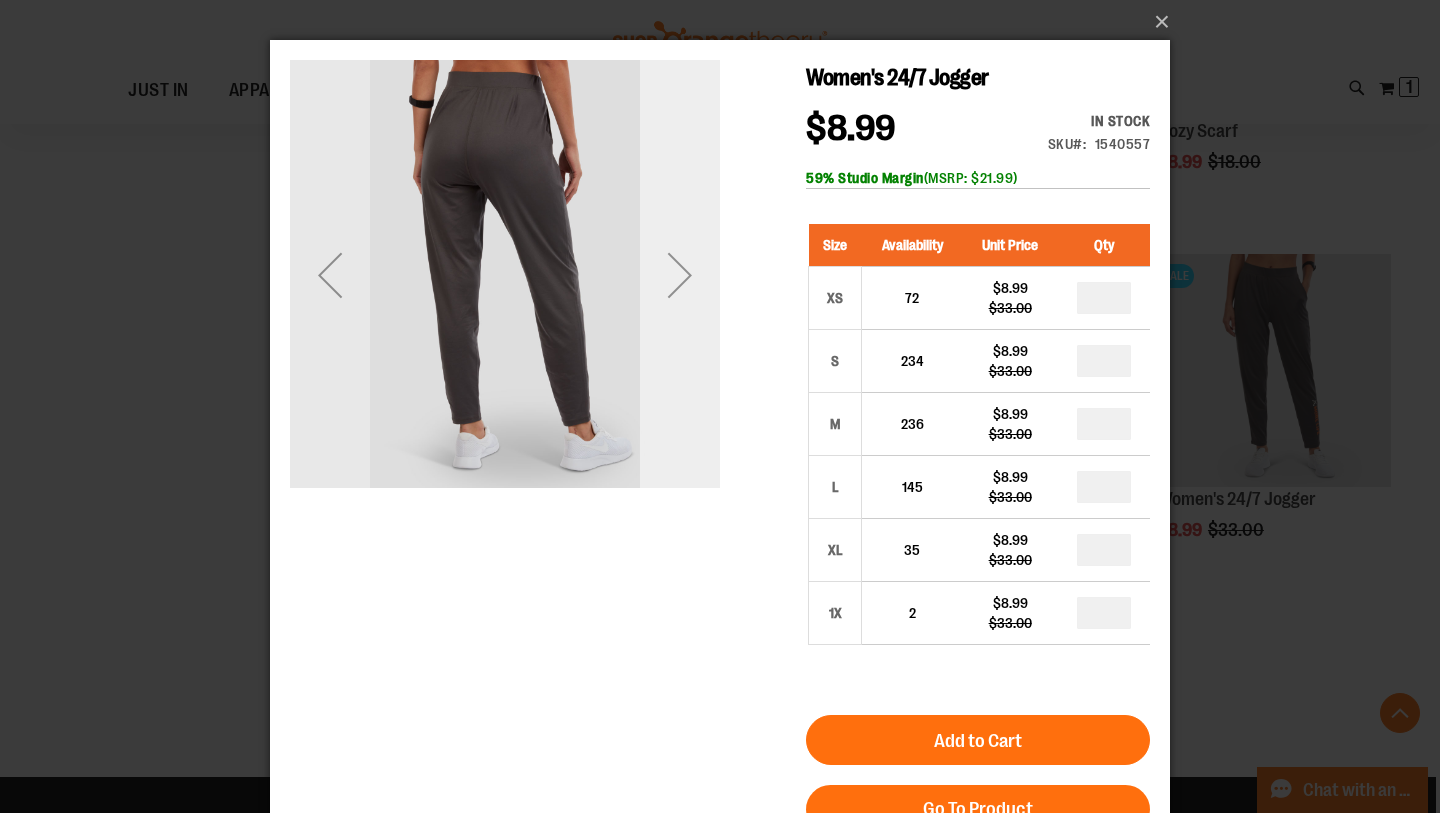 click at bounding box center [680, 275] 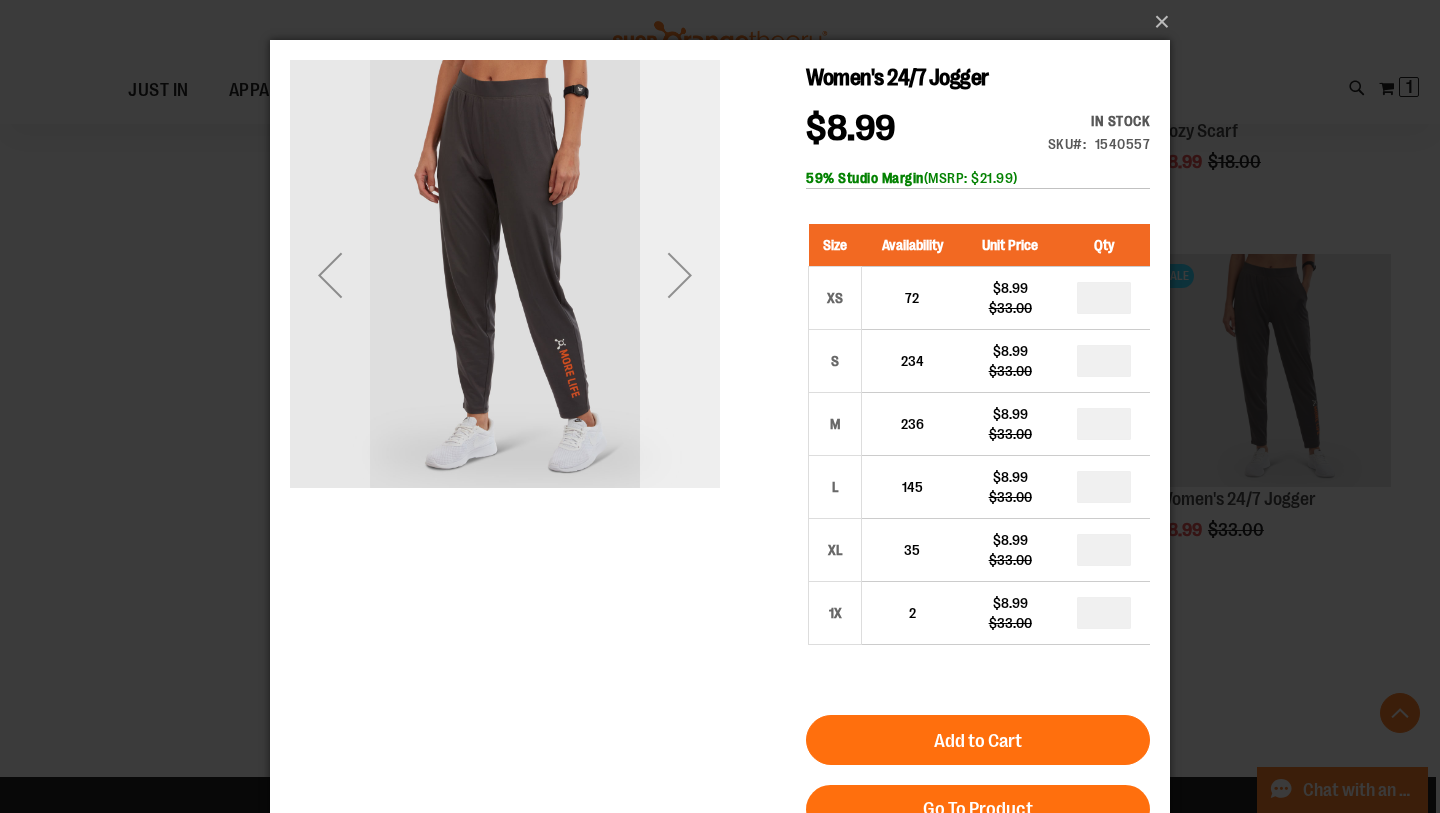 click at bounding box center (680, 275) 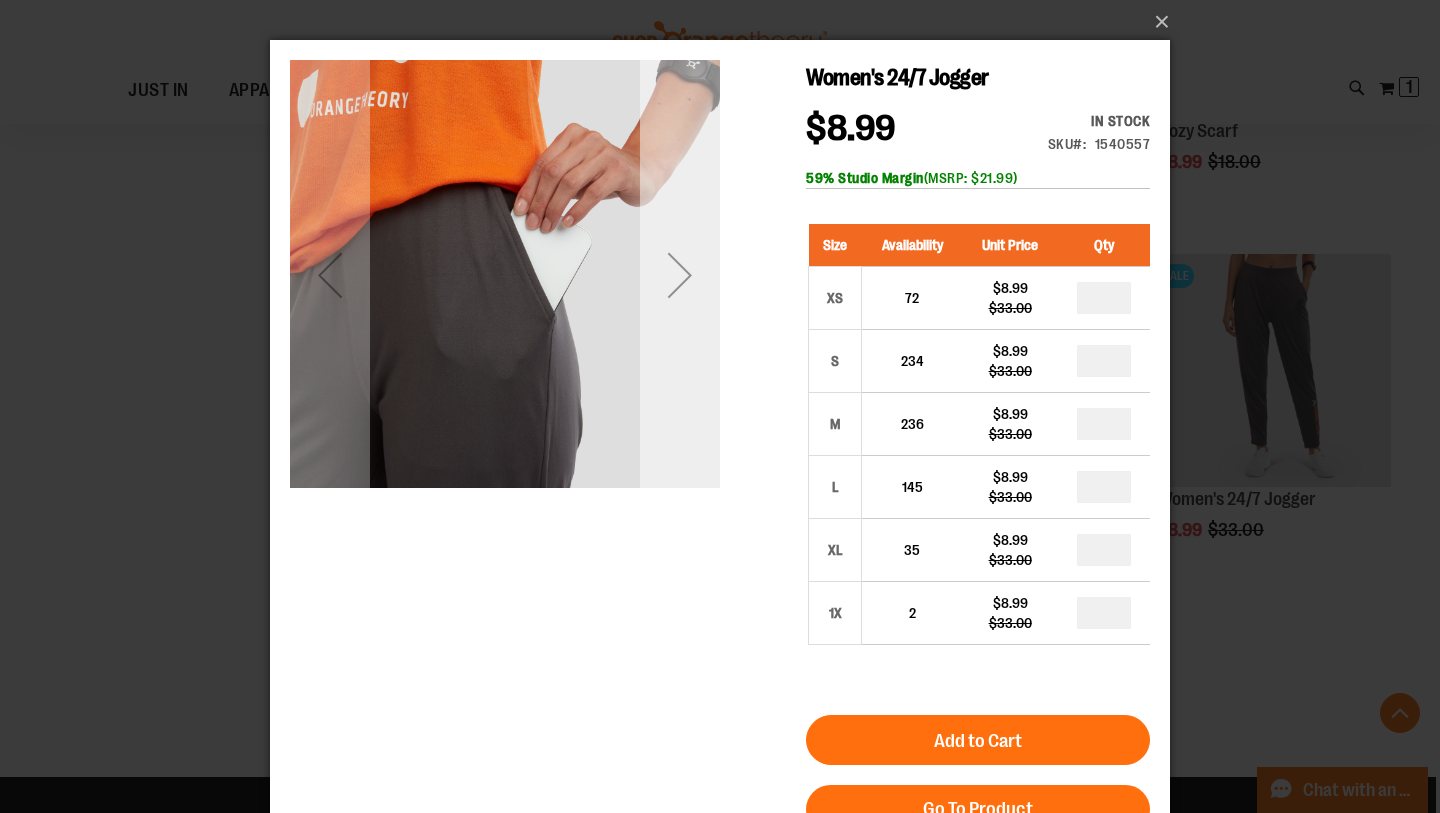 click at bounding box center [680, 275] 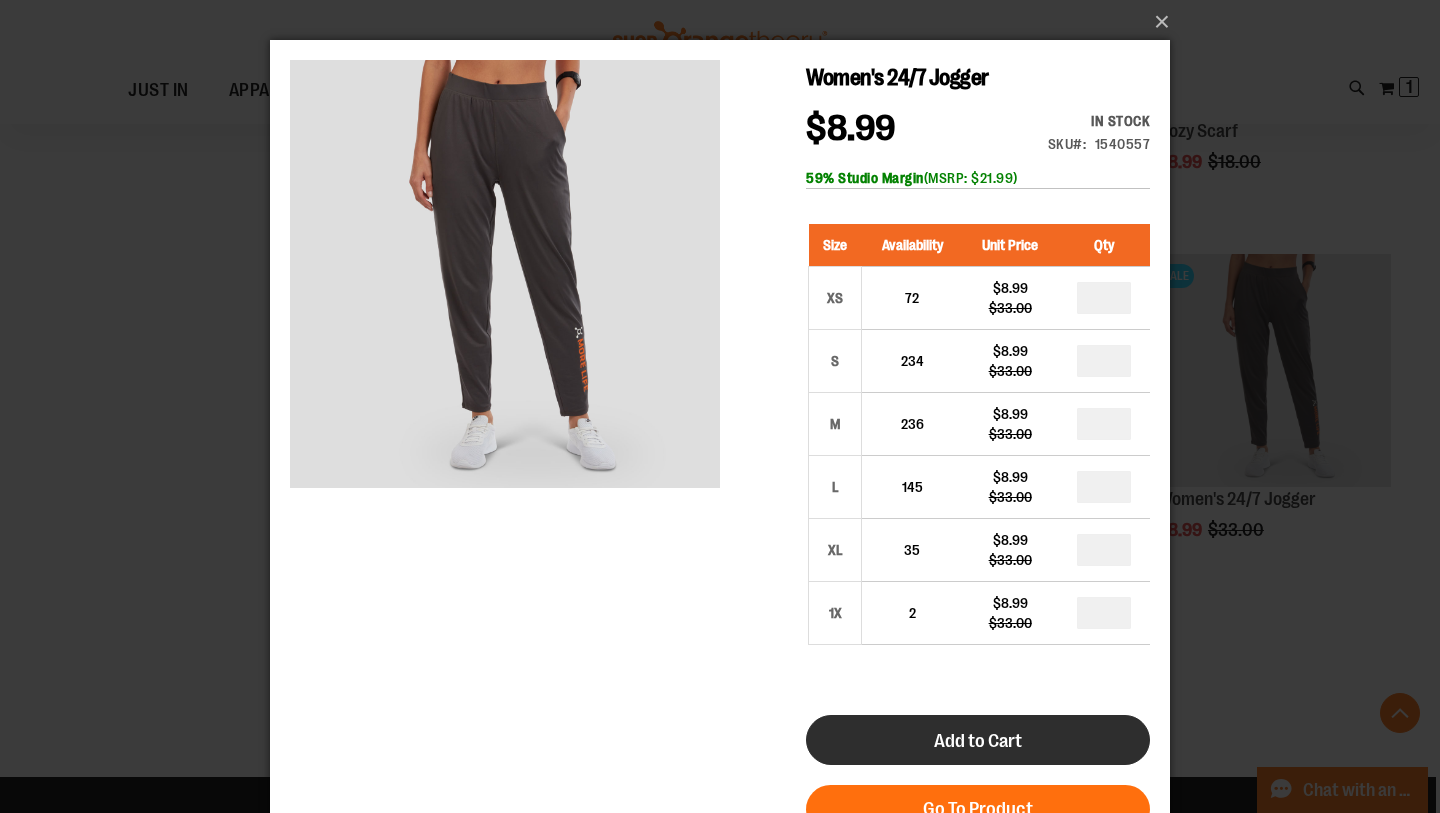 click on "Add to Cart" at bounding box center (978, 740) 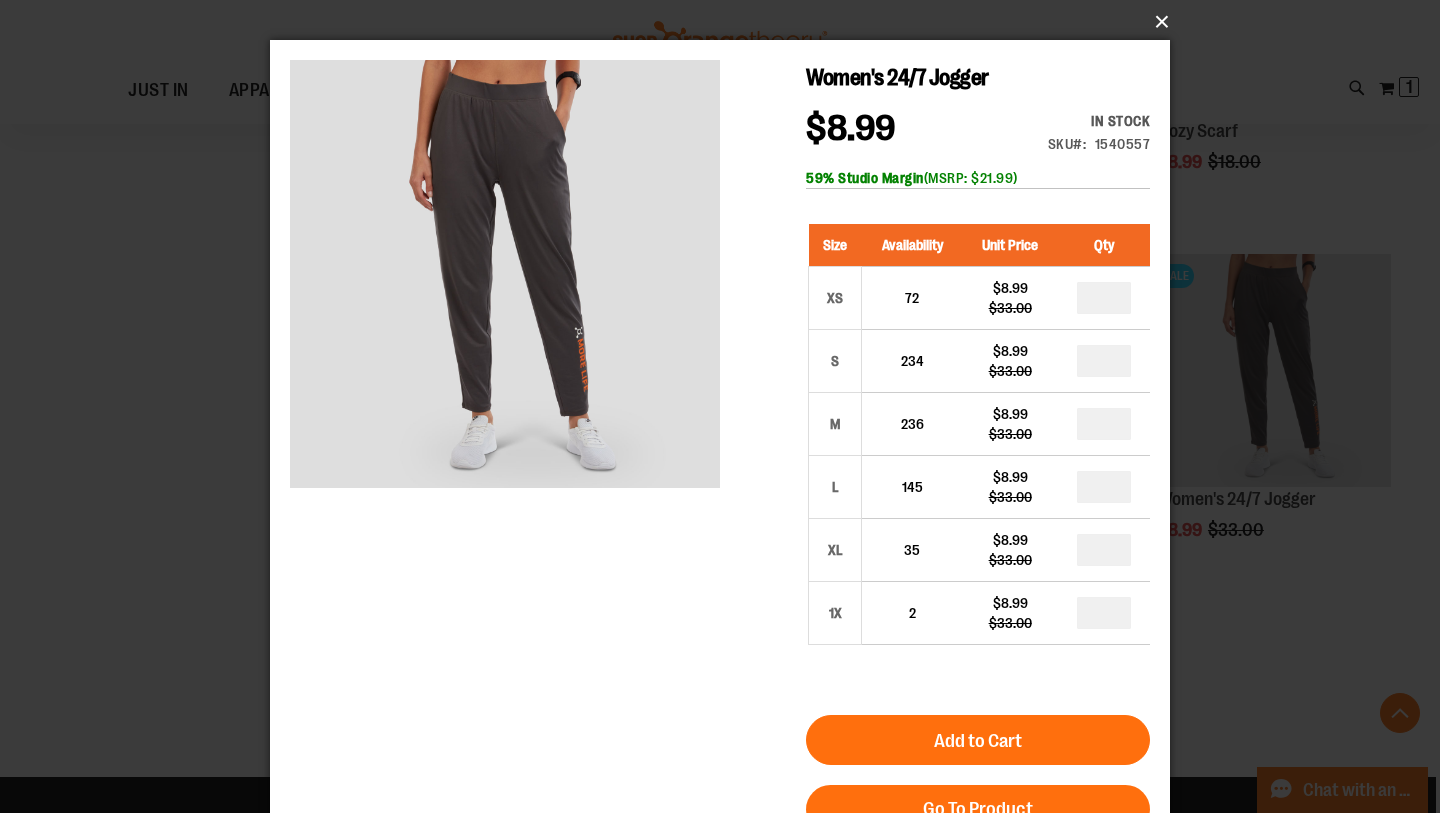 click on "×" at bounding box center [726, 22] 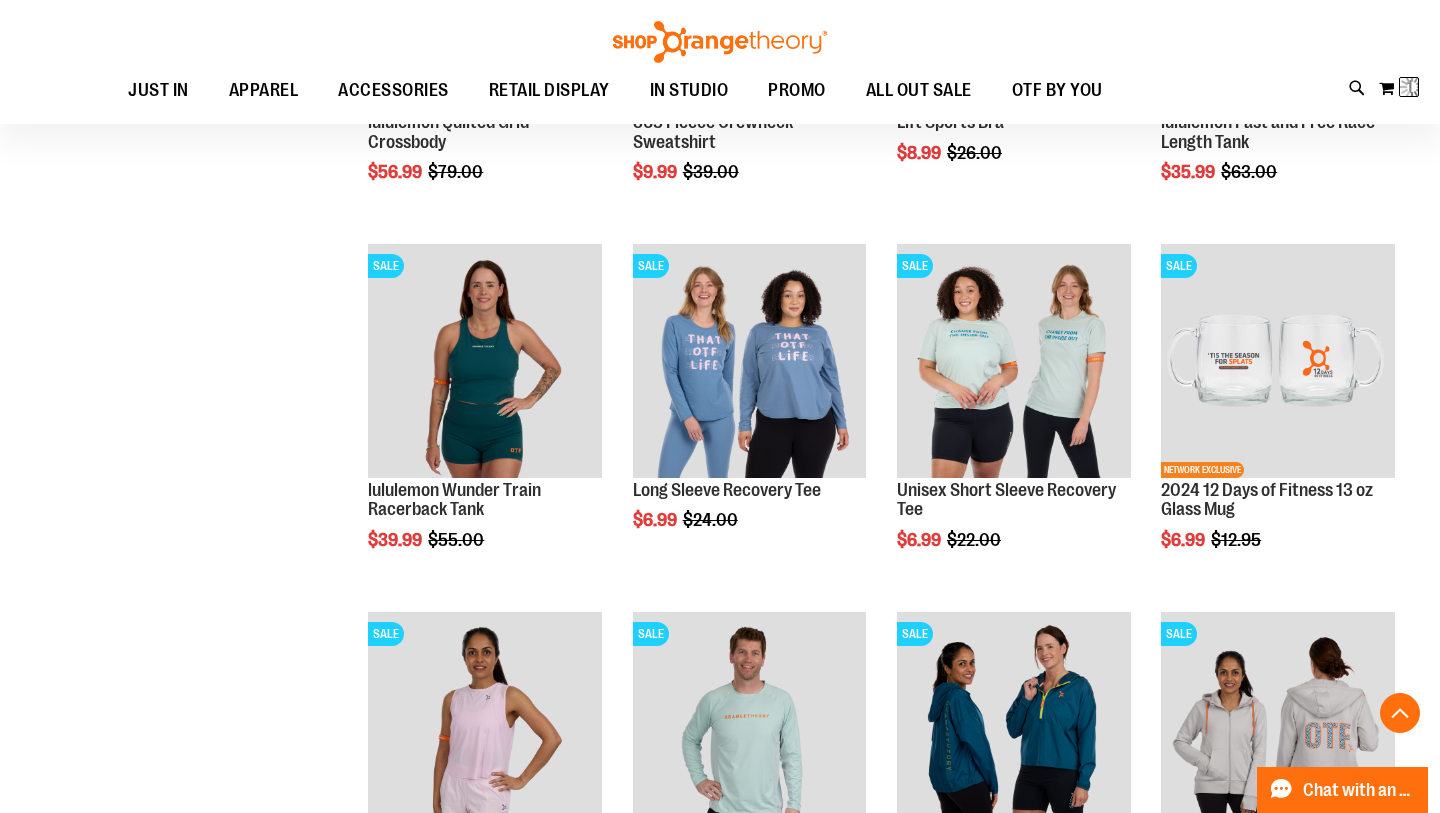 scroll, scrollTop: 48, scrollLeft: 0, axis: vertical 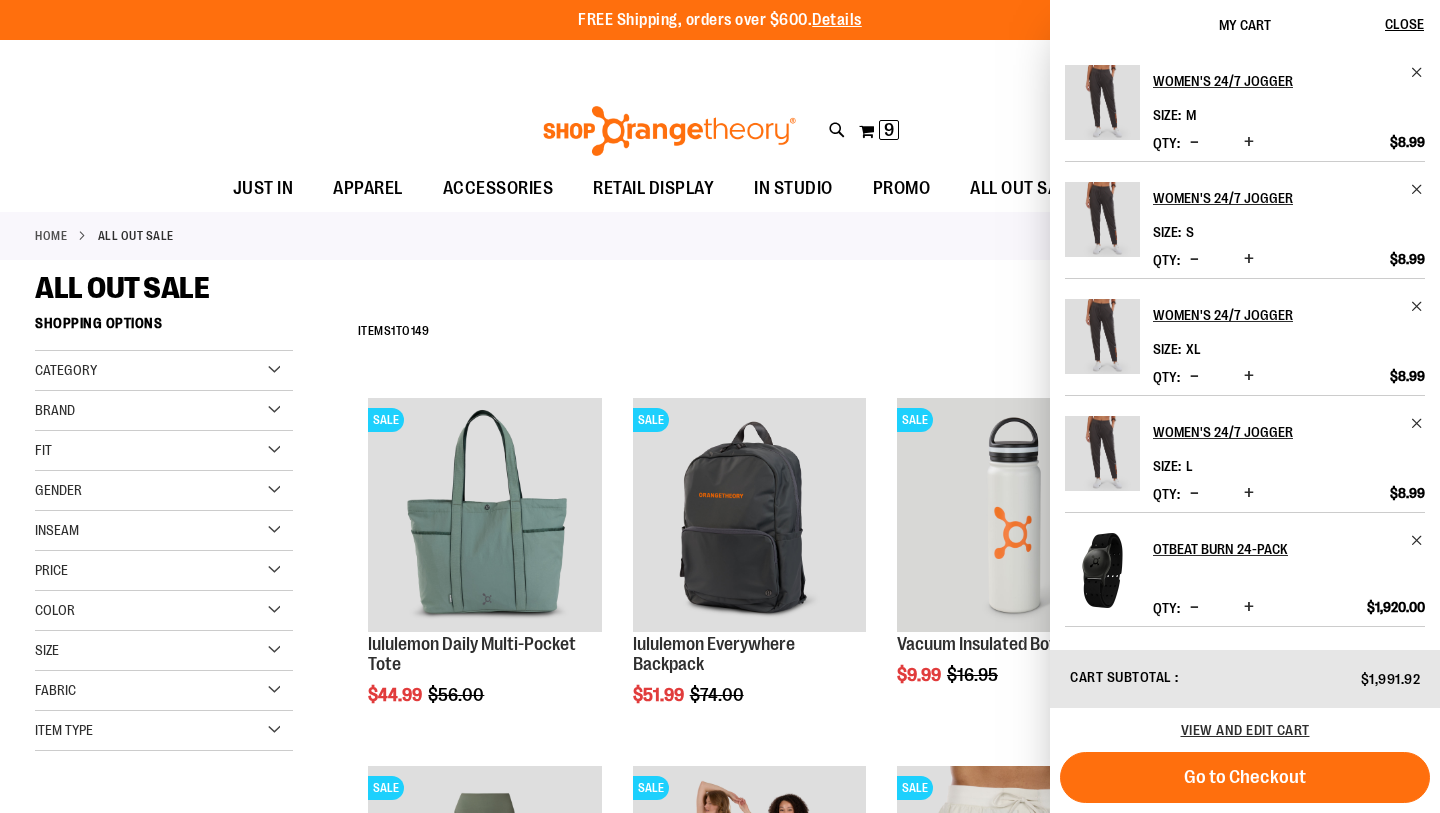 click on "**********" at bounding box center [720, 62] 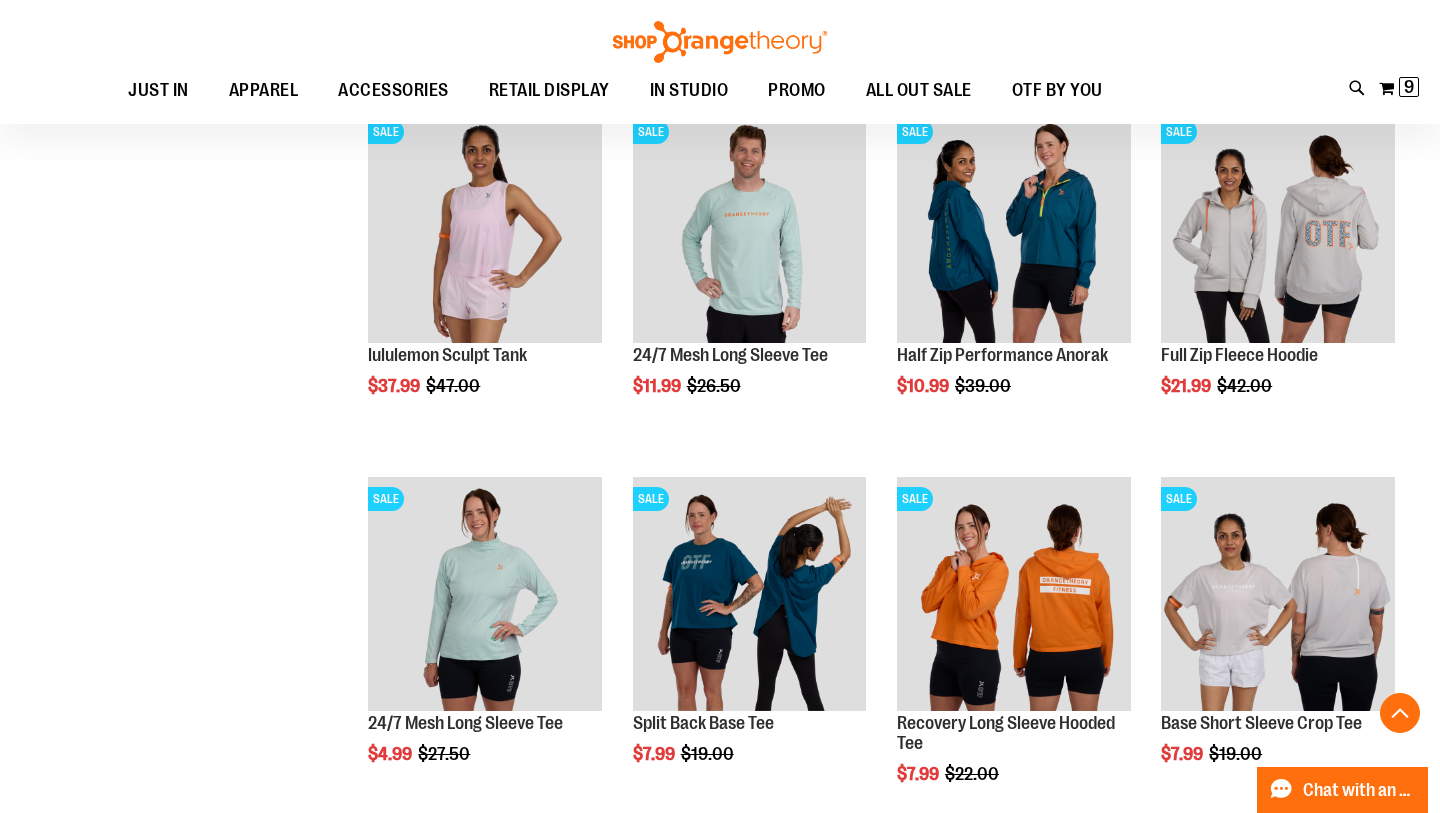 scroll, scrollTop: 1759, scrollLeft: 0, axis: vertical 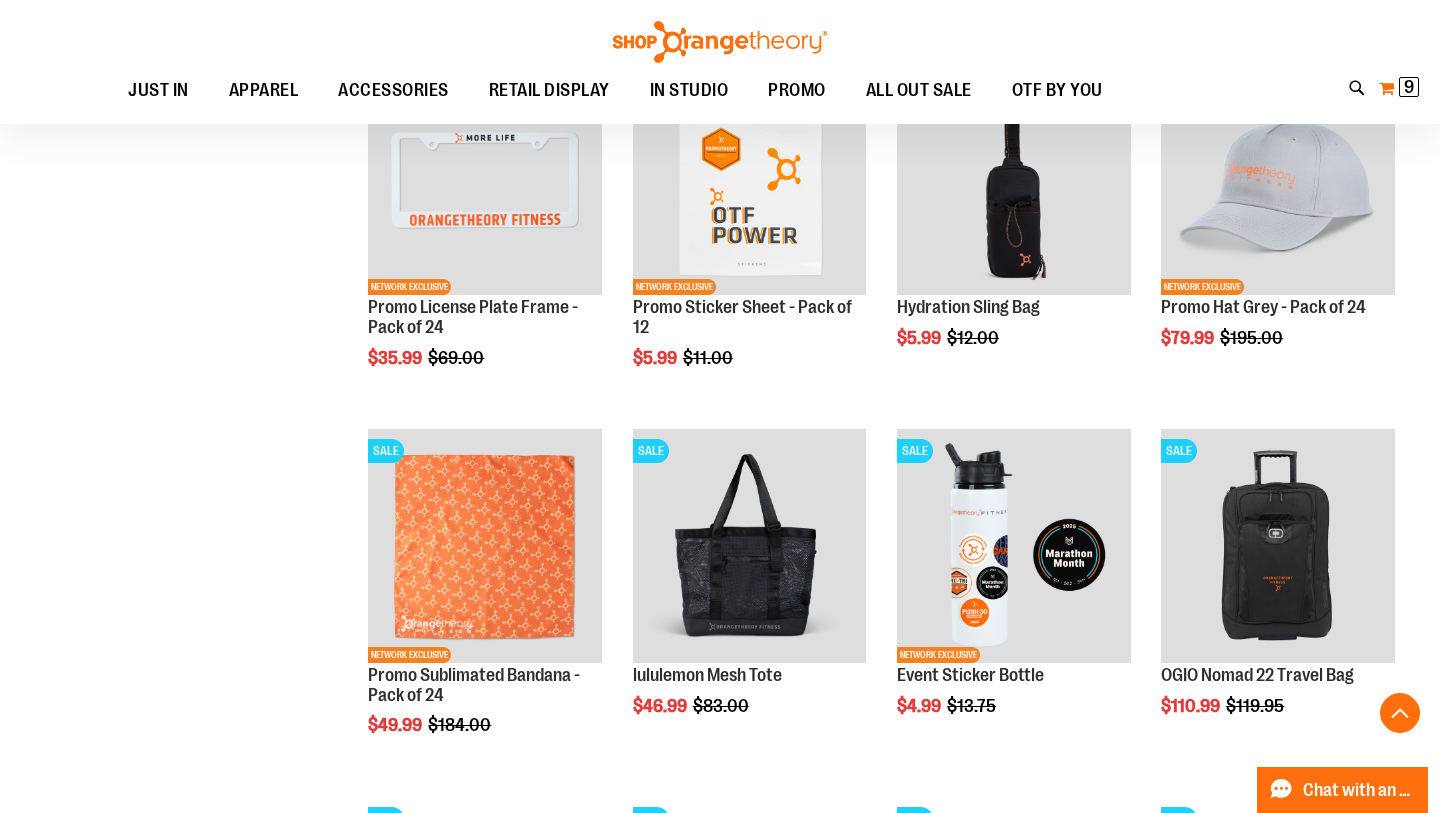click on "9" at bounding box center (1409, 87) 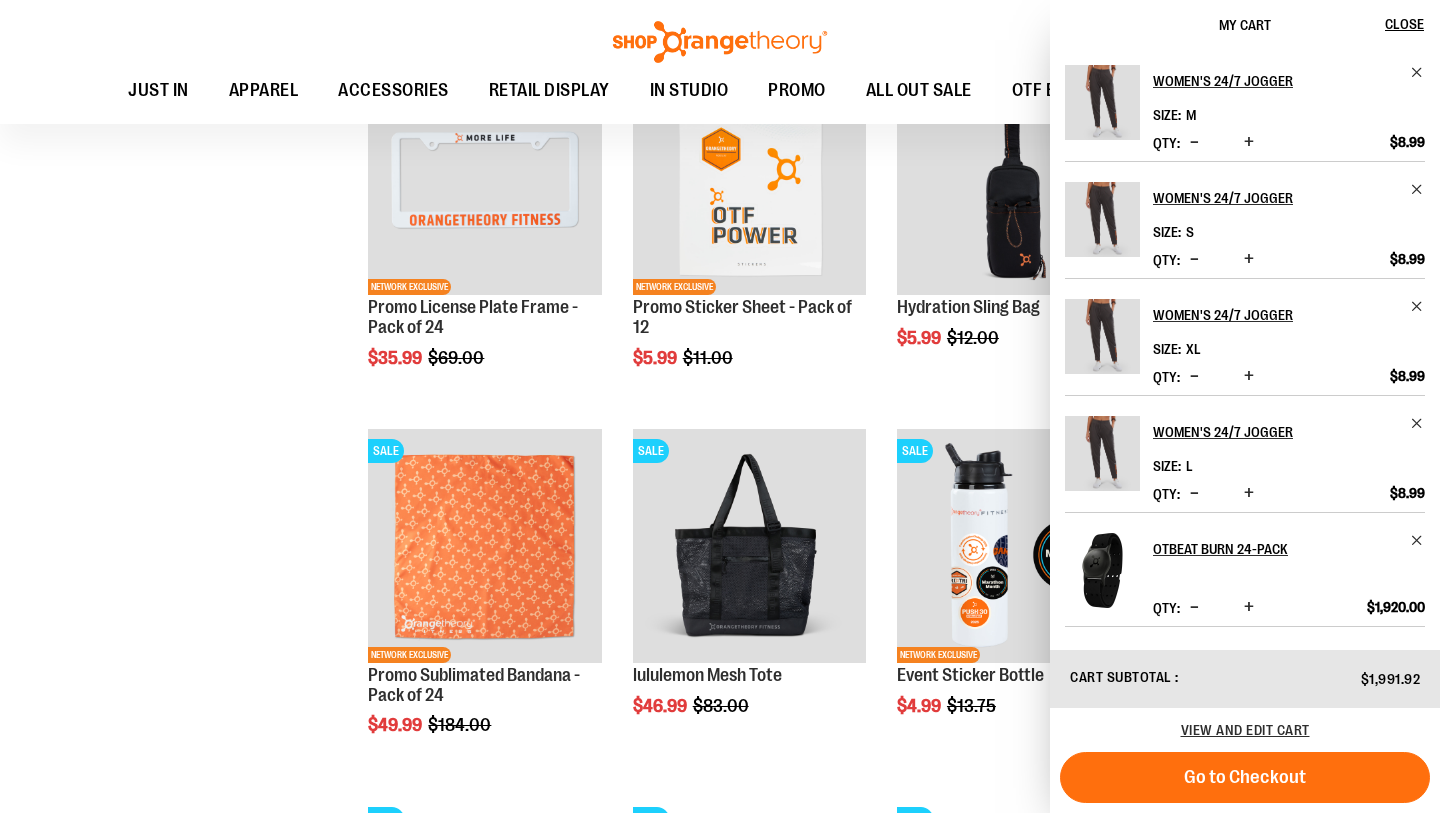 click at bounding box center (1194, 376) 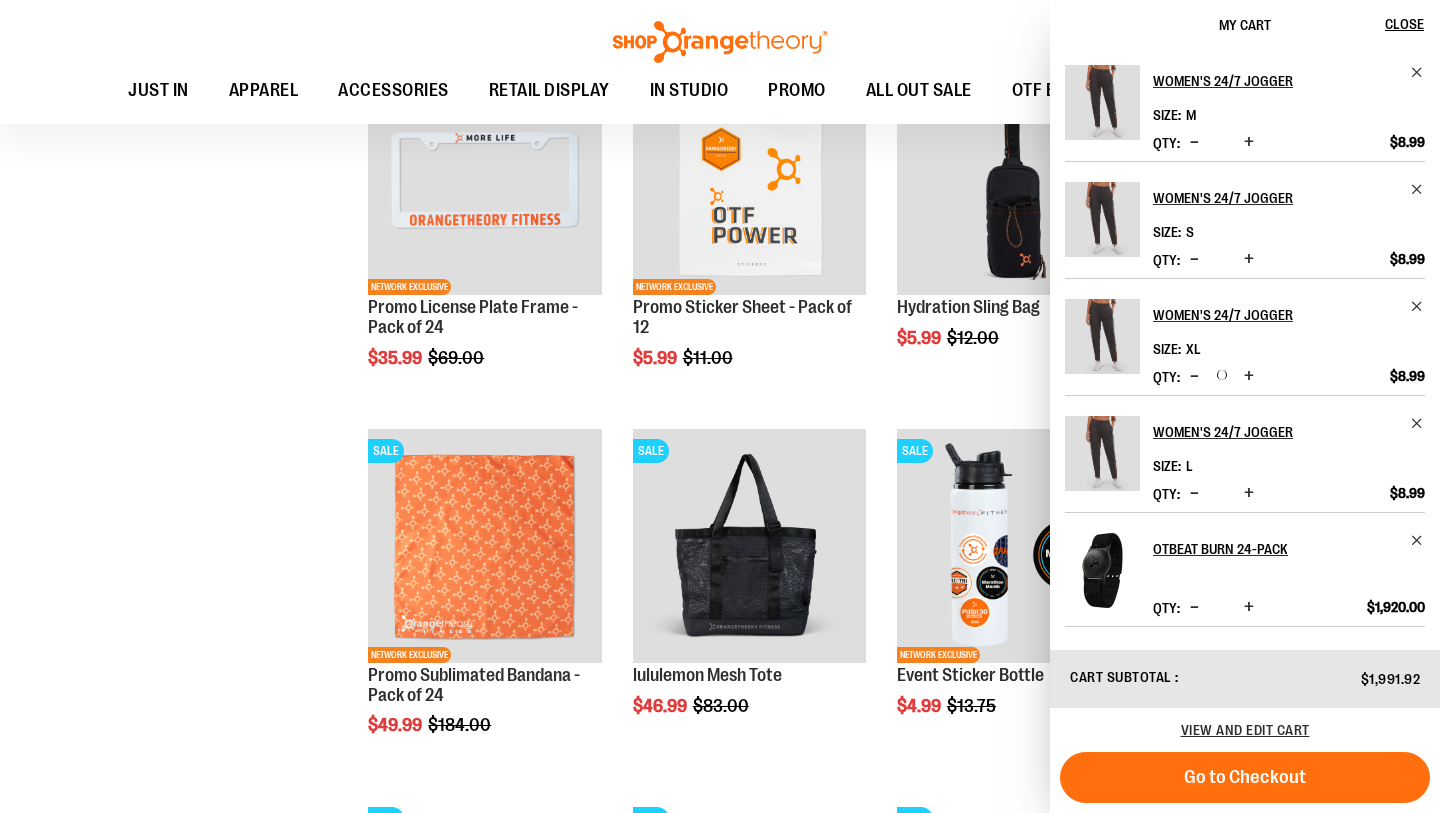 click at bounding box center [1194, 493] 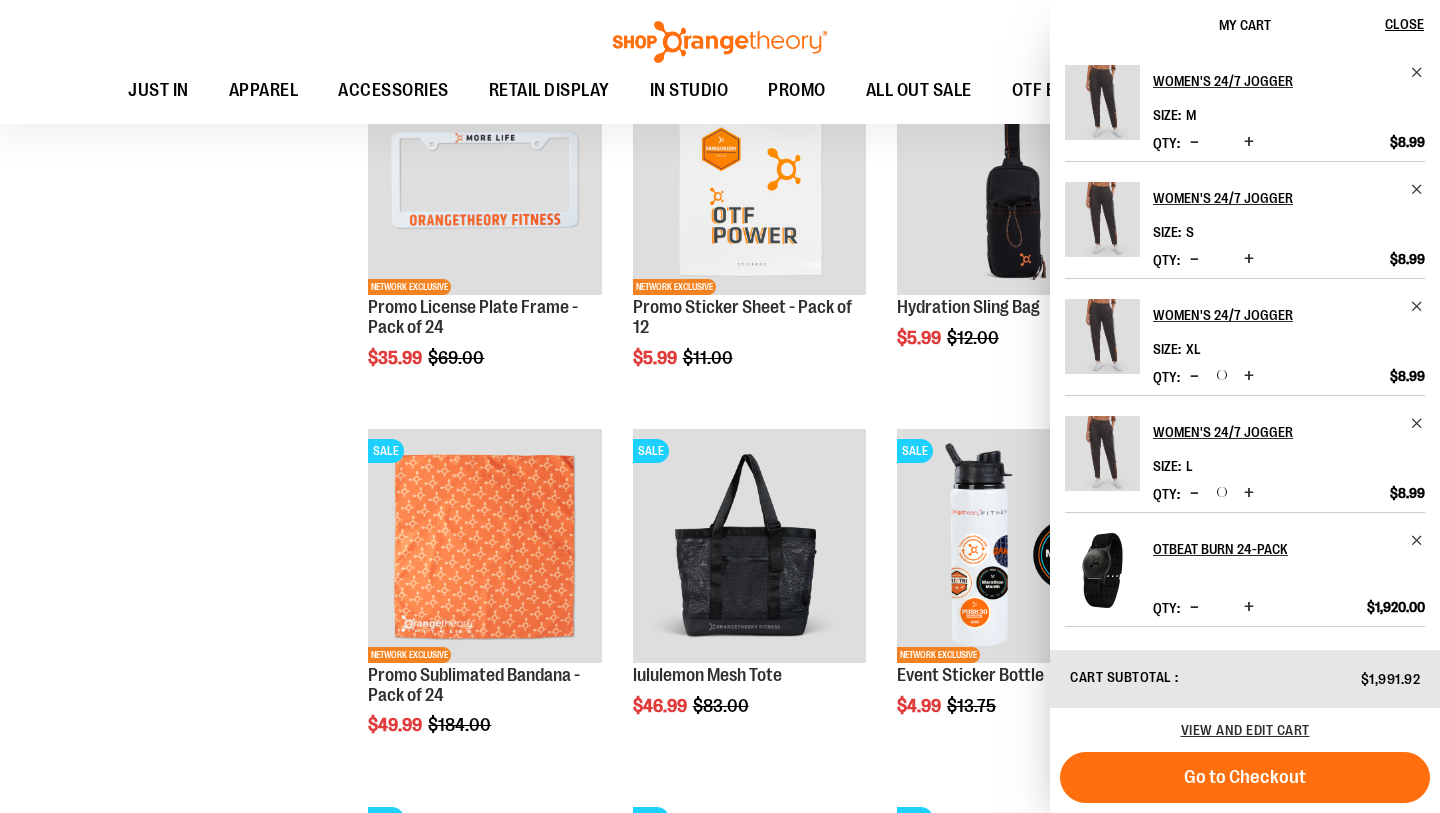 click at bounding box center [1194, 142] 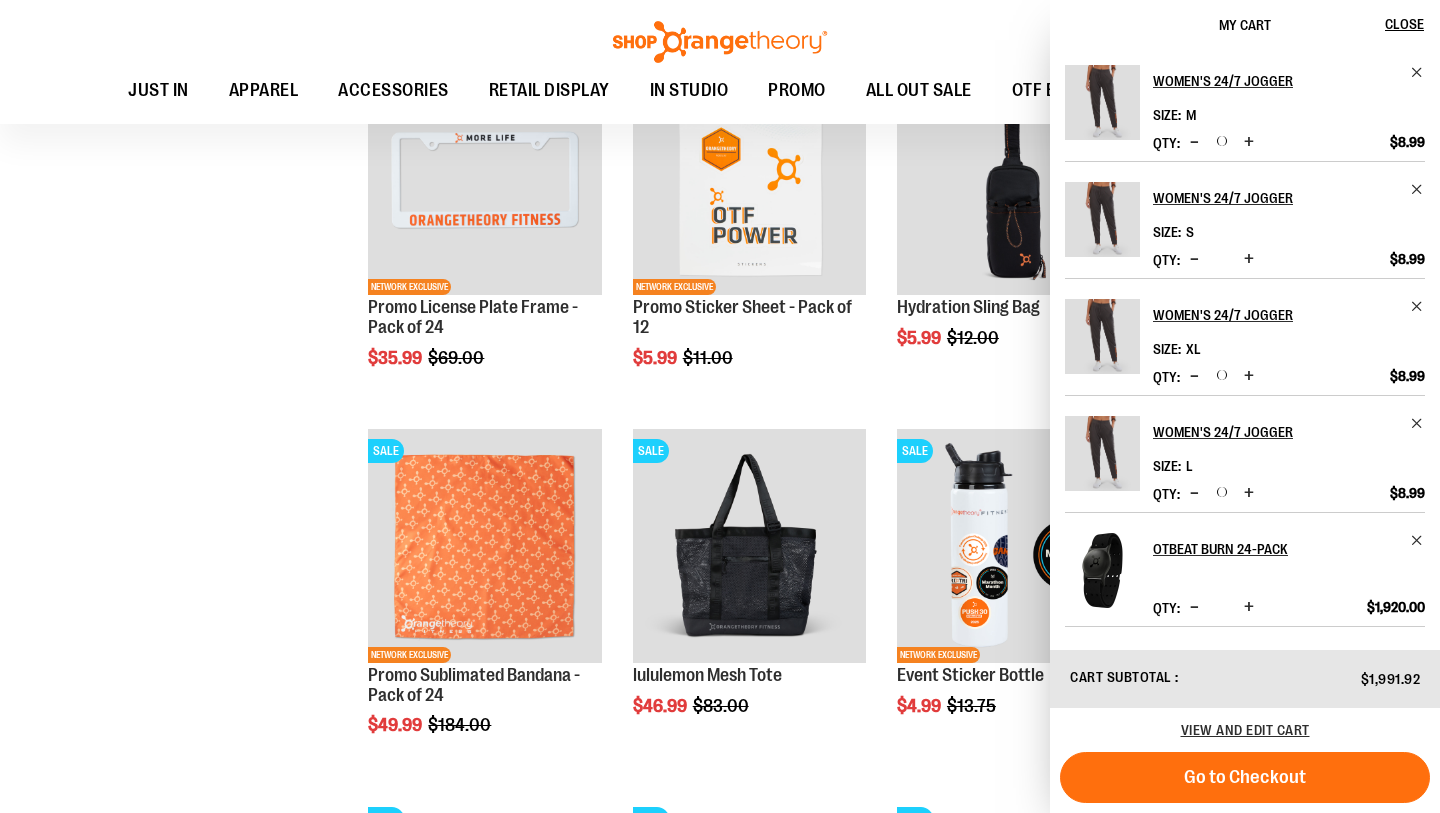 click at bounding box center (1194, 376) 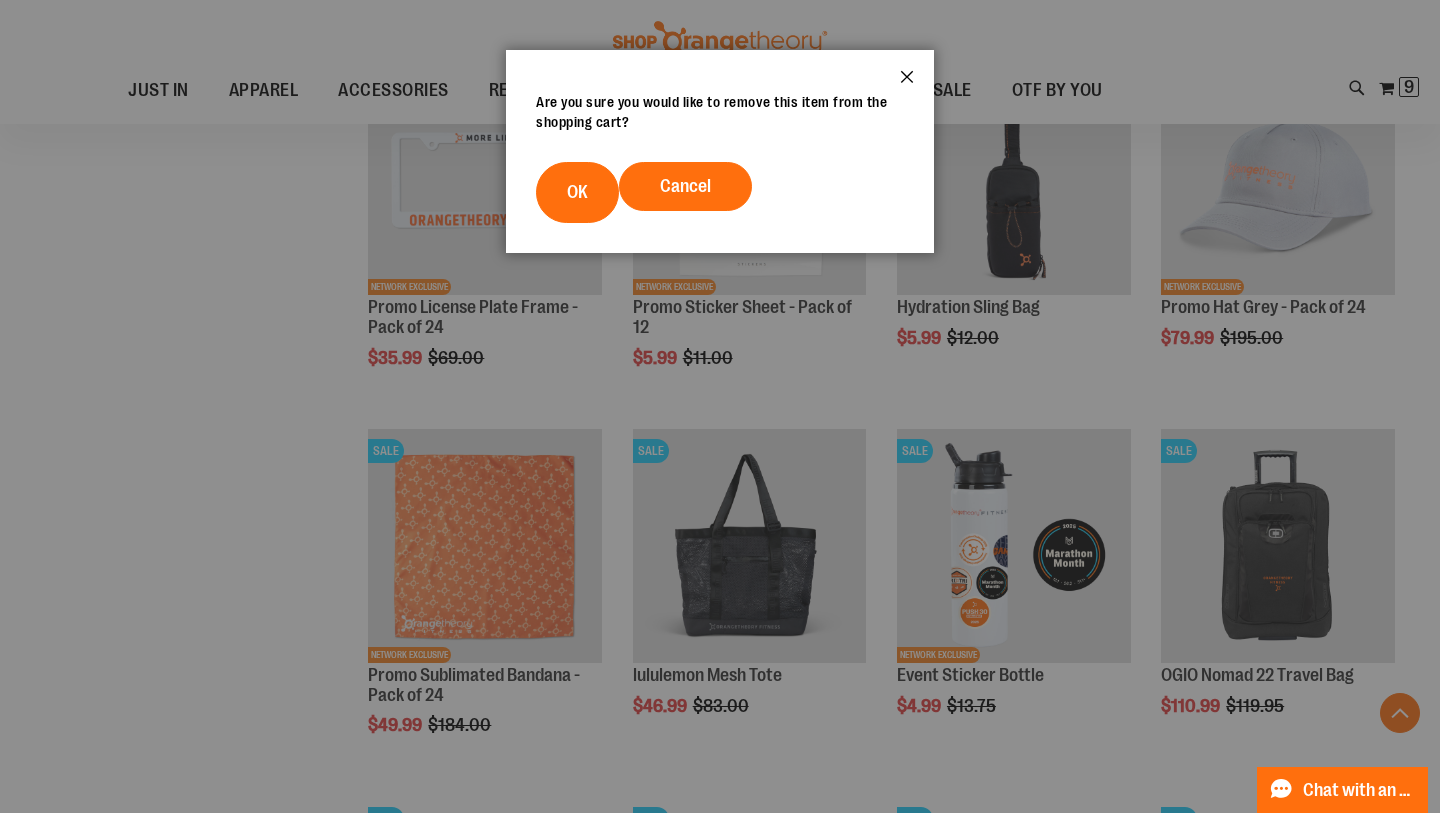 click on "Close" at bounding box center (907, 83) 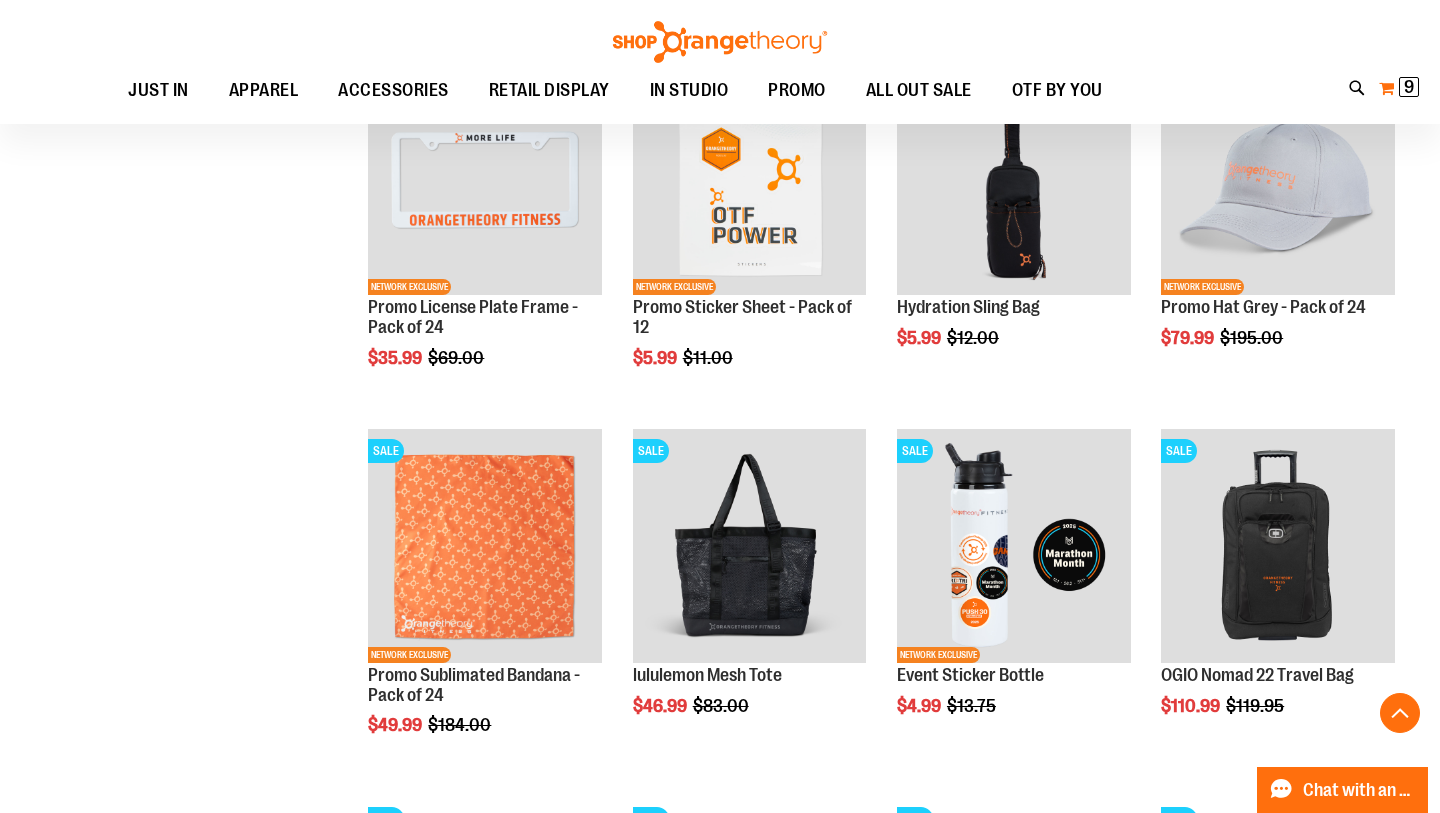 click on "9
9
items" at bounding box center (1409, 87) 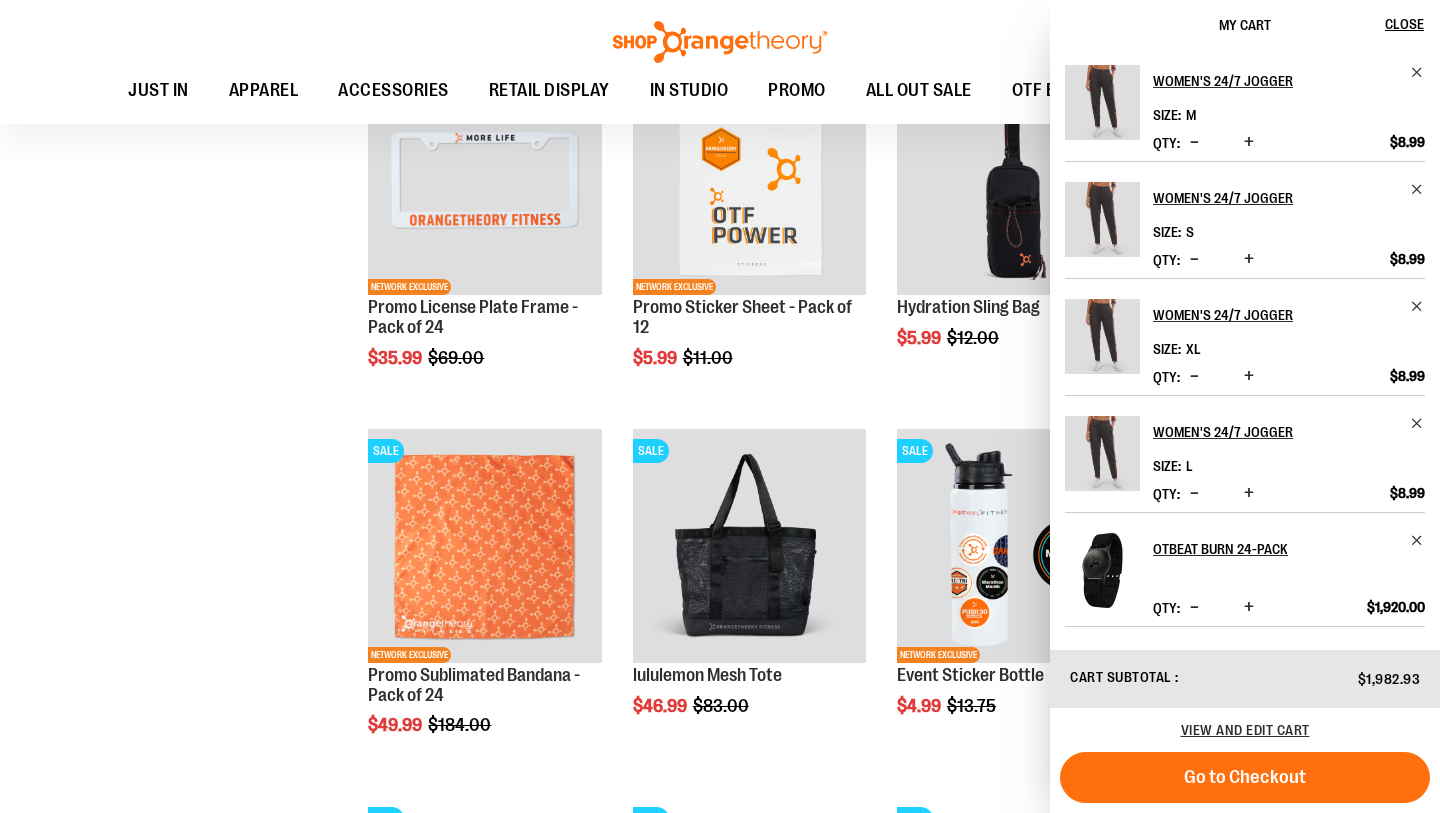 click at bounding box center (1194, 143) 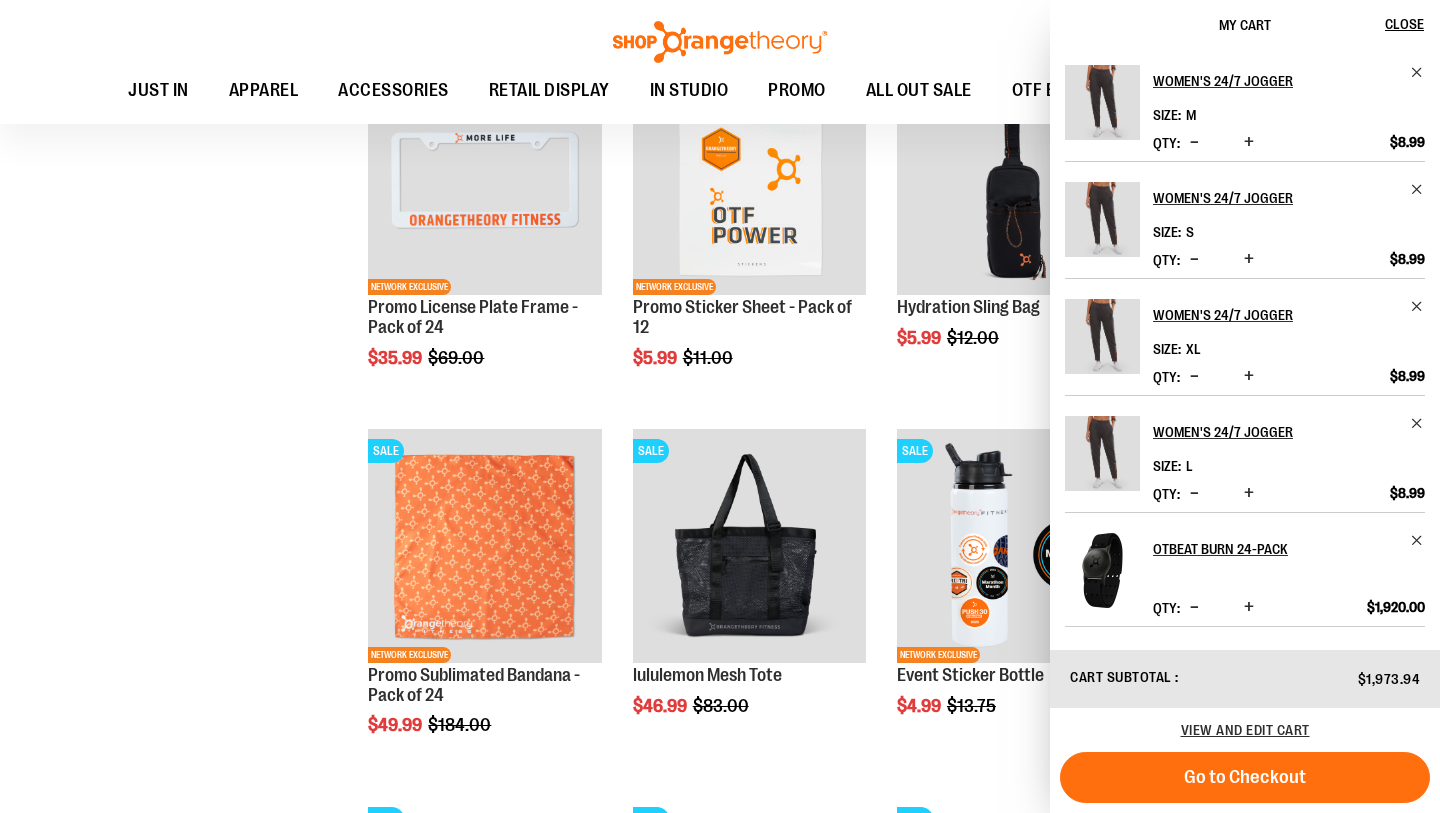 click at bounding box center [1194, 259] 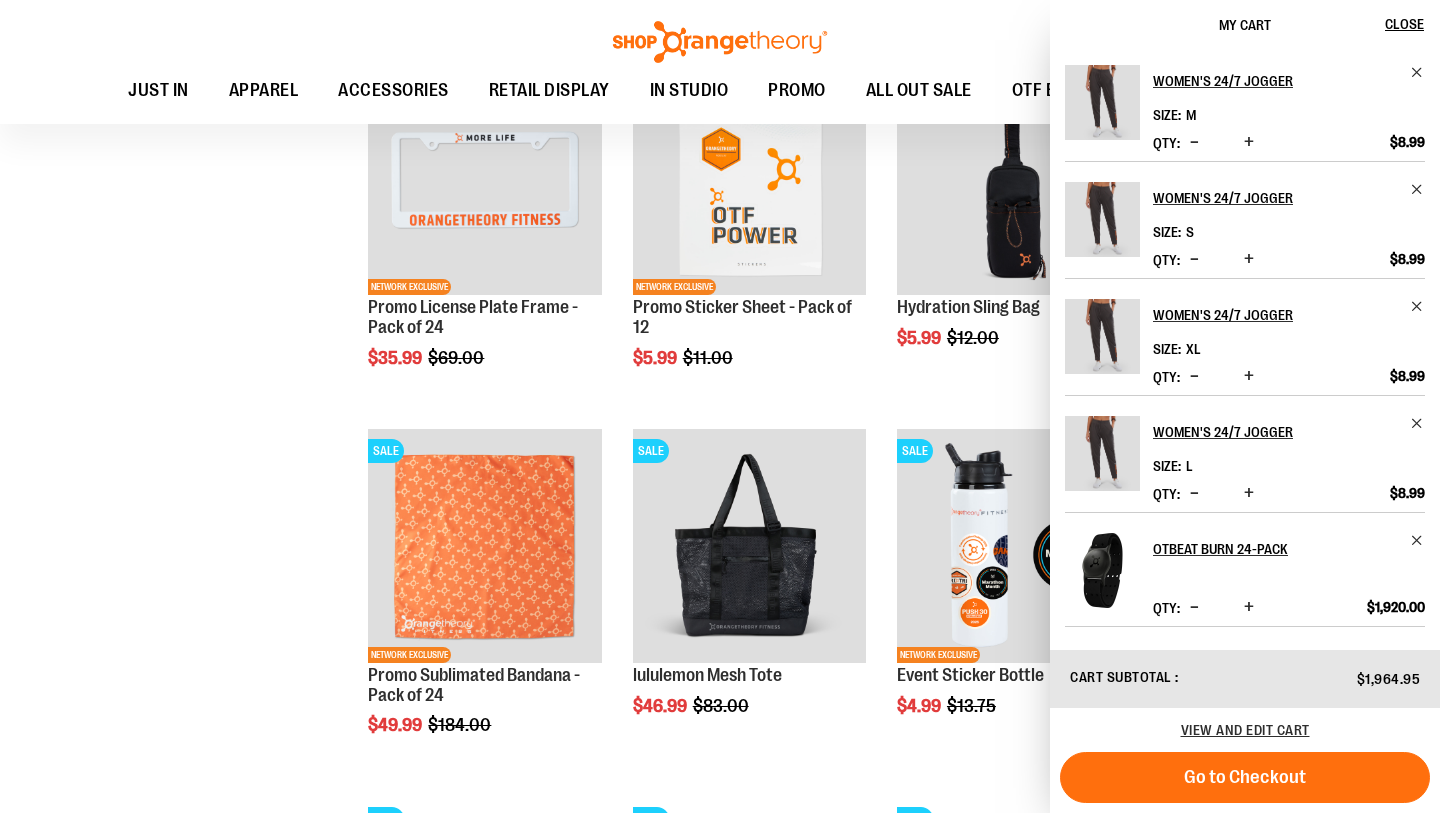 click at bounding box center (1194, 376) 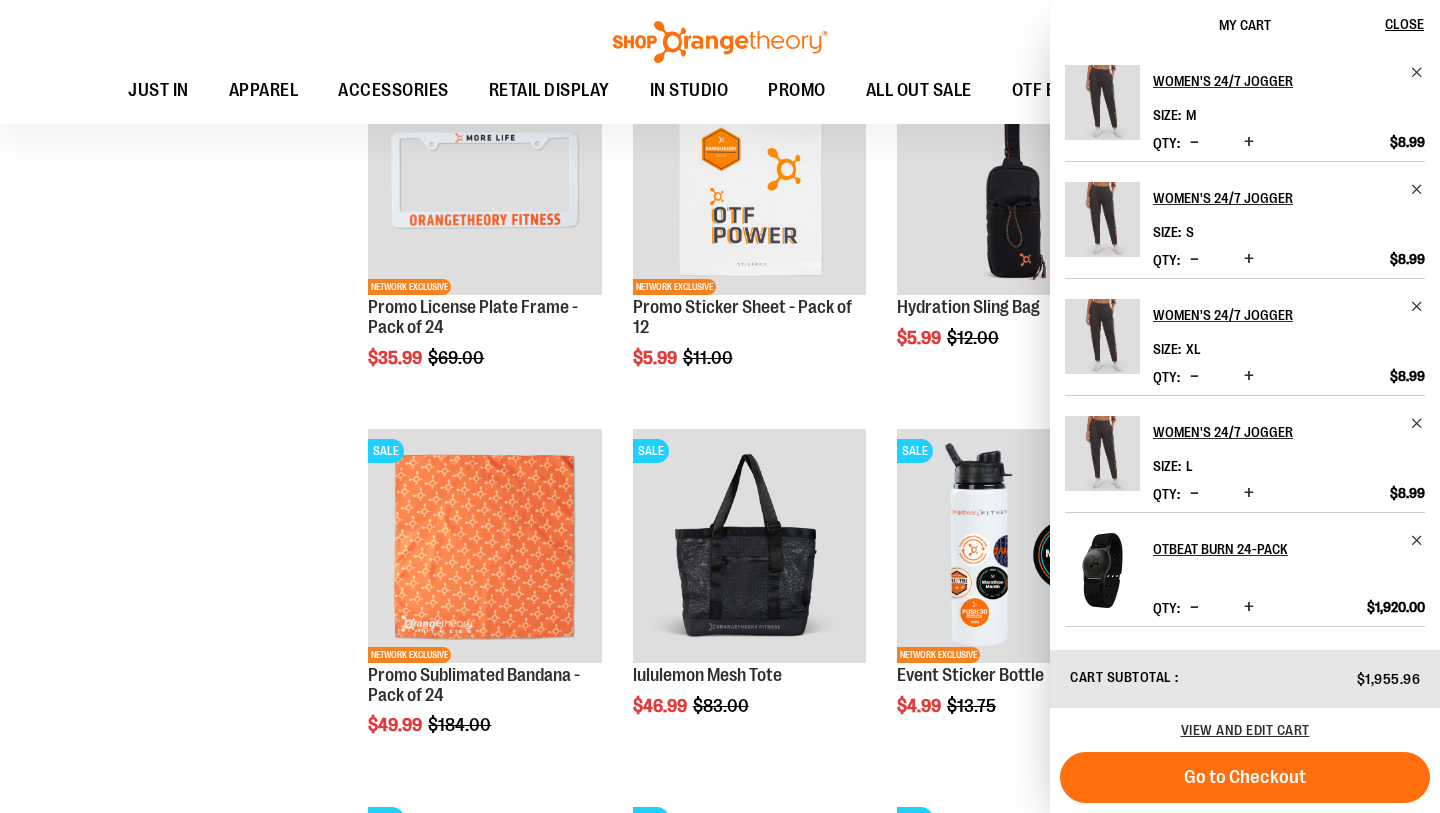 click at bounding box center [1194, 376] 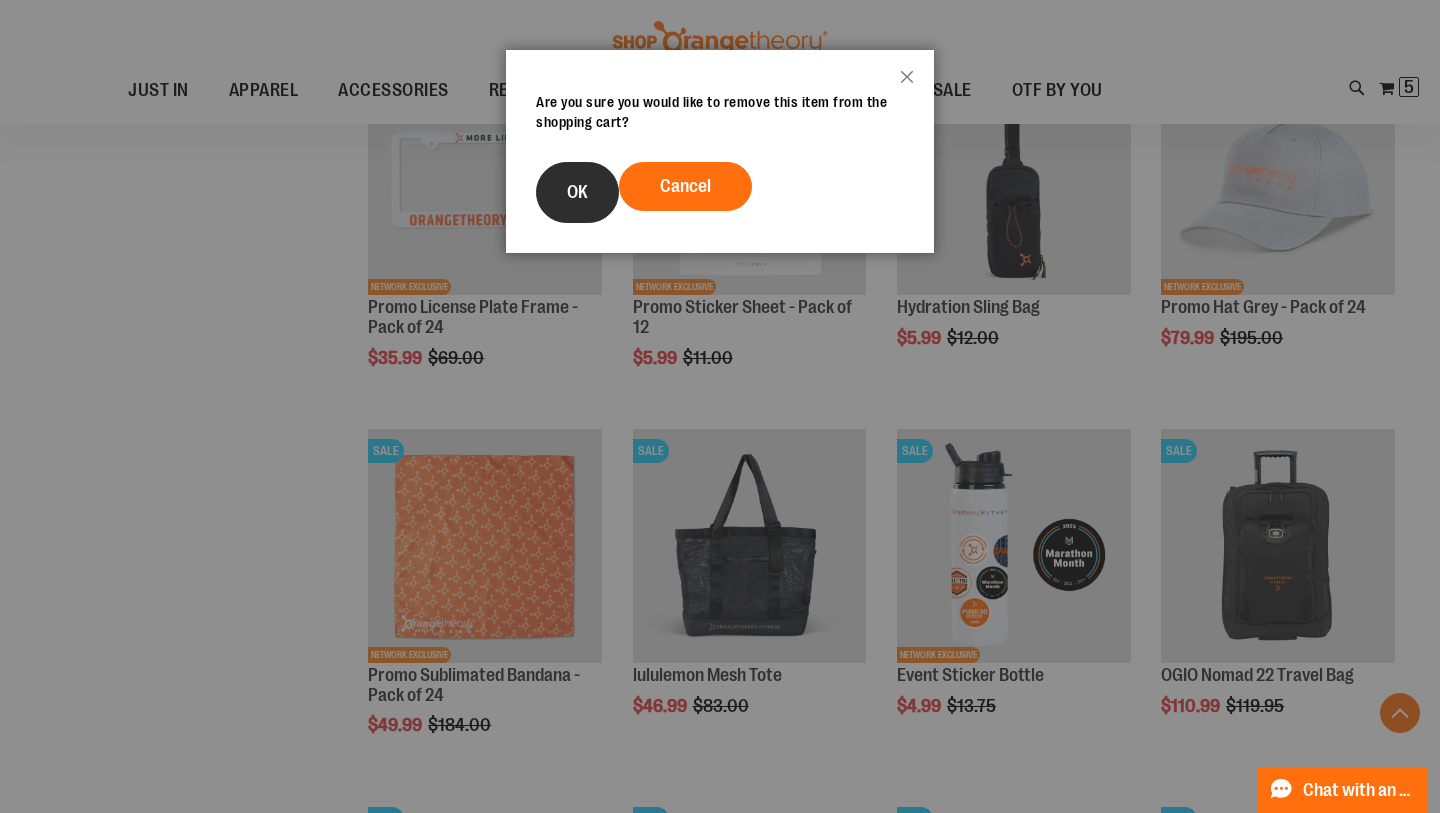 click on "OK" at bounding box center [577, 192] 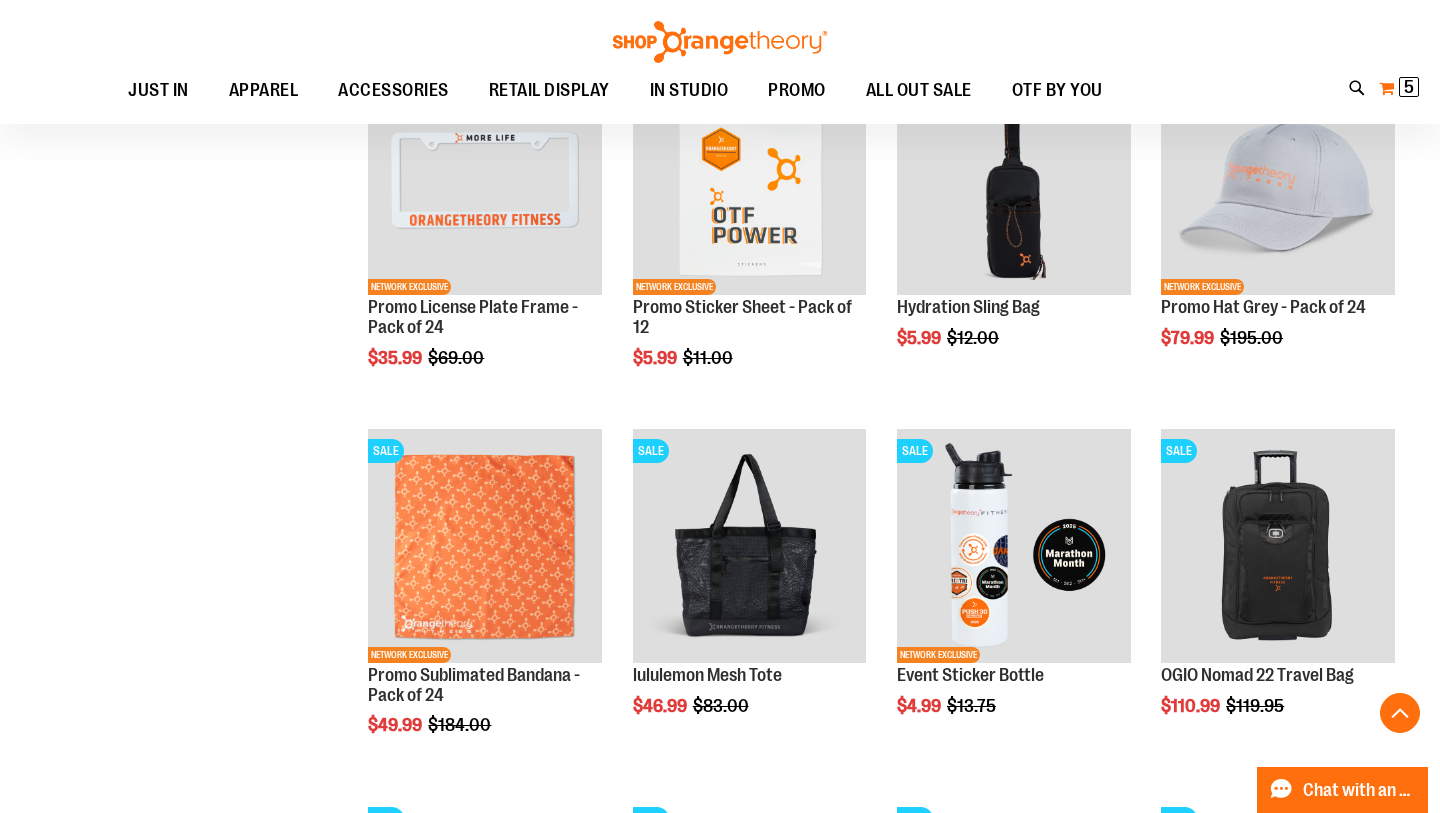click on "My Cart
5
5
items" at bounding box center (1399, 88) 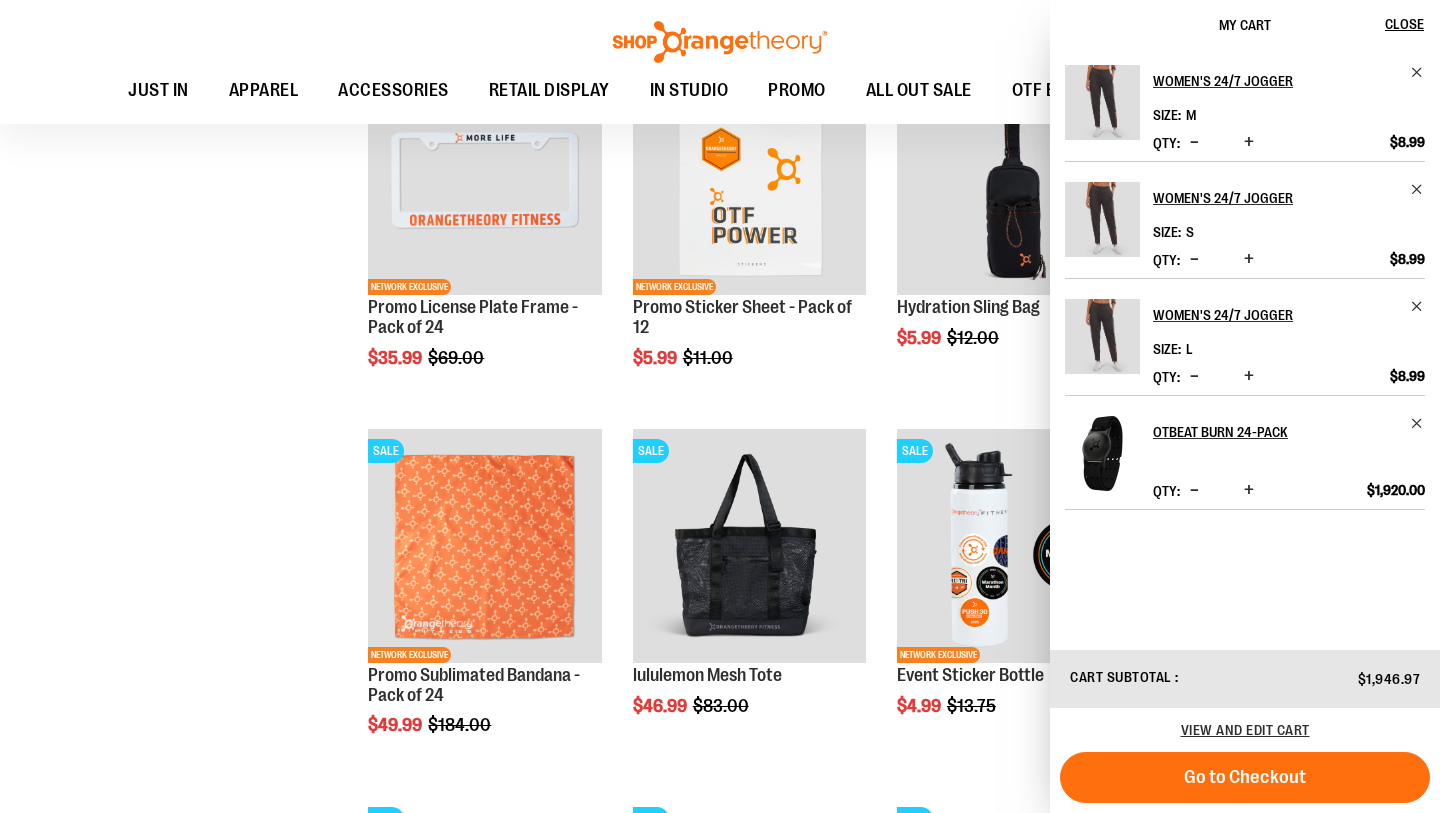 click at bounding box center [1249, 259] 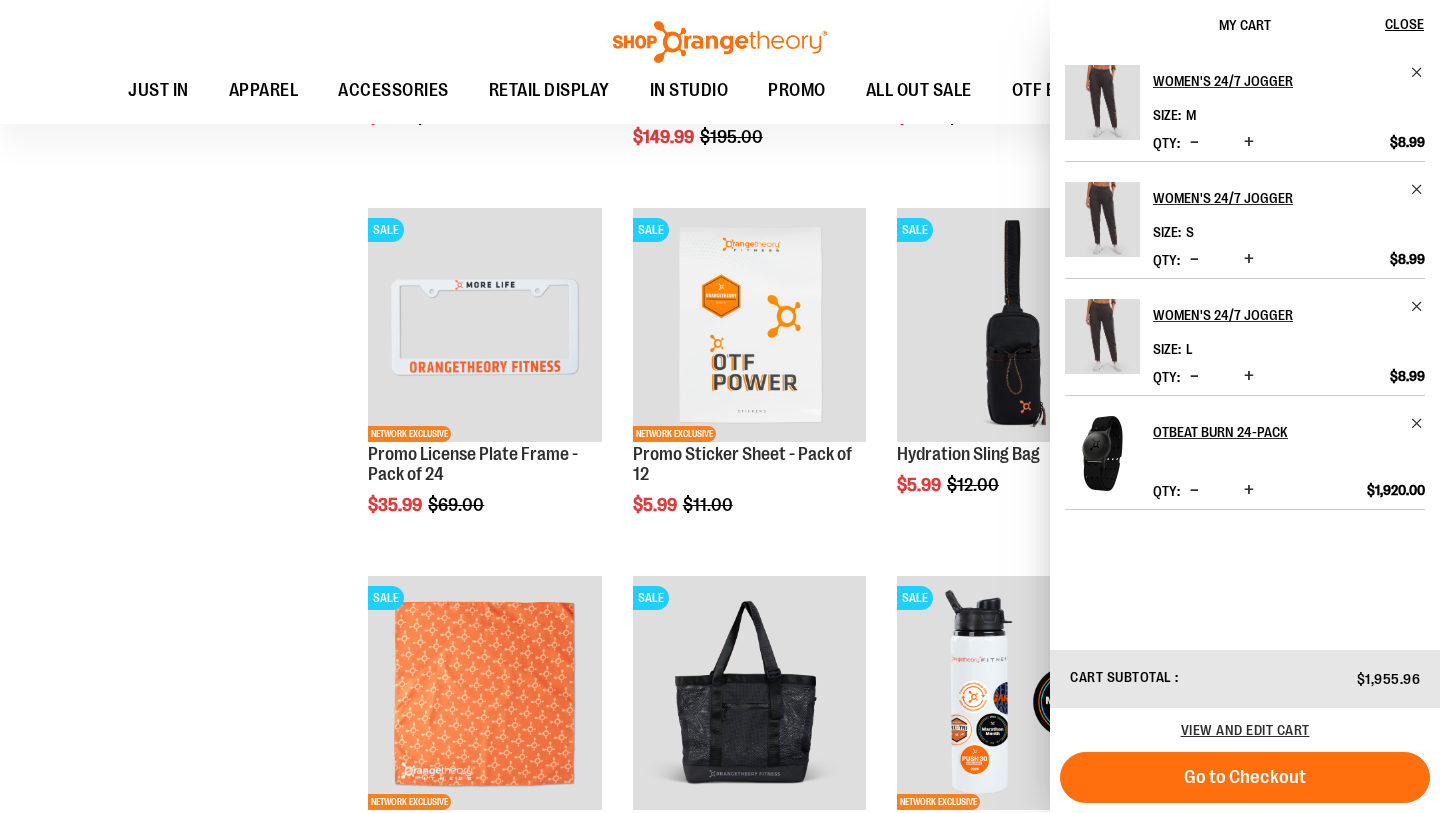 scroll, scrollTop: 4232, scrollLeft: 0, axis: vertical 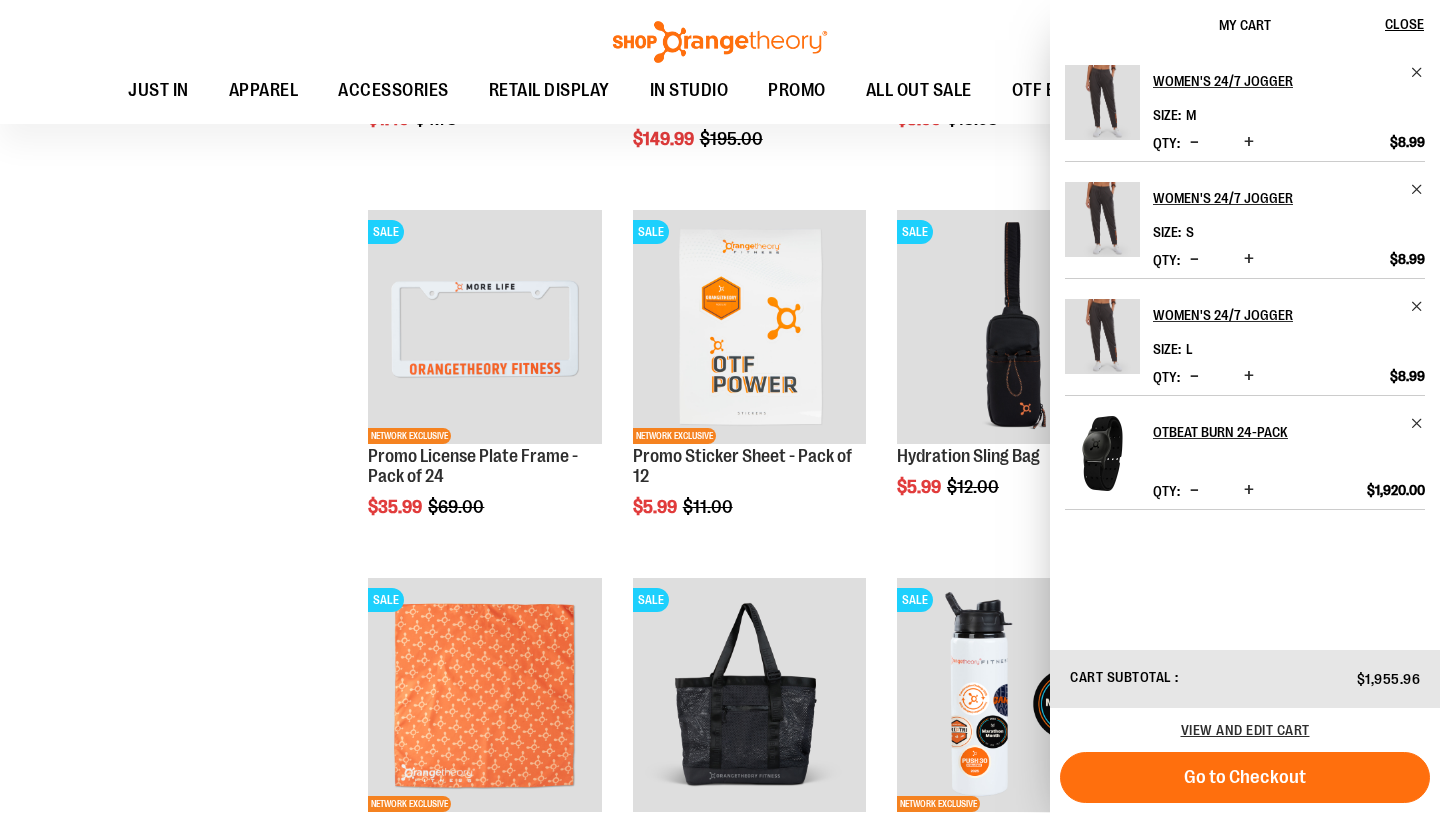 click on "**********" at bounding box center (720, -500) 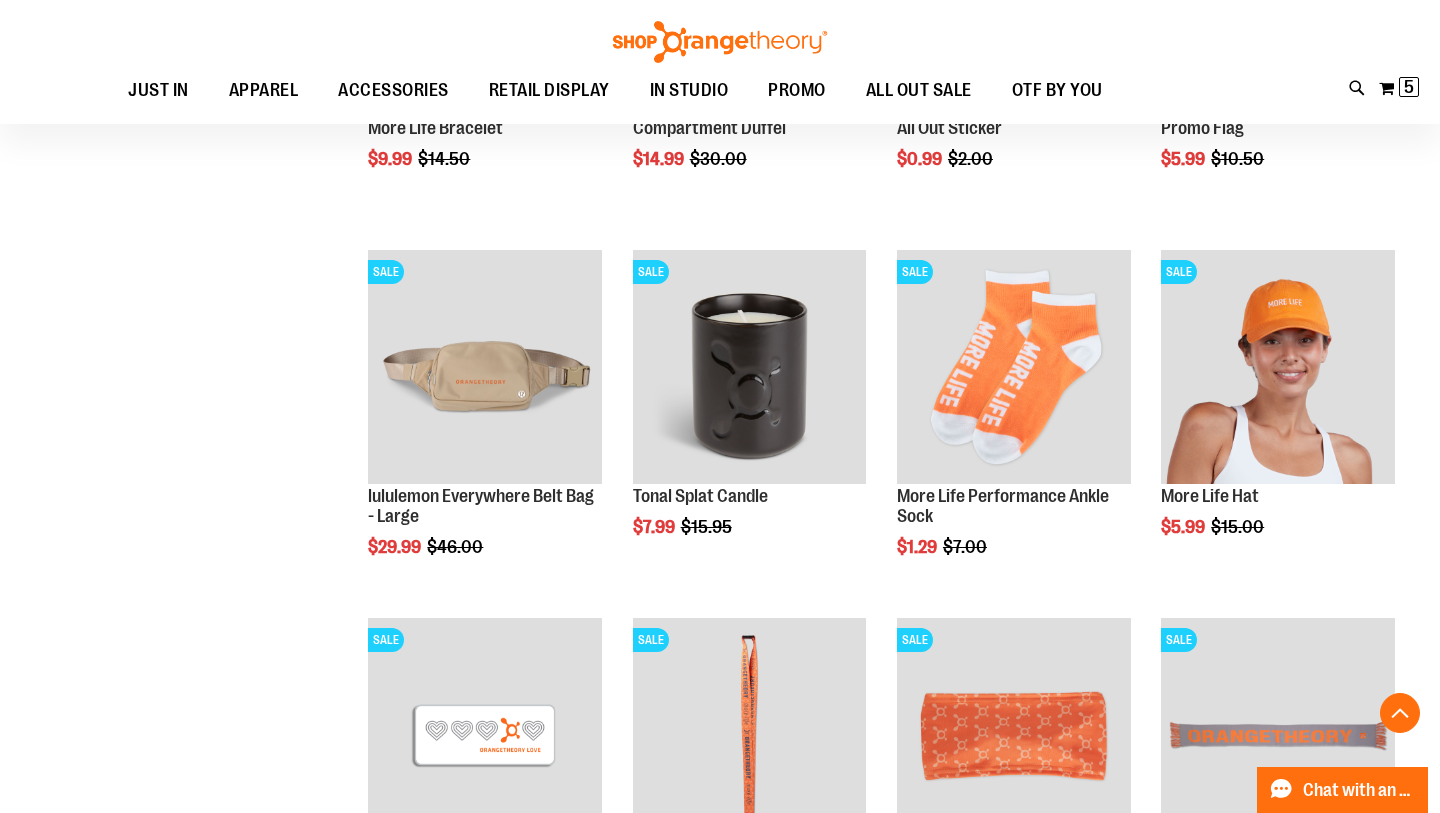 scroll, scrollTop: 5751, scrollLeft: 0, axis: vertical 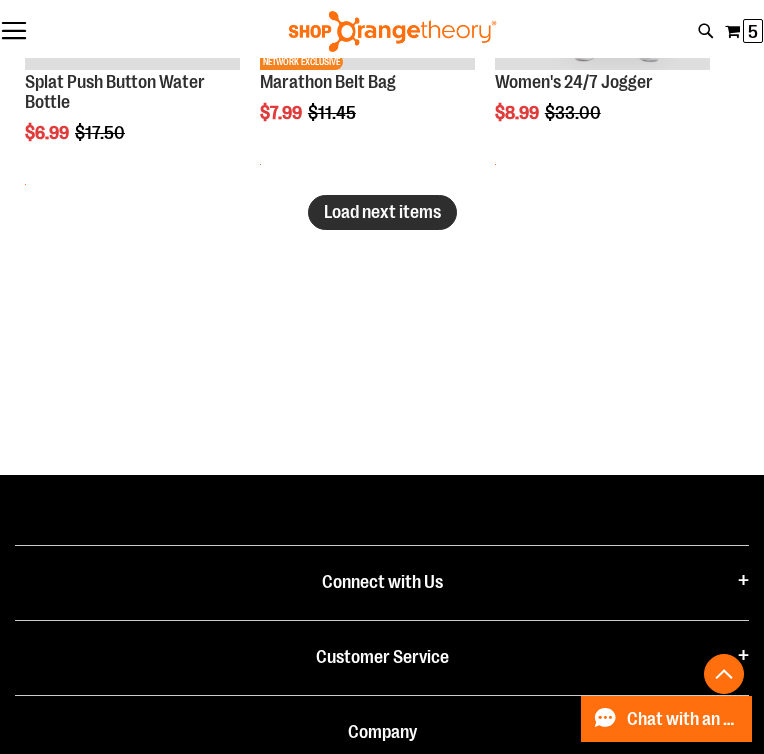 click on "Load next items" at bounding box center (382, 212) 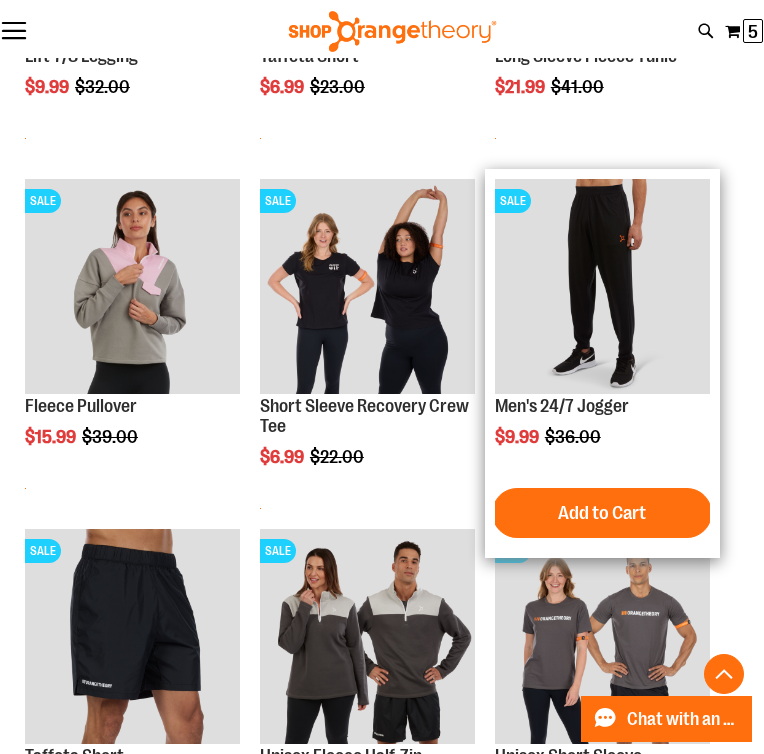 scroll, scrollTop: 8868, scrollLeft: 0, axis: vertical 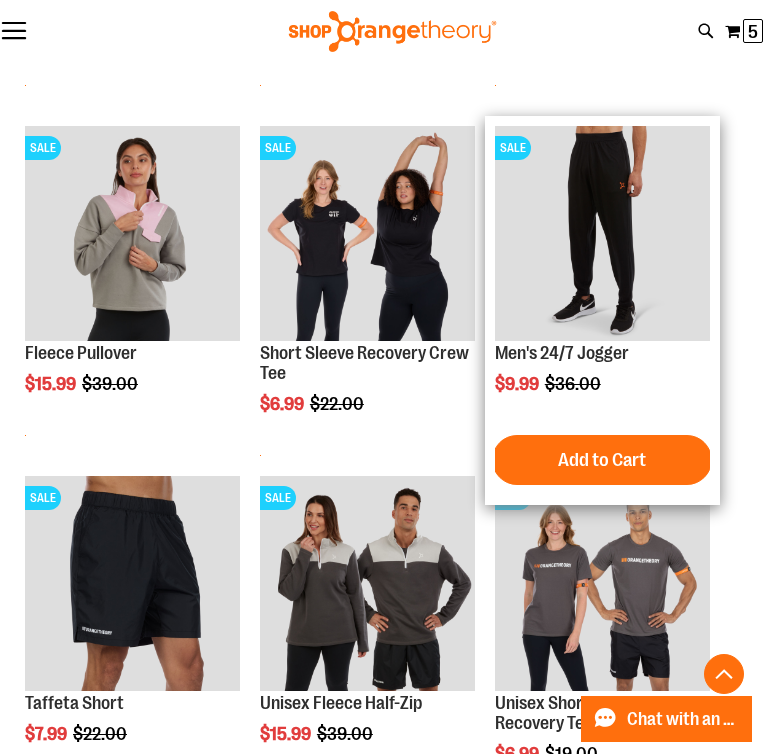 click at bounding box center (602, 233) 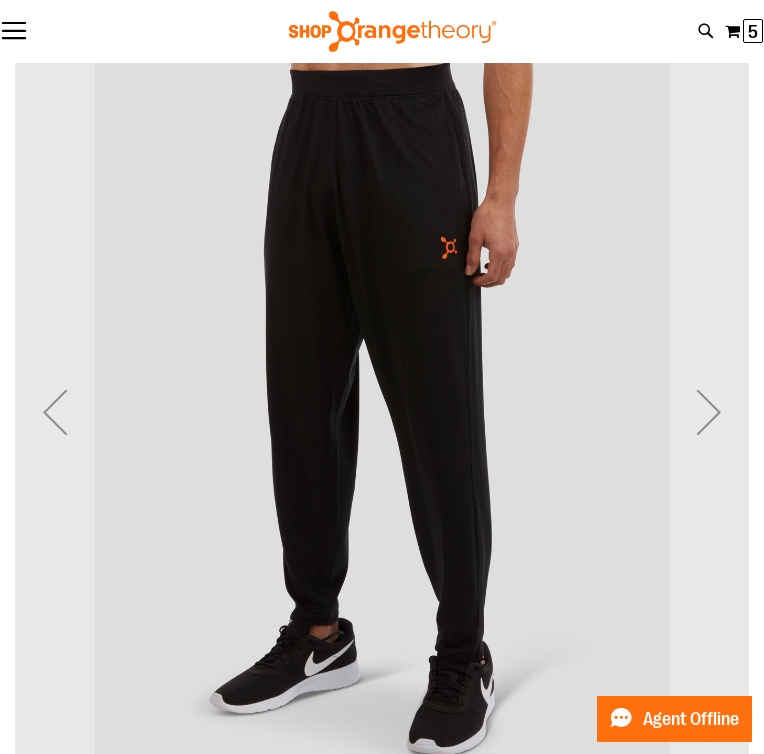 scroll, scrollTop: 83, scrollLeft: 0, axis: vertical 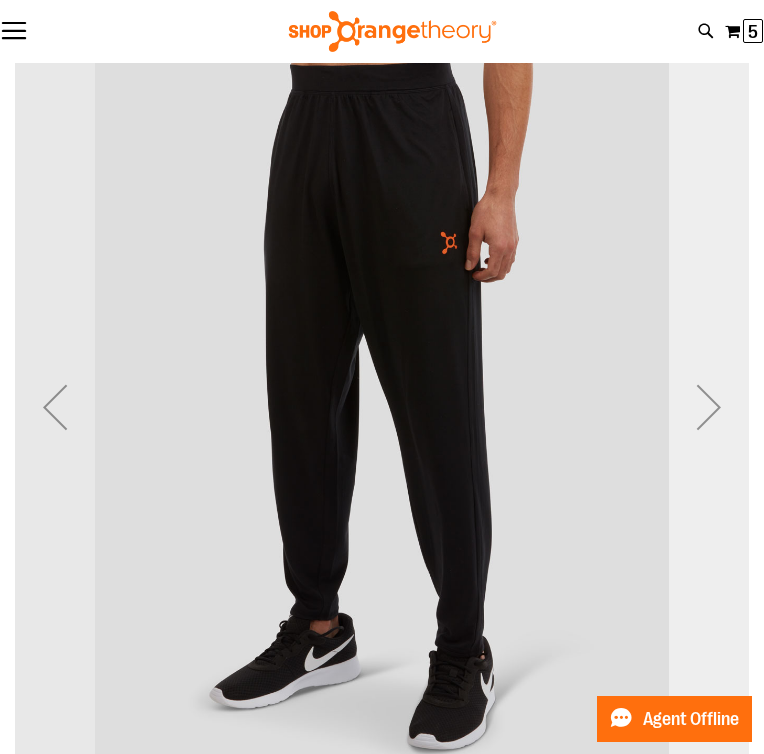 click at bounding box center [709, 407] 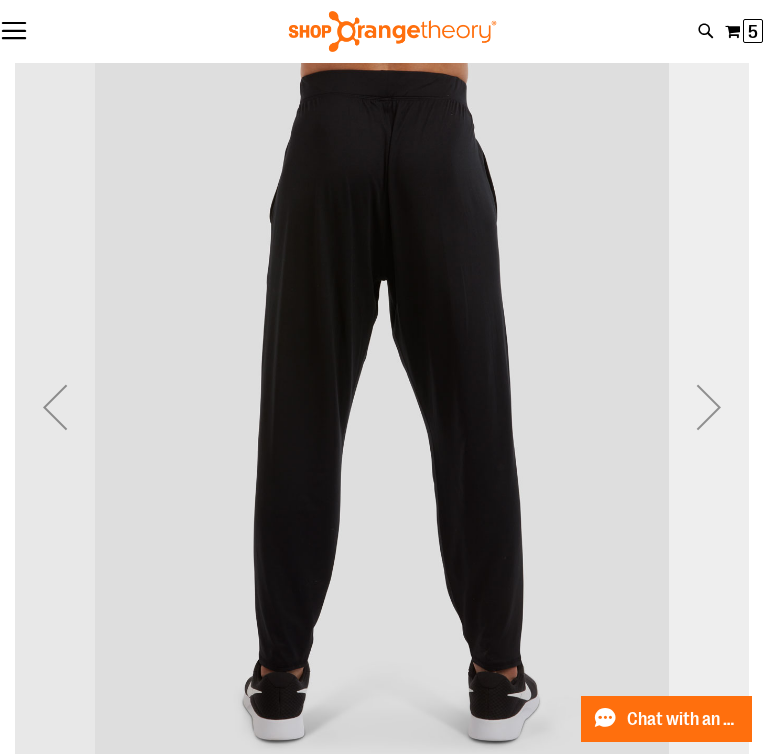 click at bounding box center (709, 407) 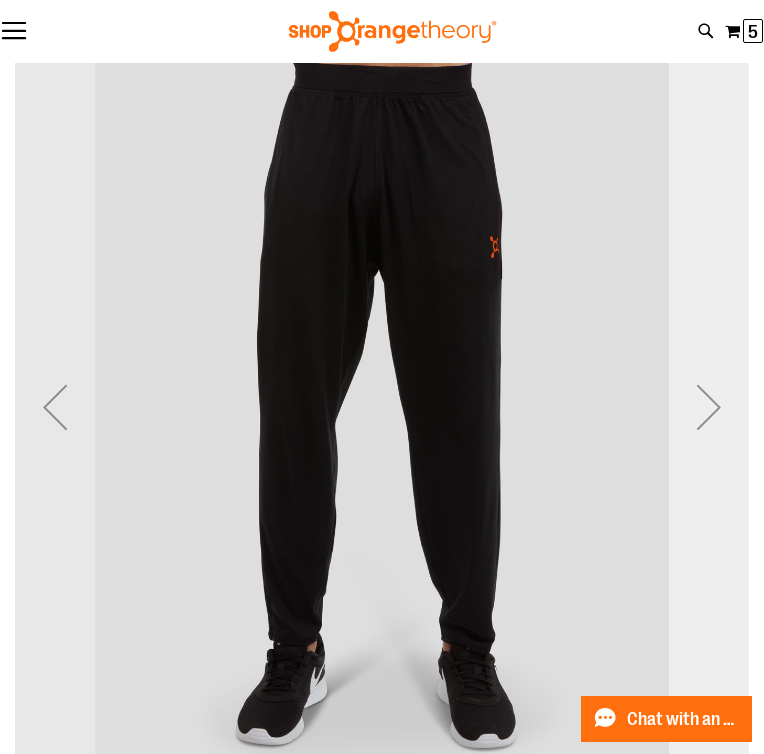 click at bounding box center [709, 407] 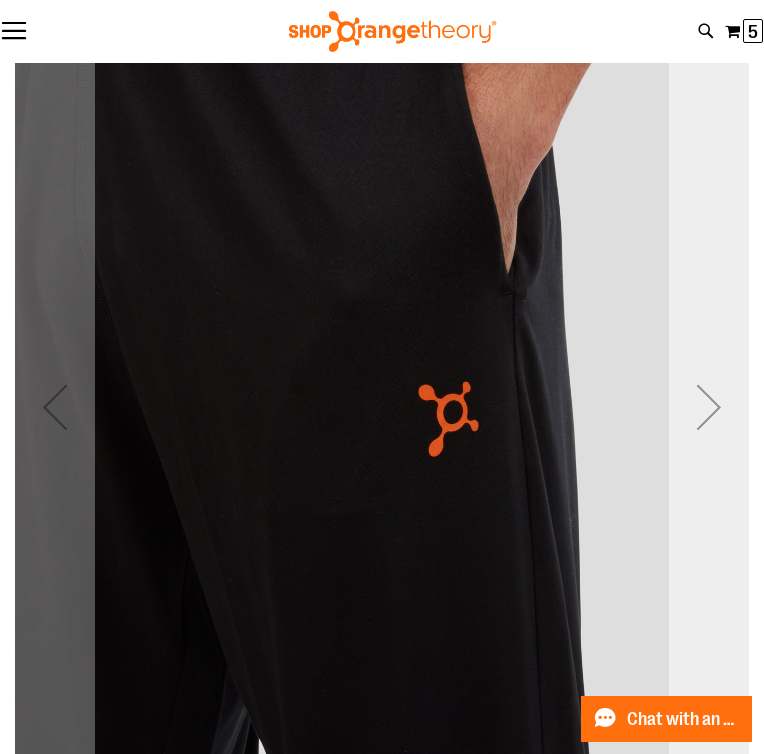 click at bounding box center (709, 407) 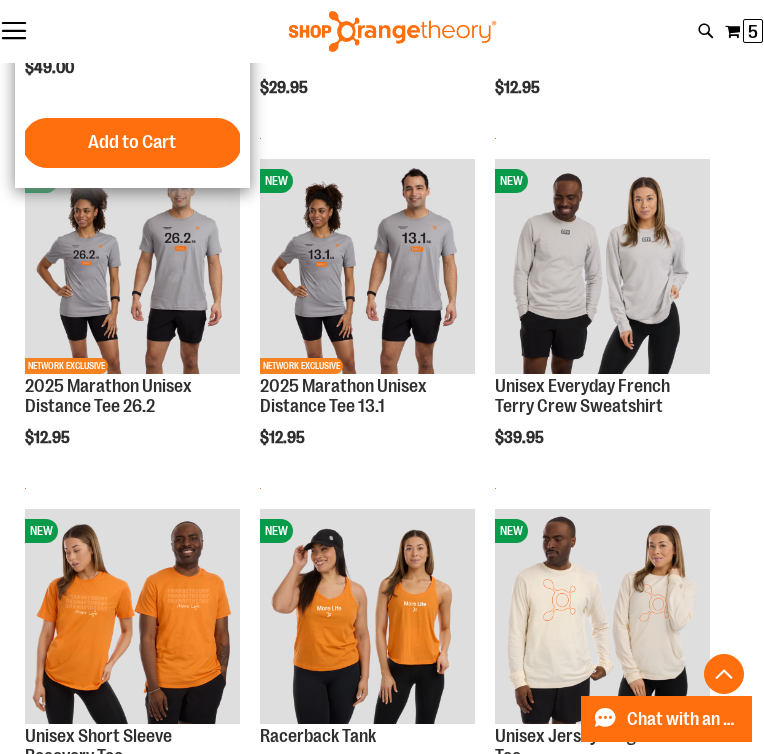 scroll, scrollTop: 687, scrollLeft: 0, axis: vertical 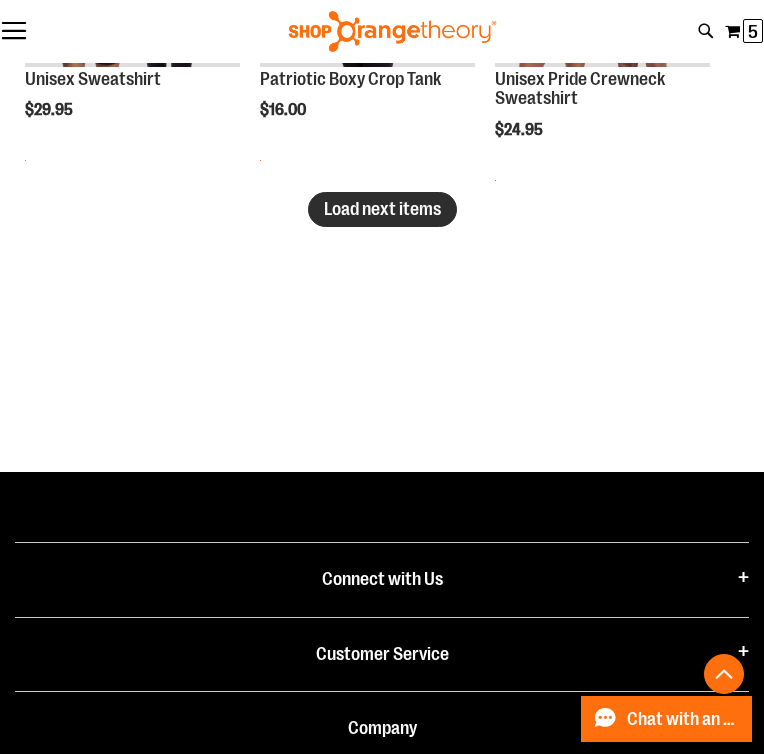 click on "Load next items" at bounding box center (382, 209) 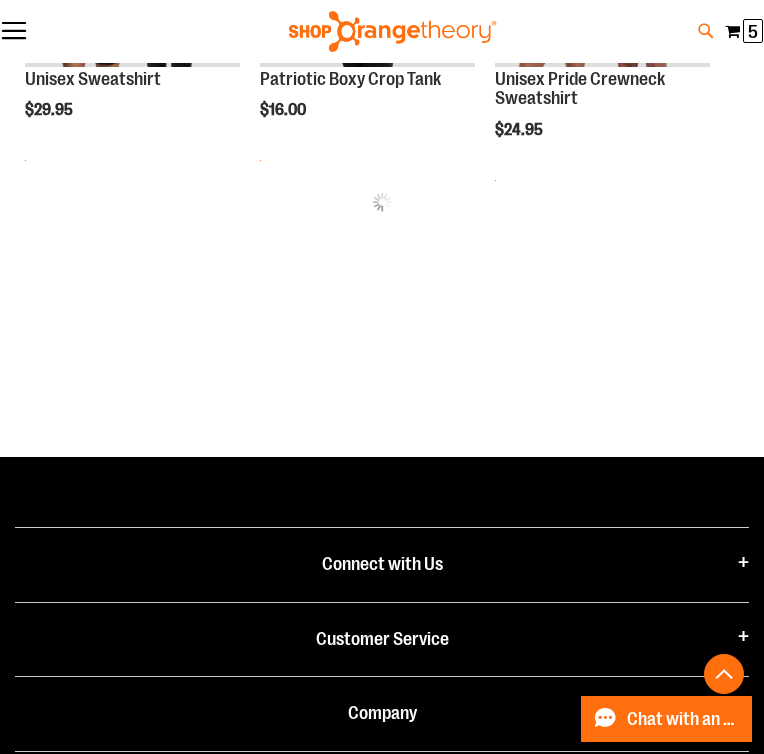 click at bounding box center [706, 31] 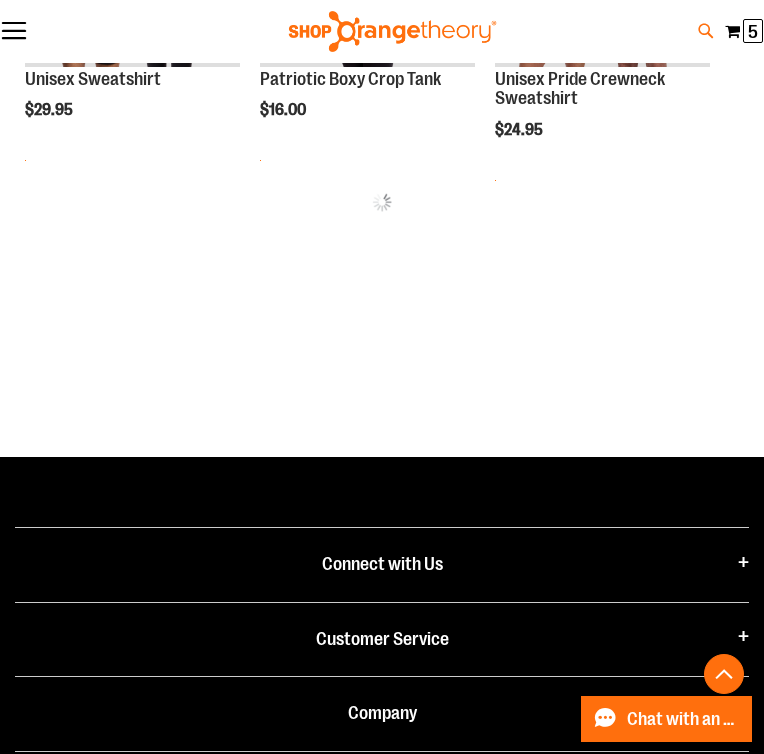 type on "*" 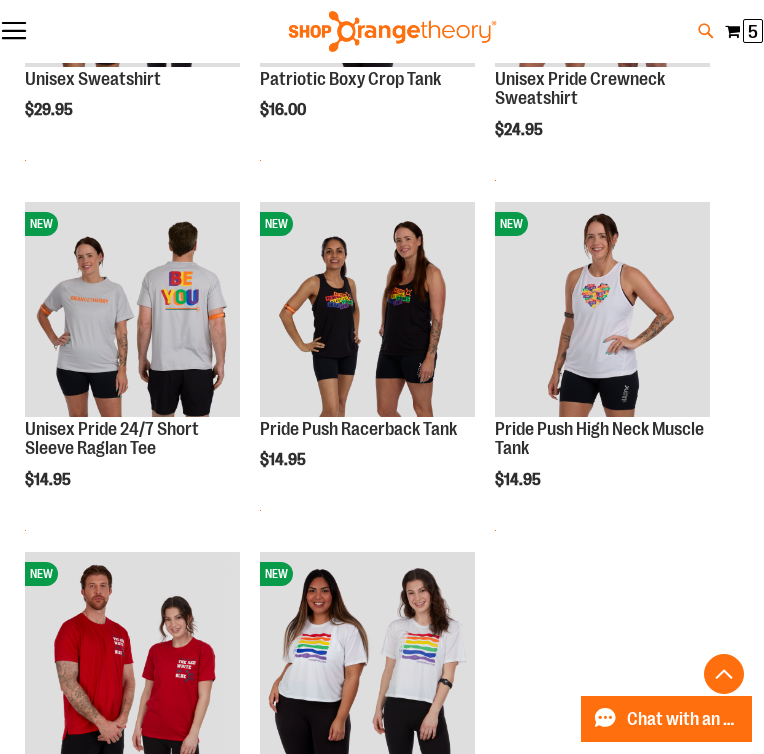 type on "**********" 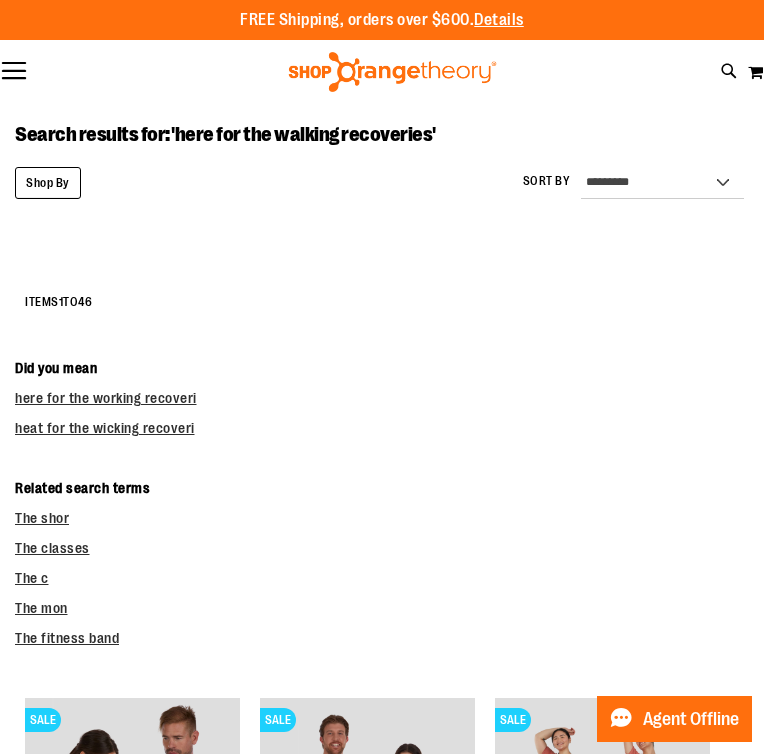 scroll, scrollTop: 0, scrollLeft: 0, axis: both 